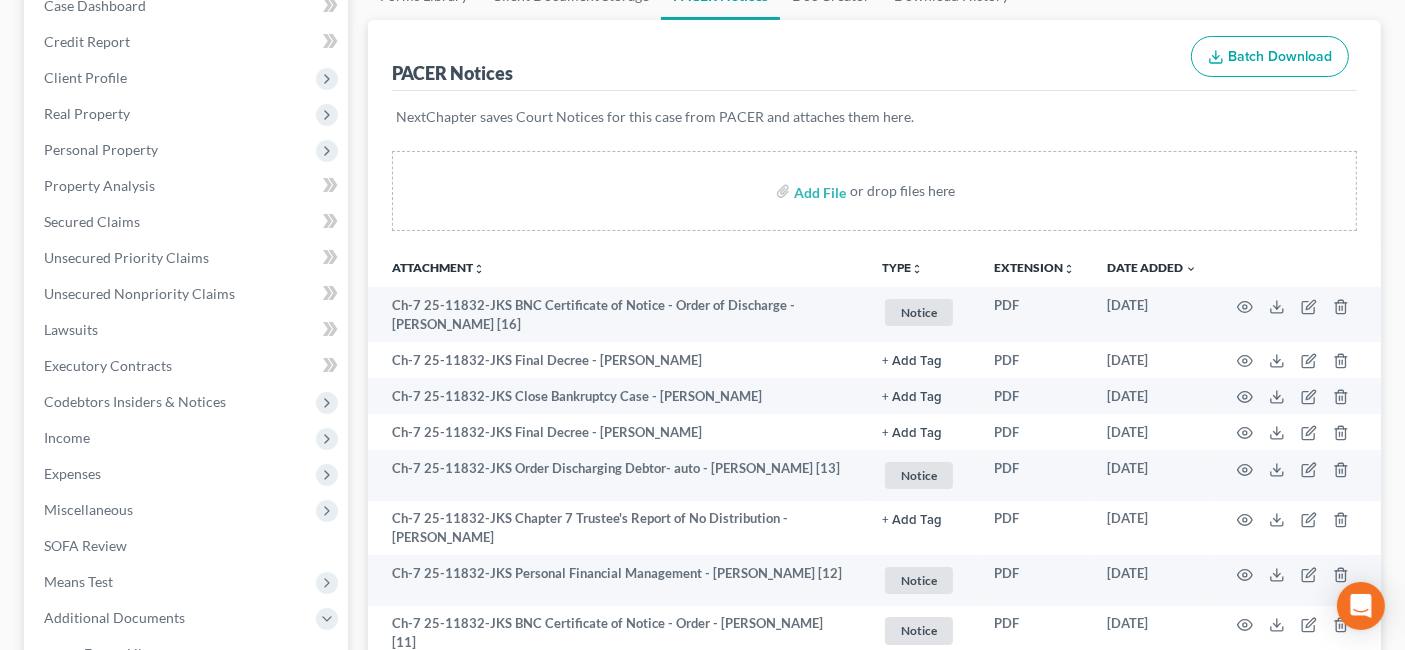 scroll, scrollTop: 0, scrollLeft: 0, axis: both 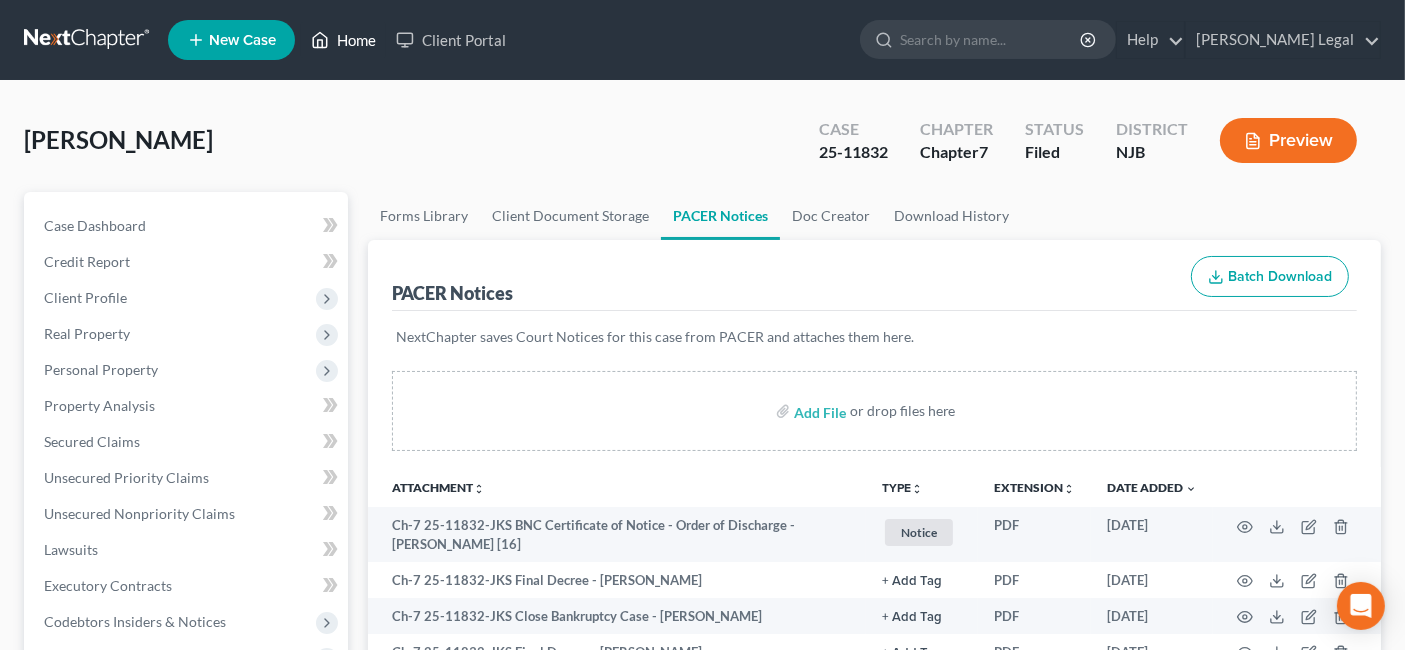 click on "Home" at bounding box center (343, 40) 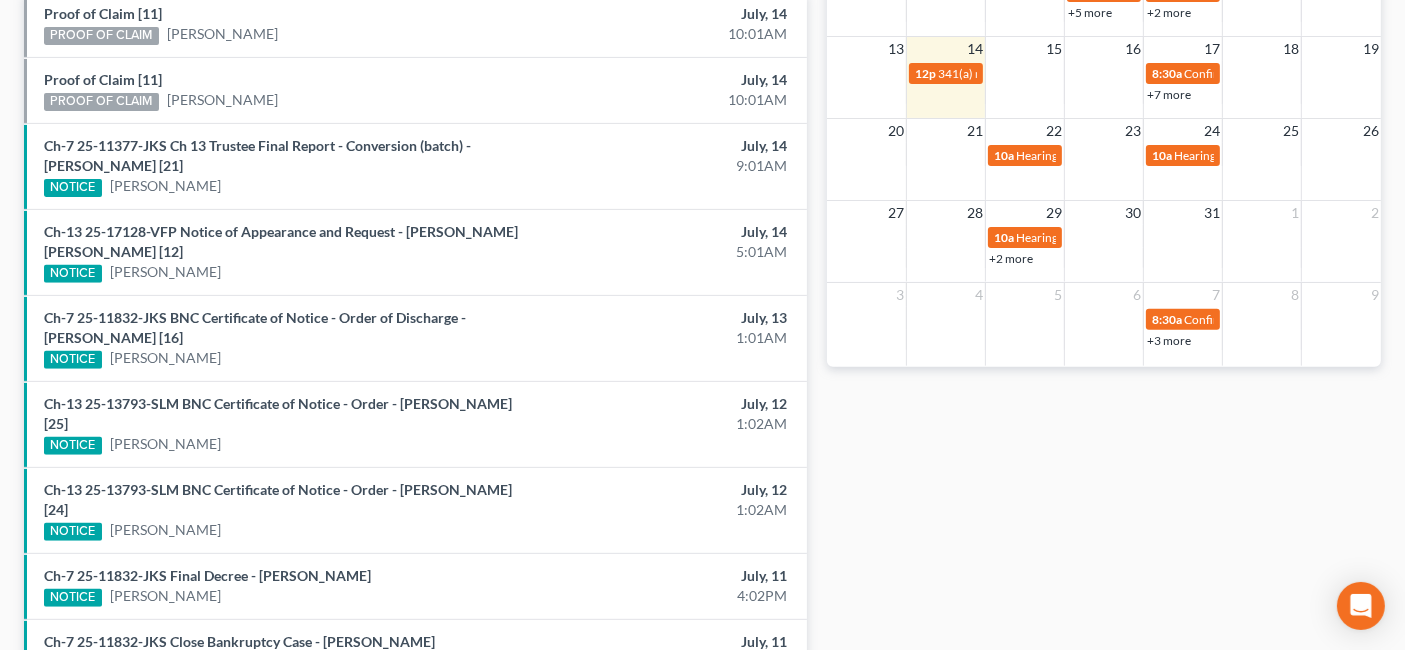 scroll, scrollTop: 662, scrollLeft: 0, axis: vertical 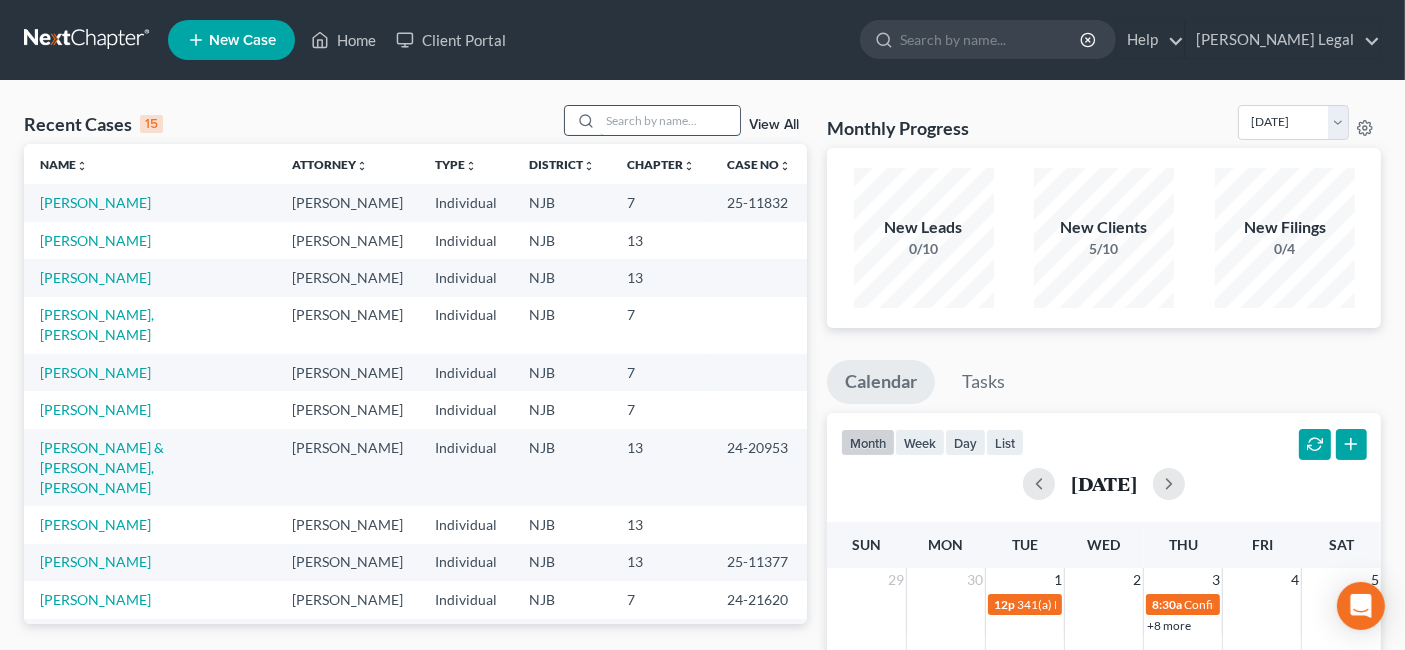 click at bounding box center (670, 120) 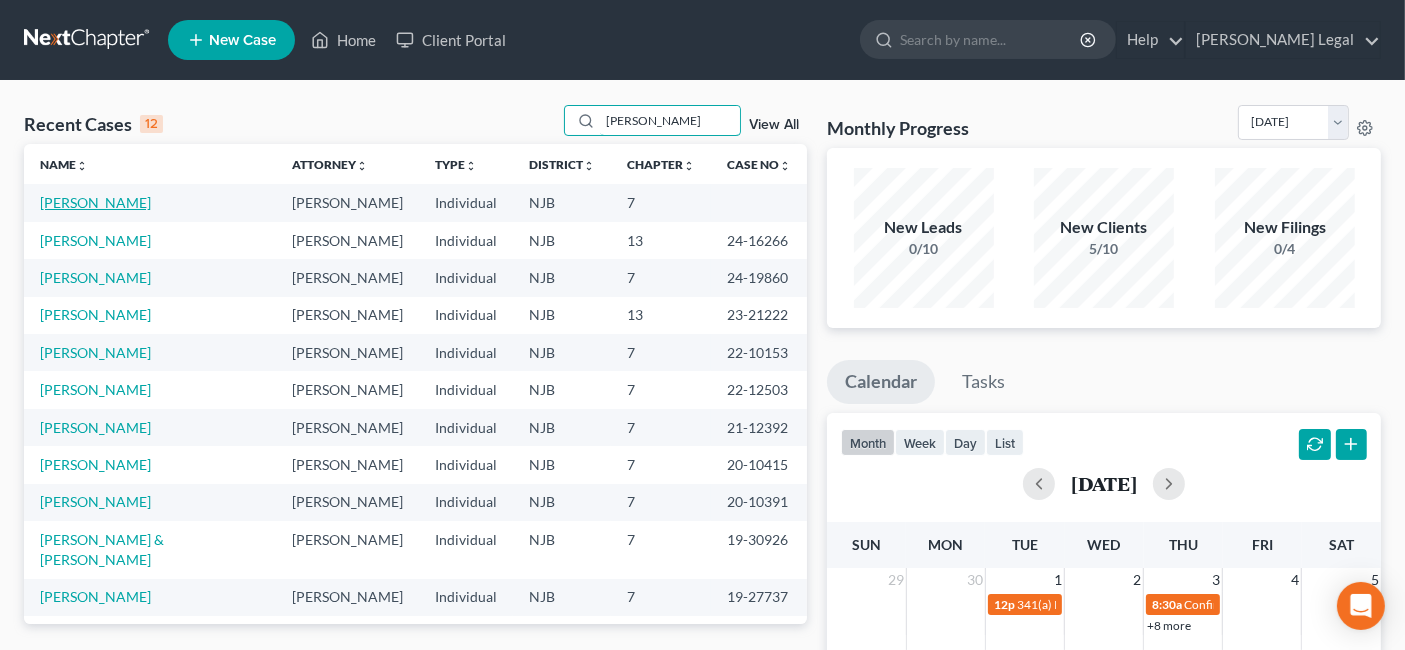 type on "[PERSON_NAME]" 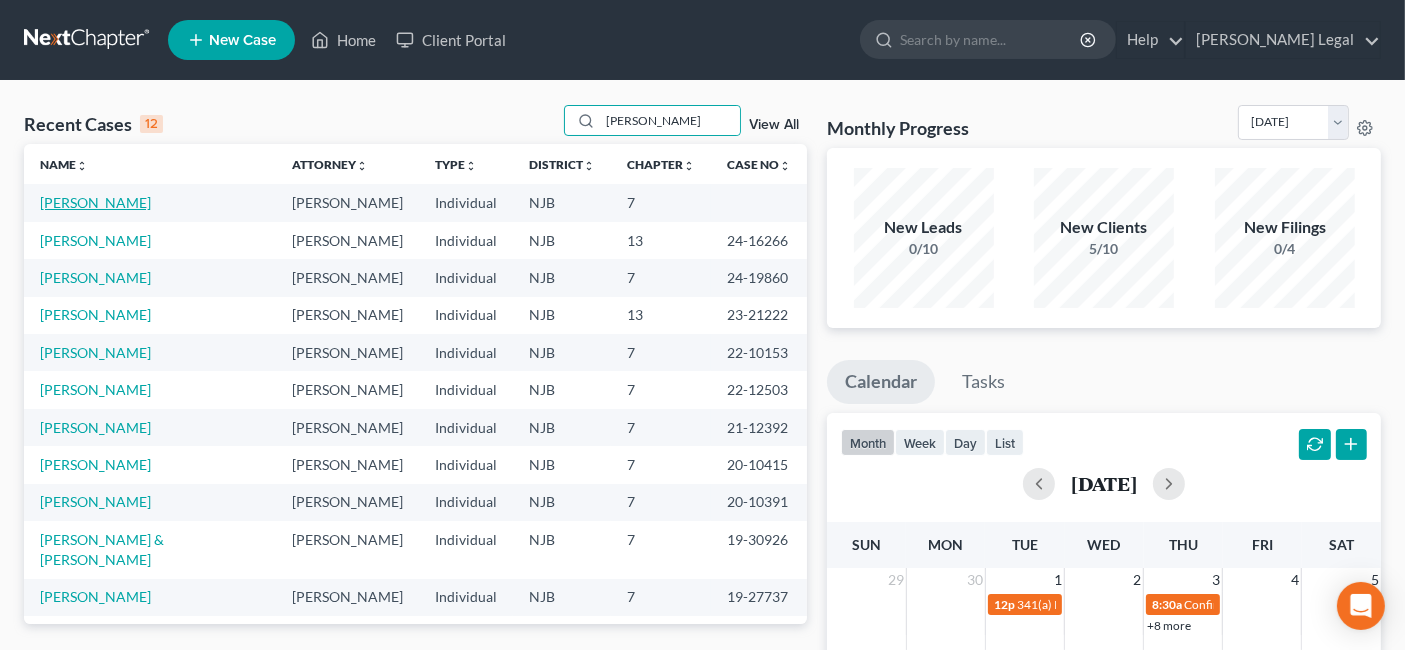 click on "[PERSON_NAME]" at bounding box center (95, 202) 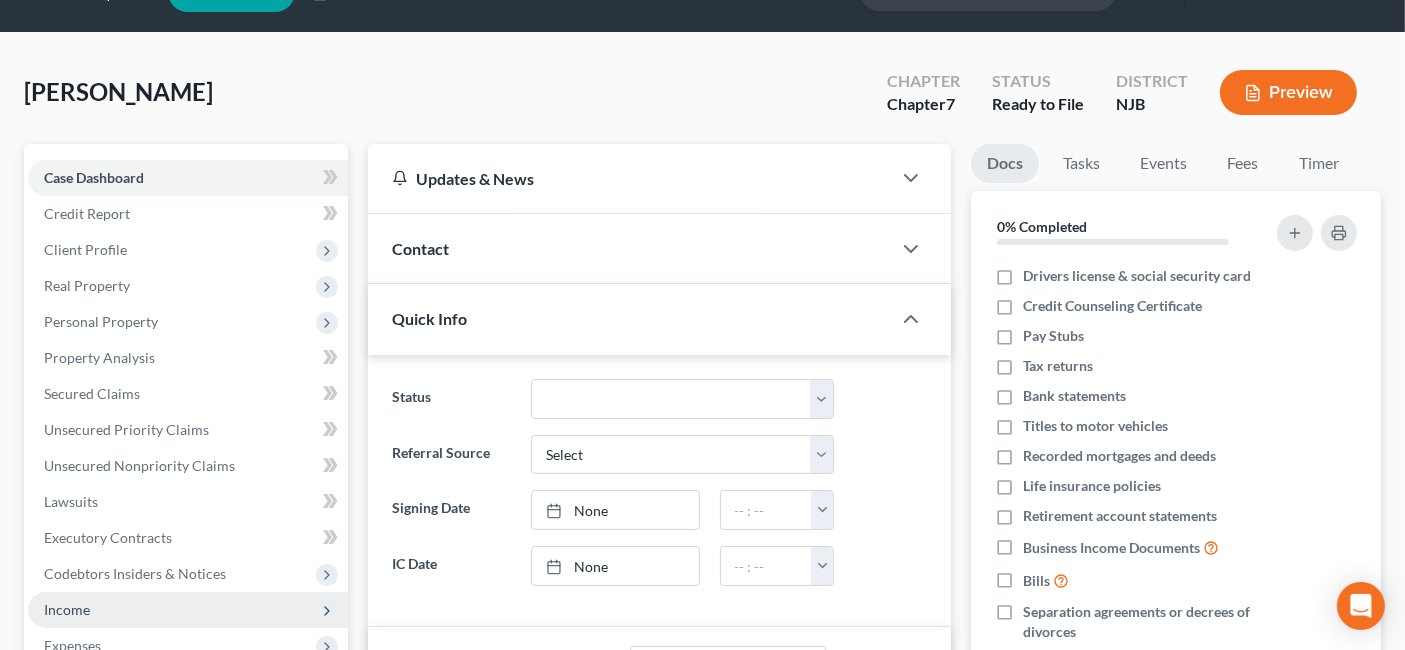 scroll, scrollTop: 0, scrollLeft: 0, axis: both 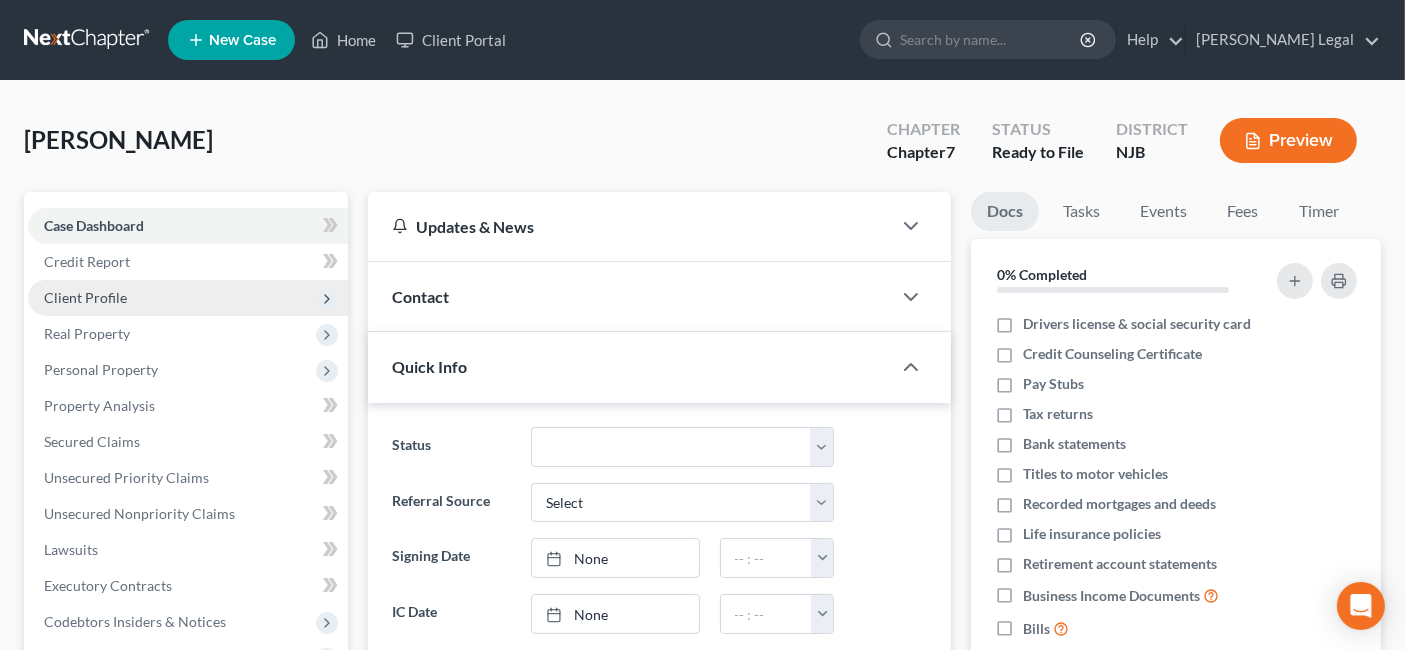 click on "Client Profile" at bounding box center [188, 298] 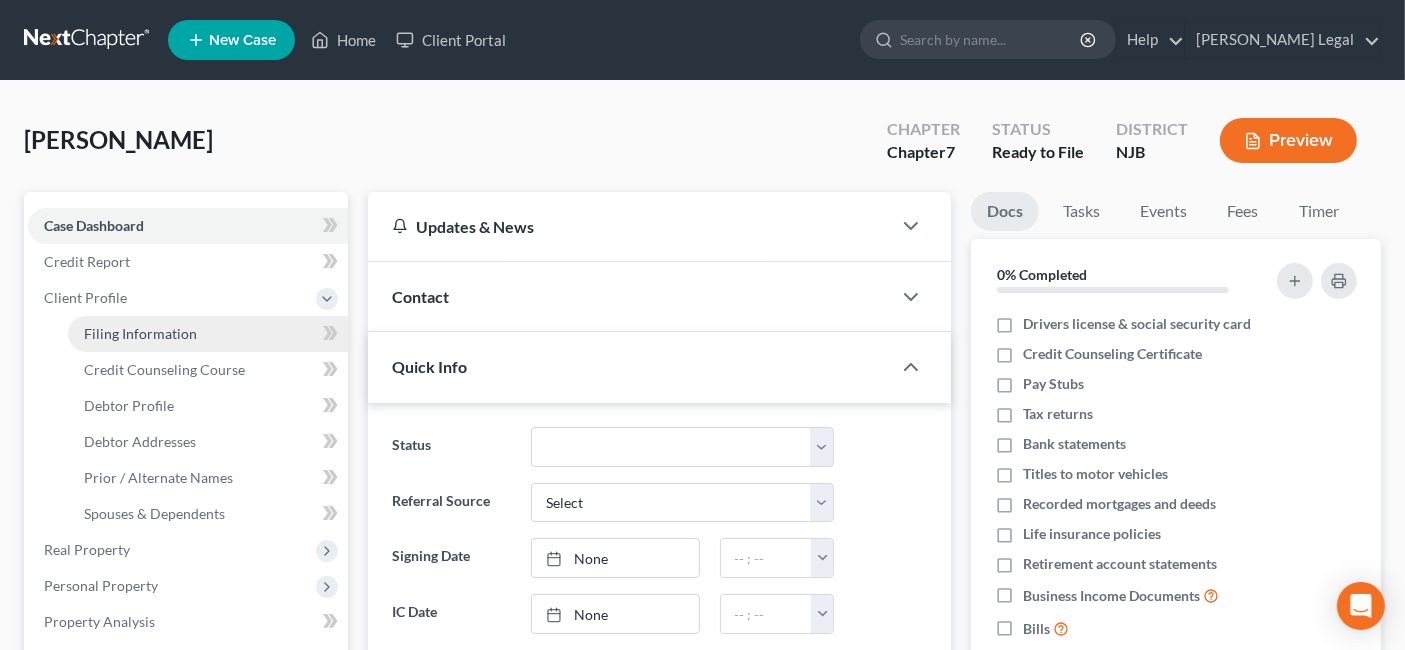 click on "Filing Information" at bounding box center [208, 334] 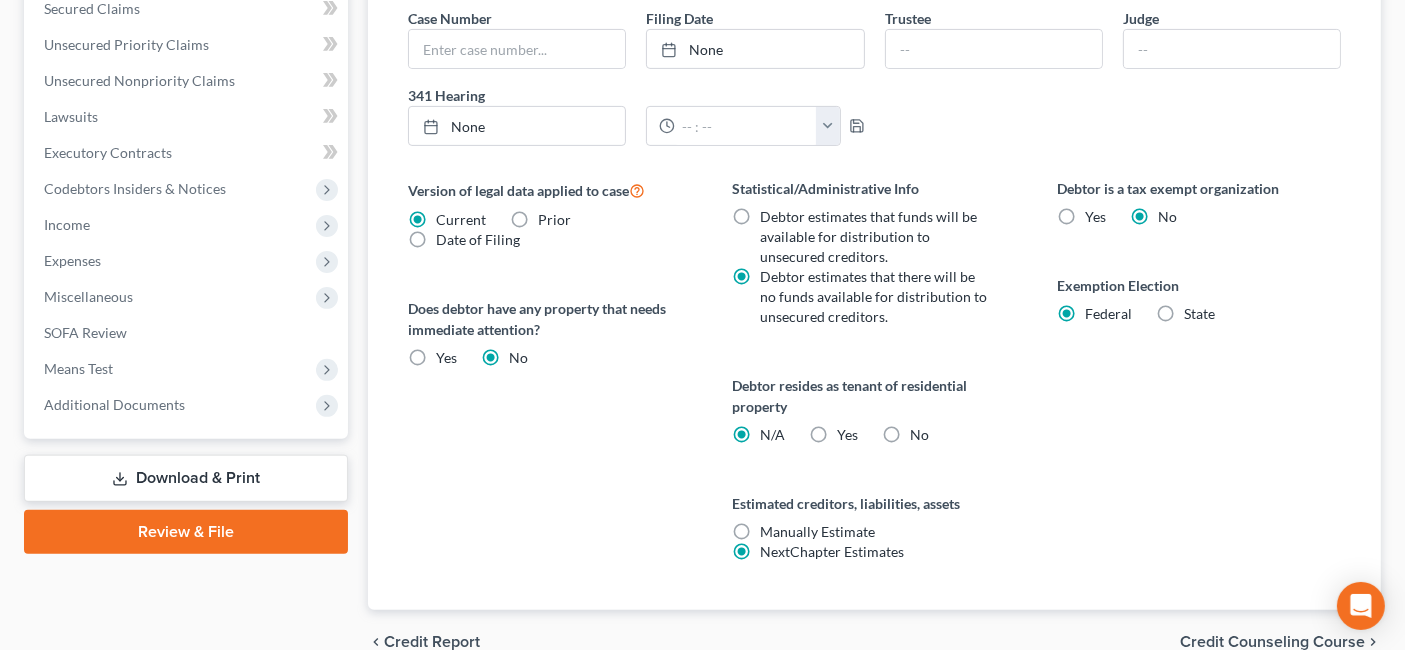 scroll, scrollTop: 666, scrollLeft: 0, axis: vertical 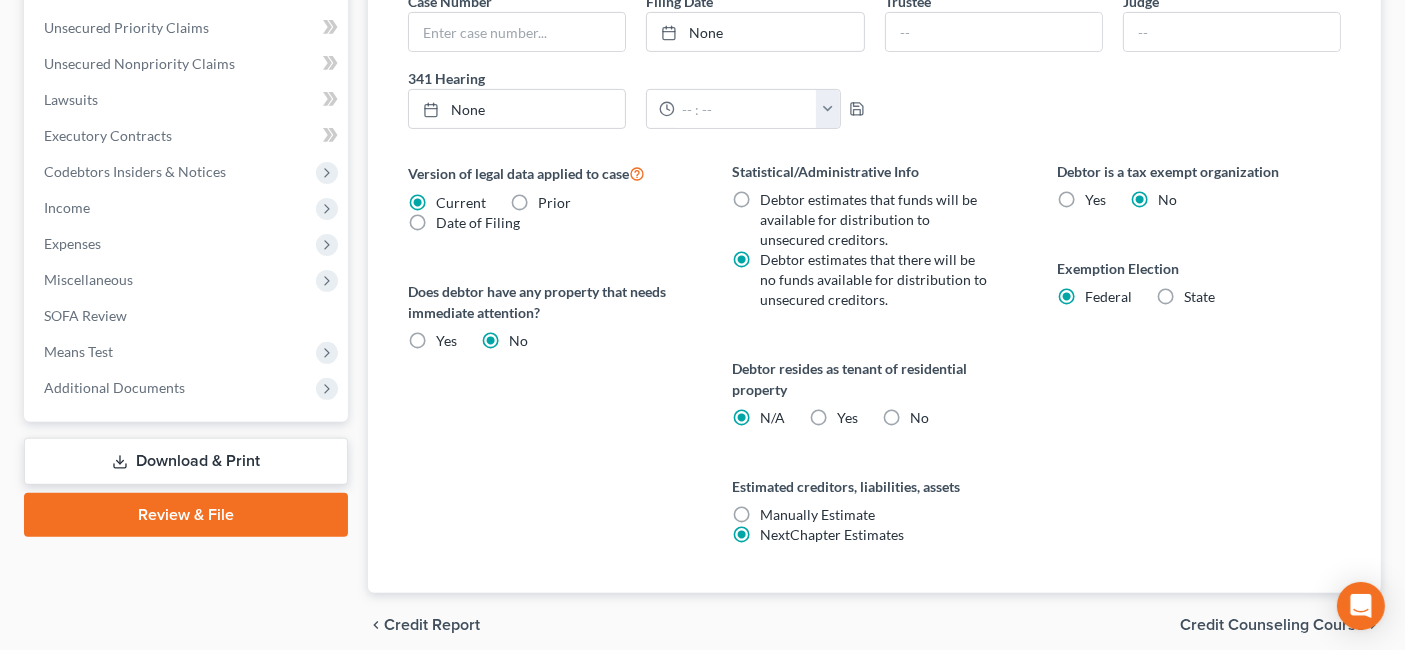 drag, startPoint x: 1212, startPoint y: 623, endPoint x: 1088, endPoint y: 536, distance: 151.47607 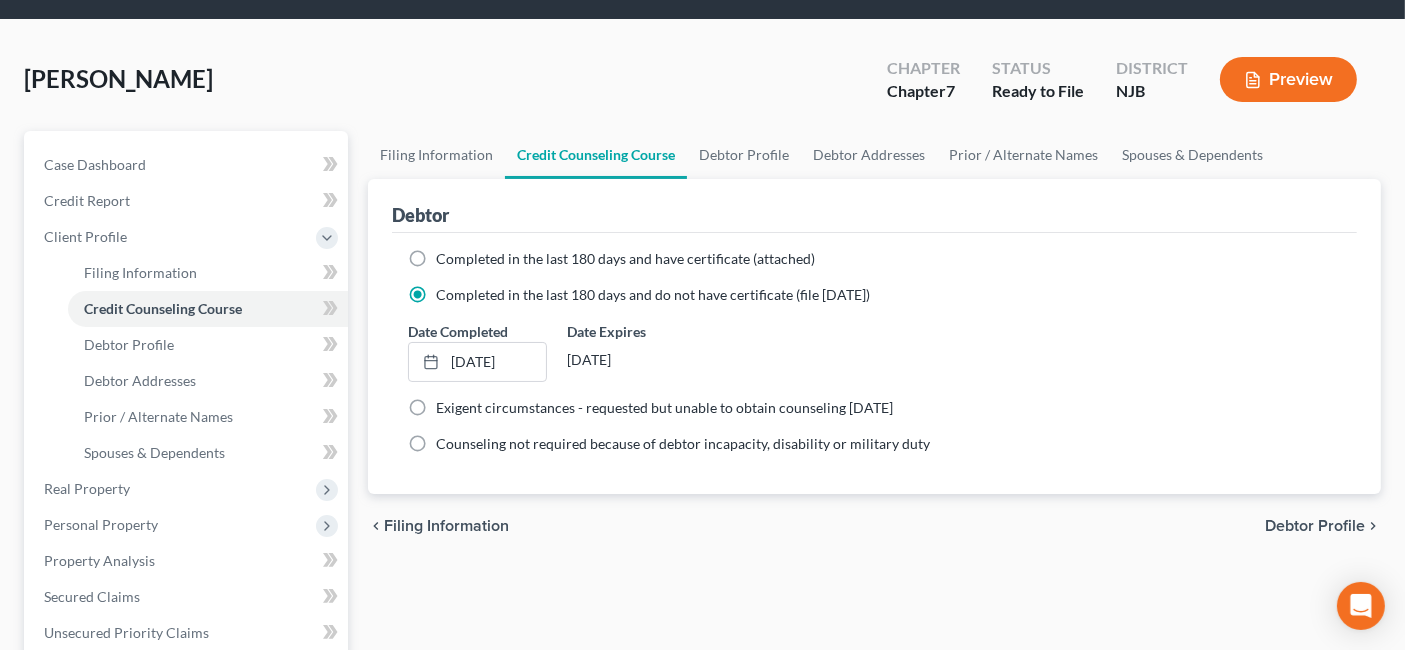 scroll, scrollTop: 111, scrollLeft: 0, axis: vertical 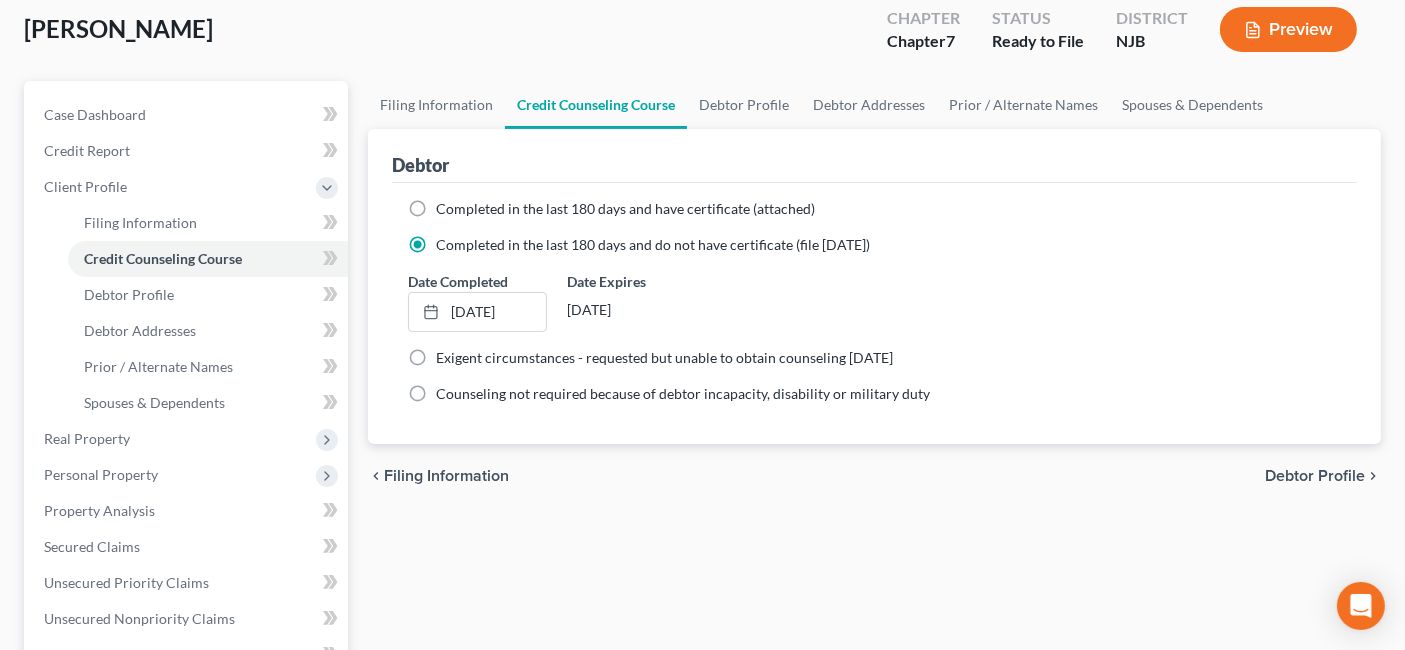 click on "Debtor Profile" at bounding box center [1315, 476] 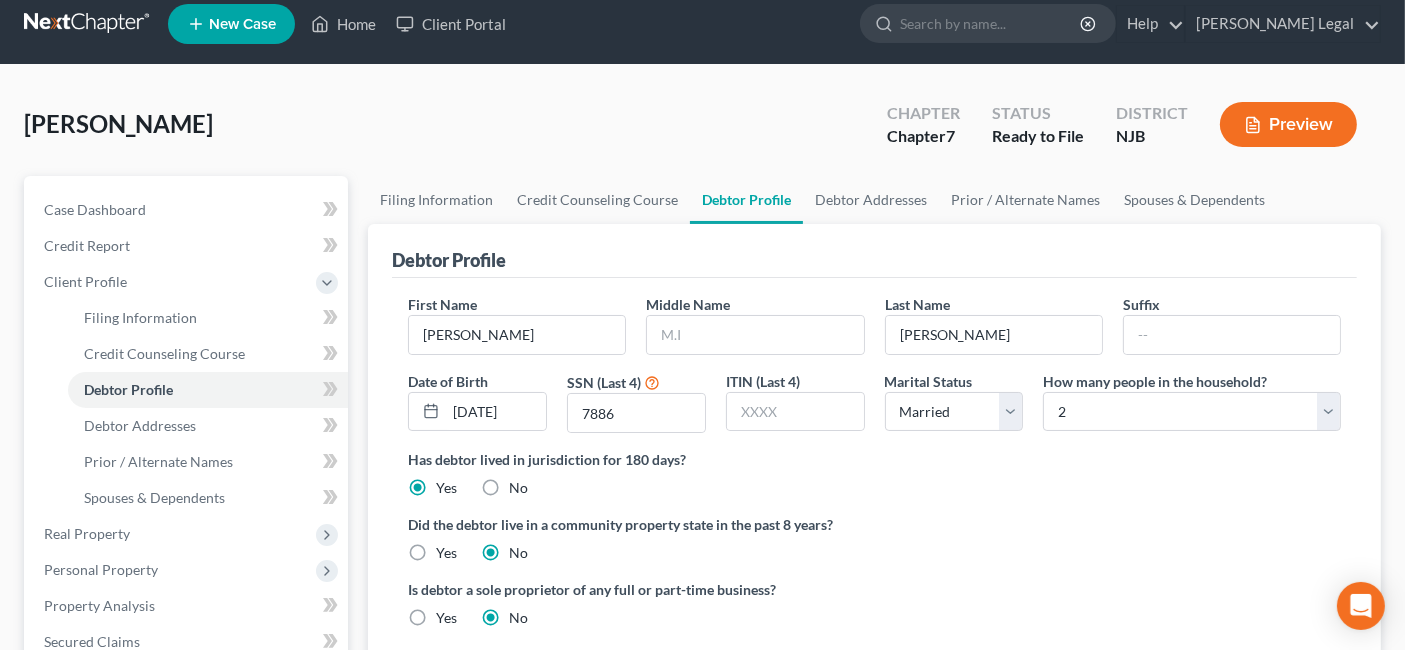 scroll, scrollTop: 0, scrollLeft: 0, axis: both 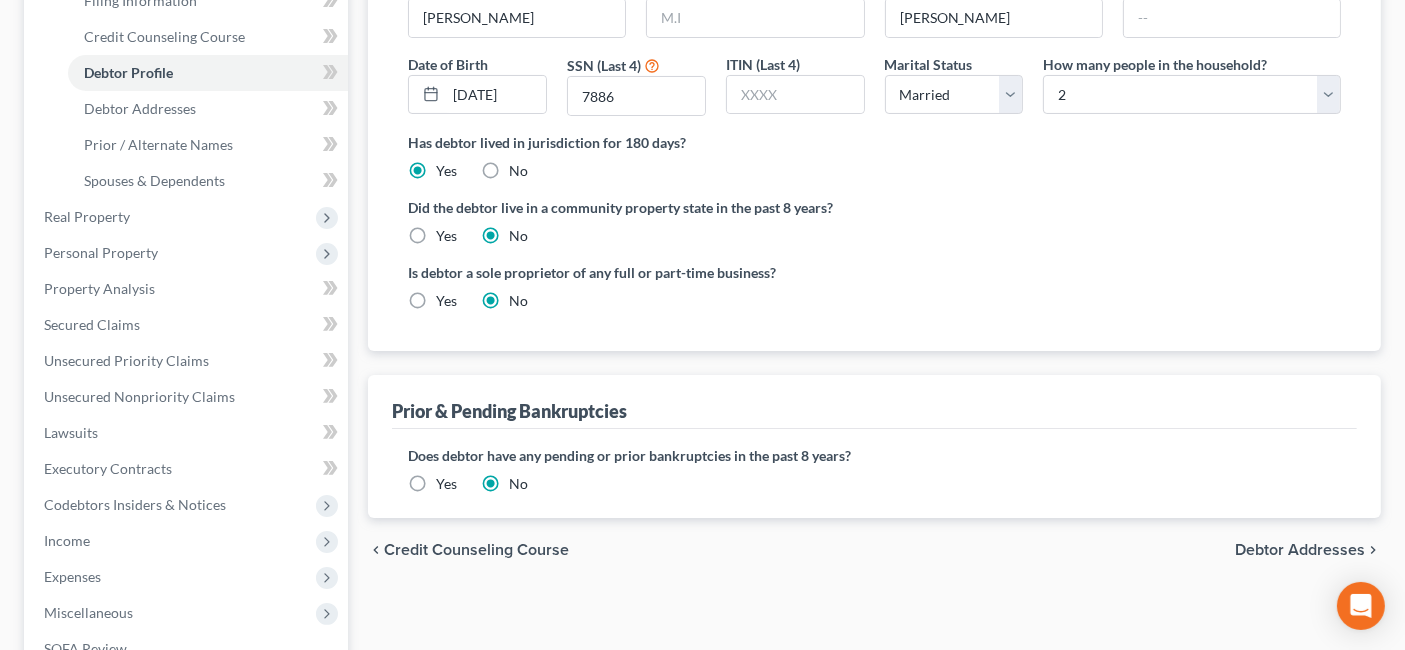 click on "Debtor Addresses" at bounding box center [1300, 550] 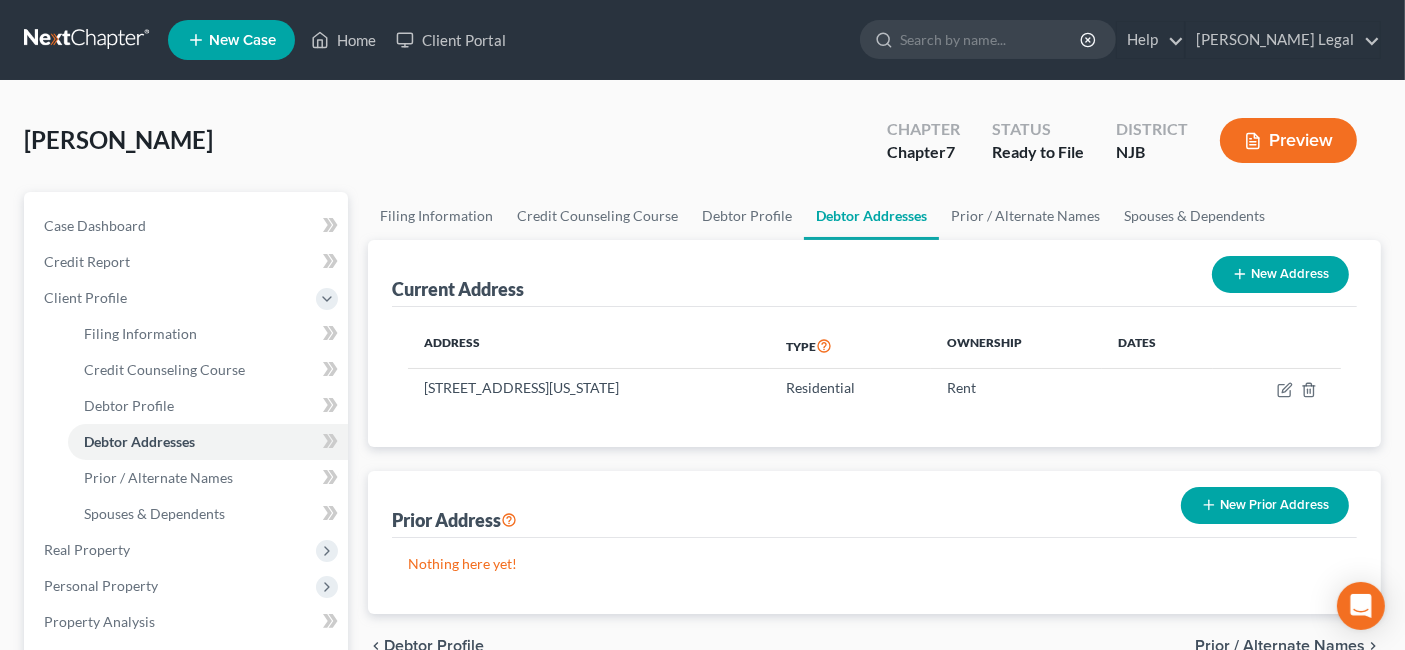 scroll, scrollTop: 111, scrollLeft: 0, axis: vertical 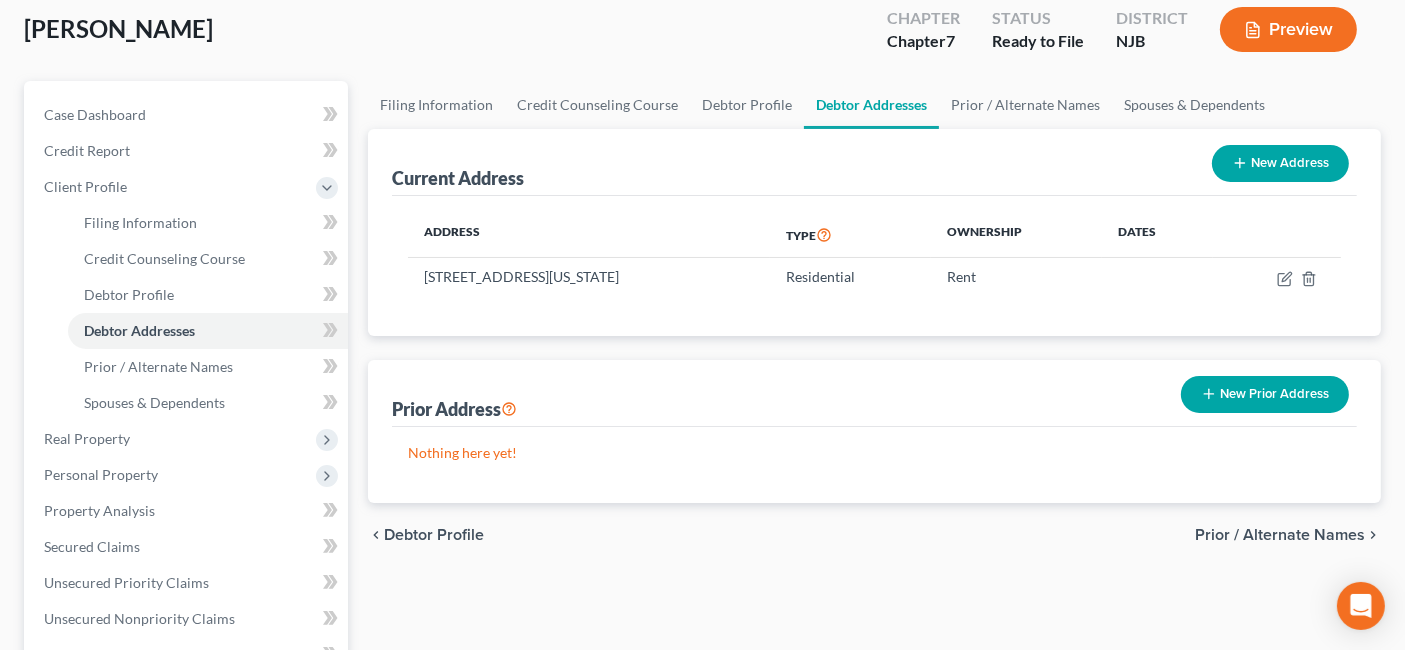 click on "Prior / Alternate Names" at bounding box center [1280, 535] 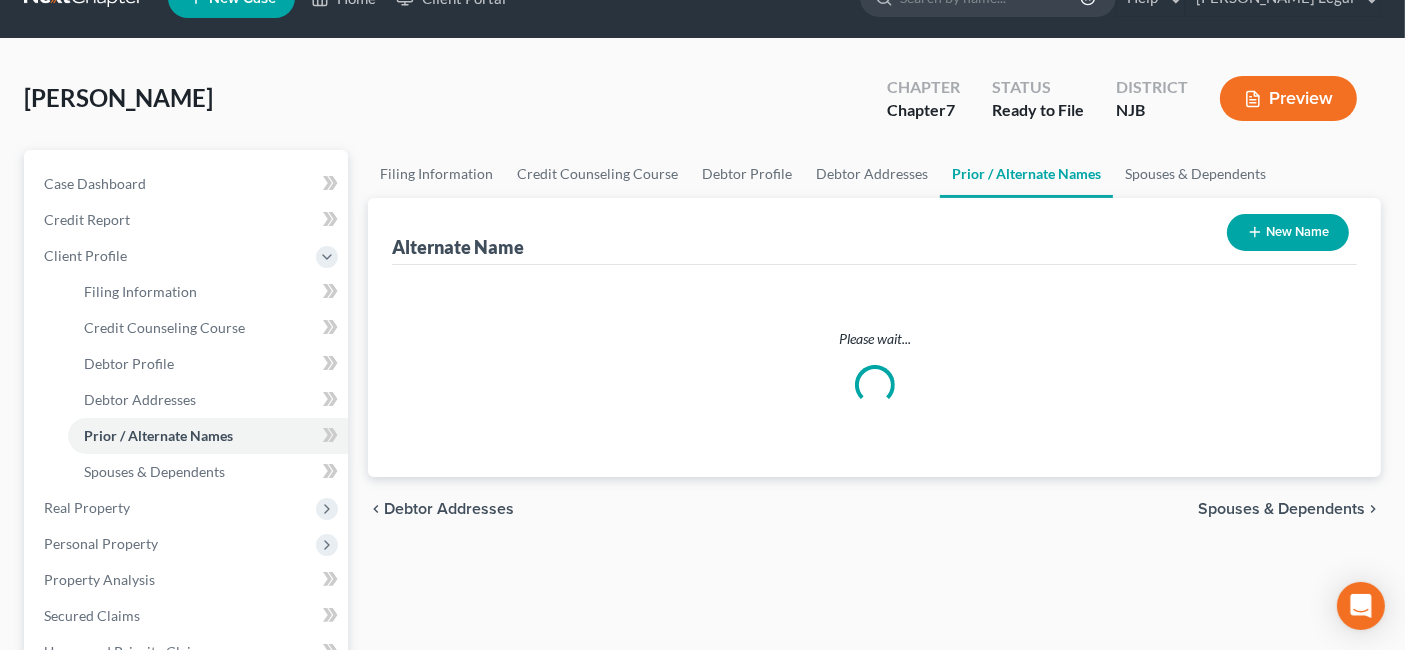 scroll, scrollTop: 0, scrollLeft: 0, axis: both 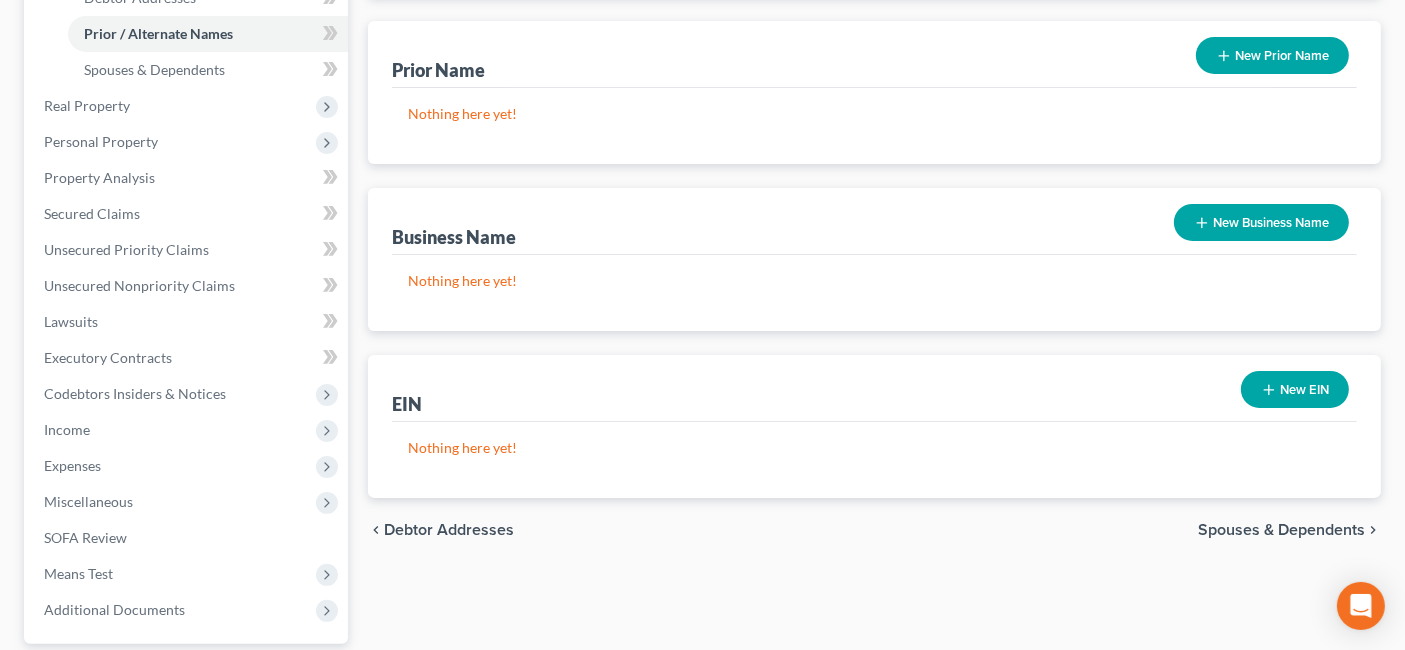 click on "Spouses & Dependents" at bounding box center (1281, 530) 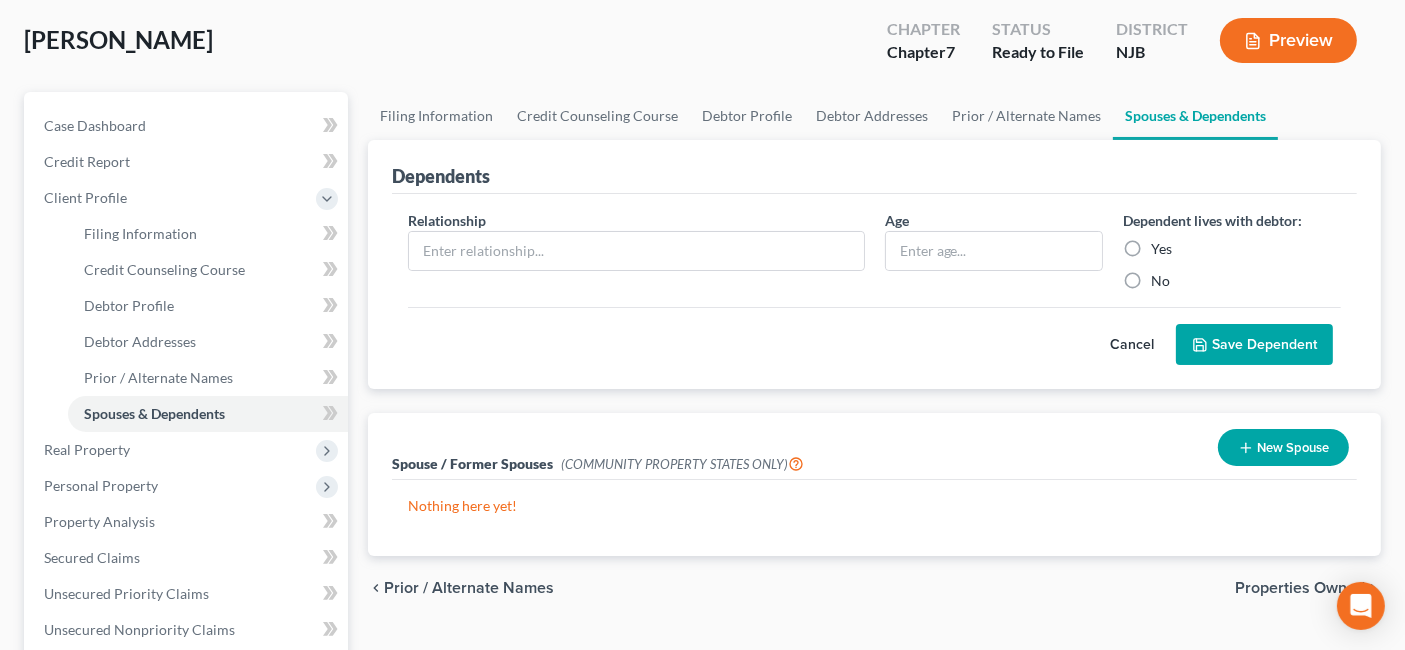 scroll, scrollTop: 120, scrollLeft: 0, axis: vertical 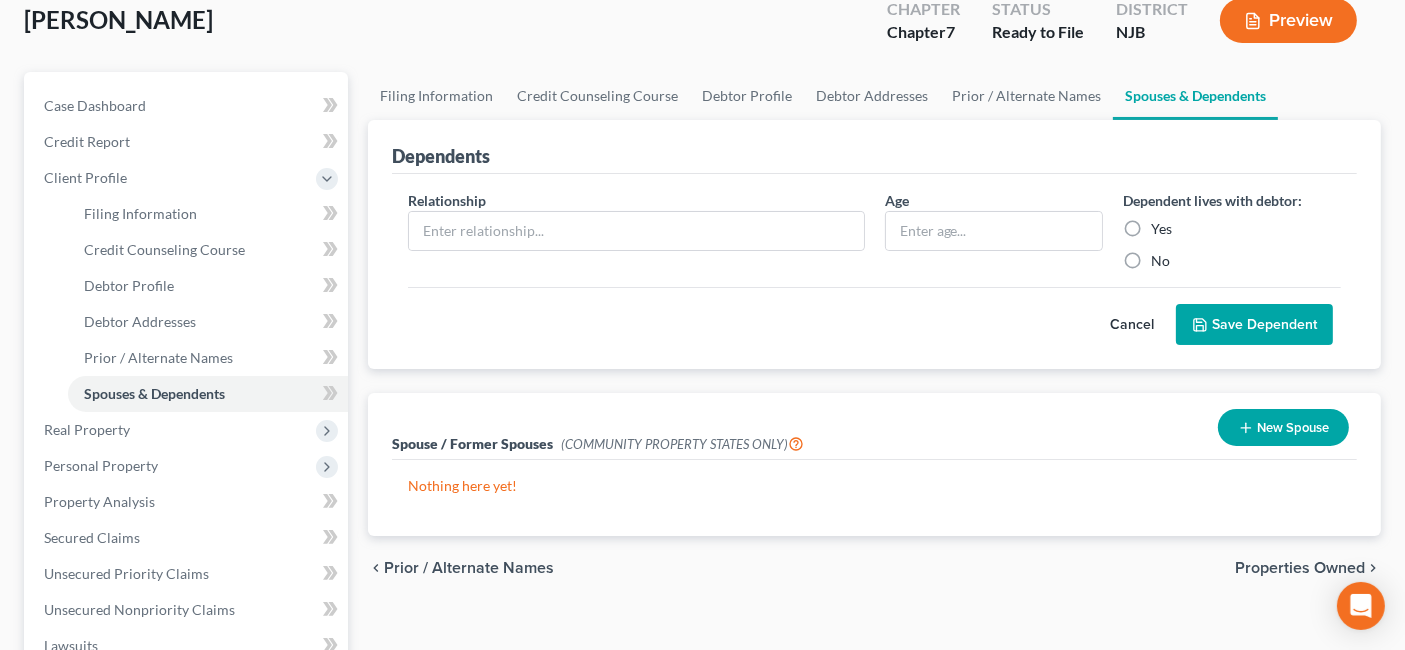 drag, startPoint x: 1294, startPoint y: 560, endPoint x: 1119, endPoint y: 449, distance: 207.23416 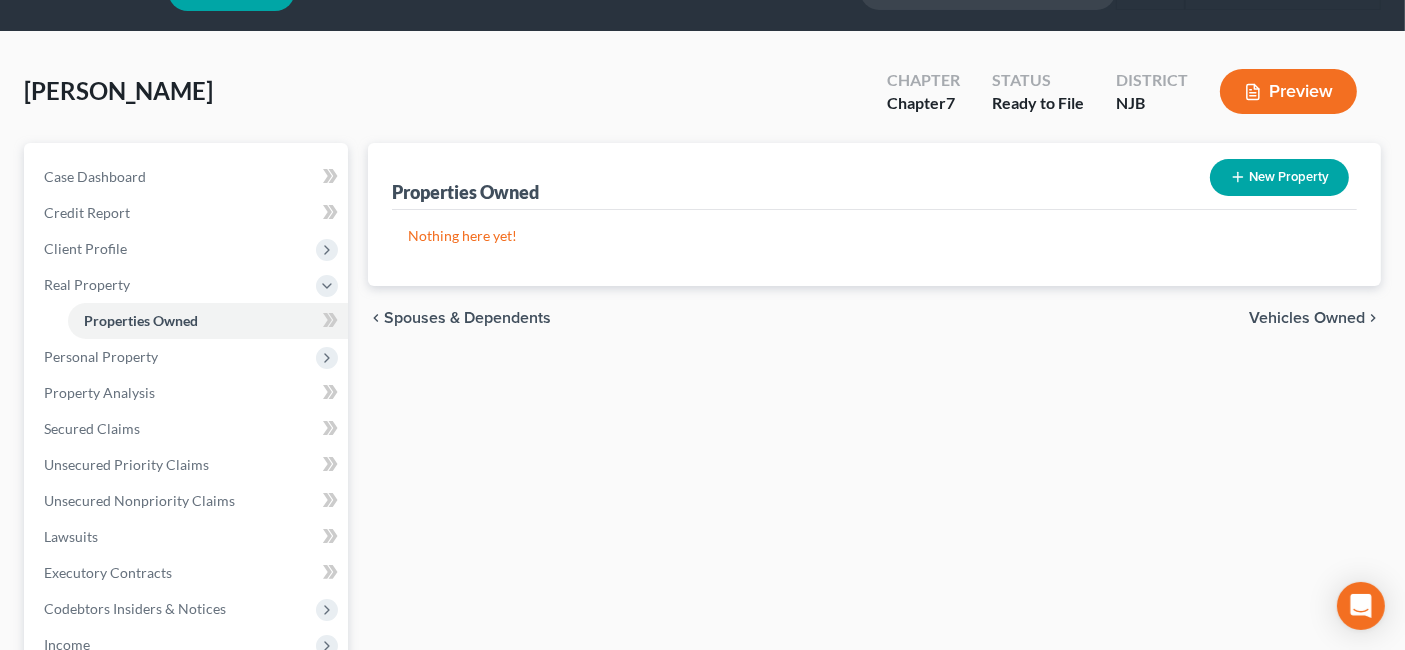 scroll, scrollTop: 0, scrollLeft: 0, axis: both 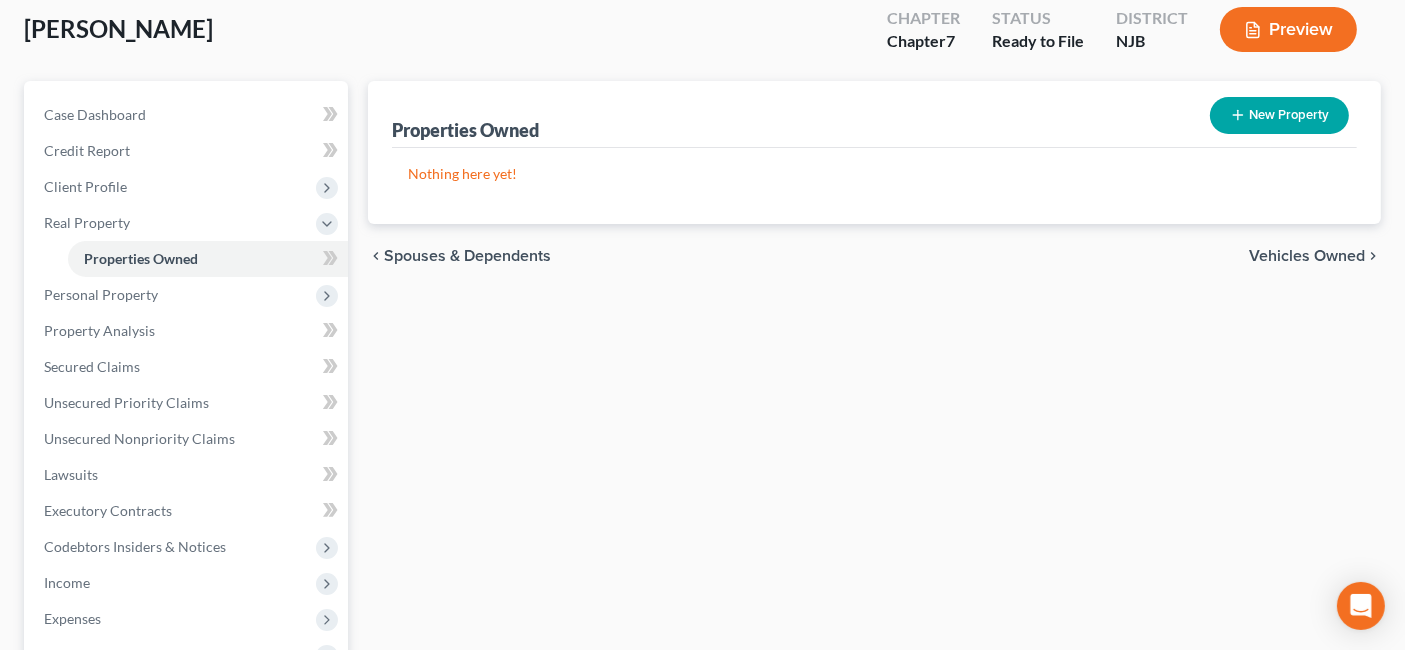 click on "Vehicles Owned" at bounding box center [1307, 256] 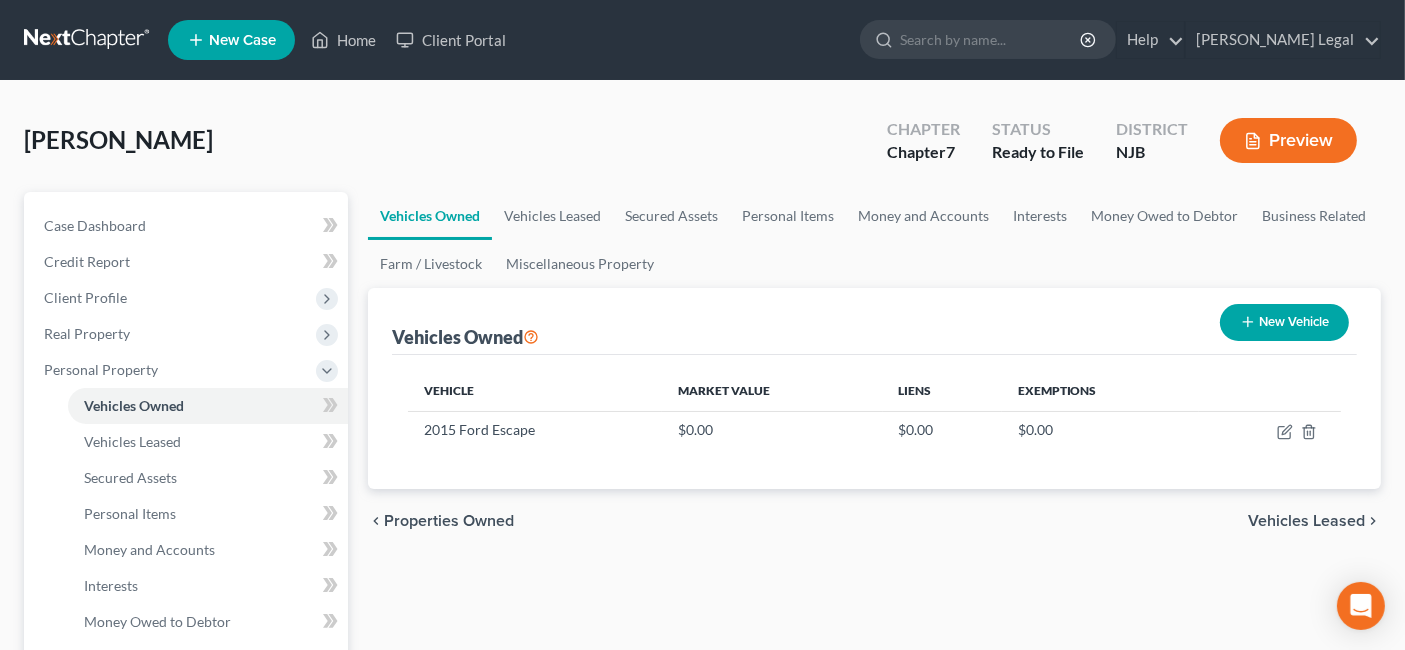 scroll, scrollTop: 111, scrollLeft: 0, axis: vertical 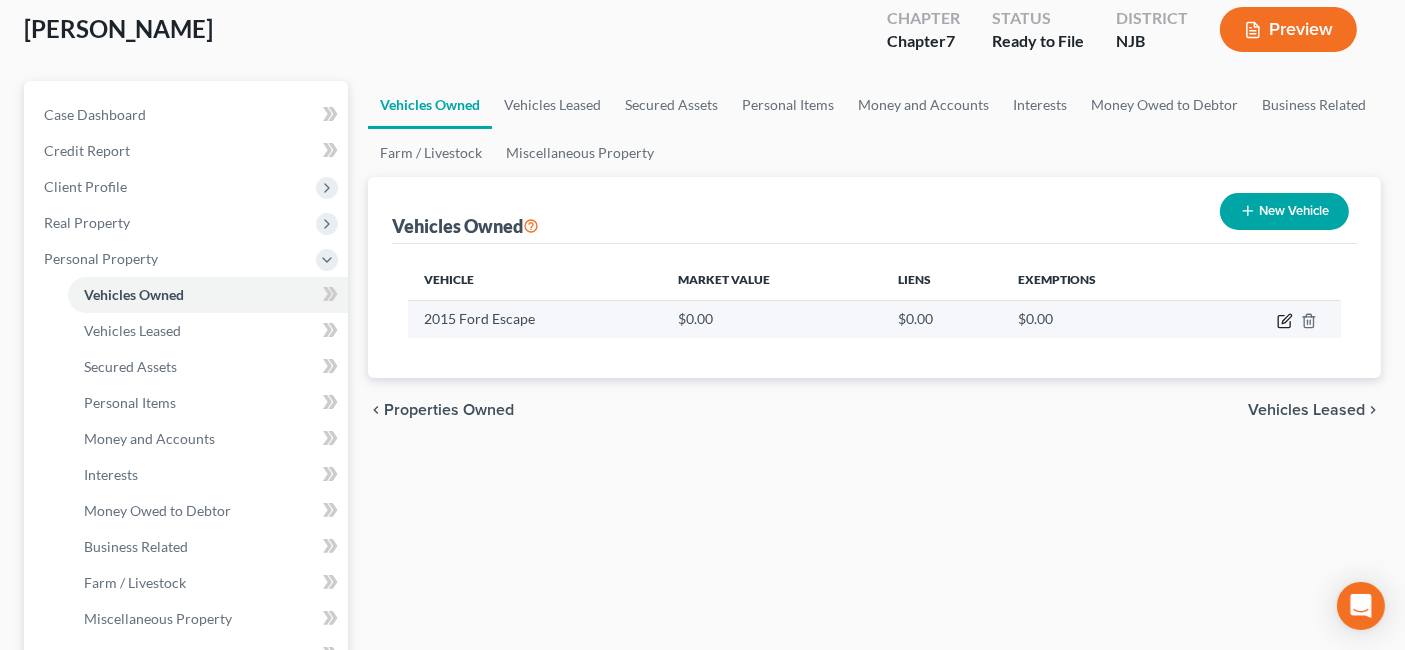 click 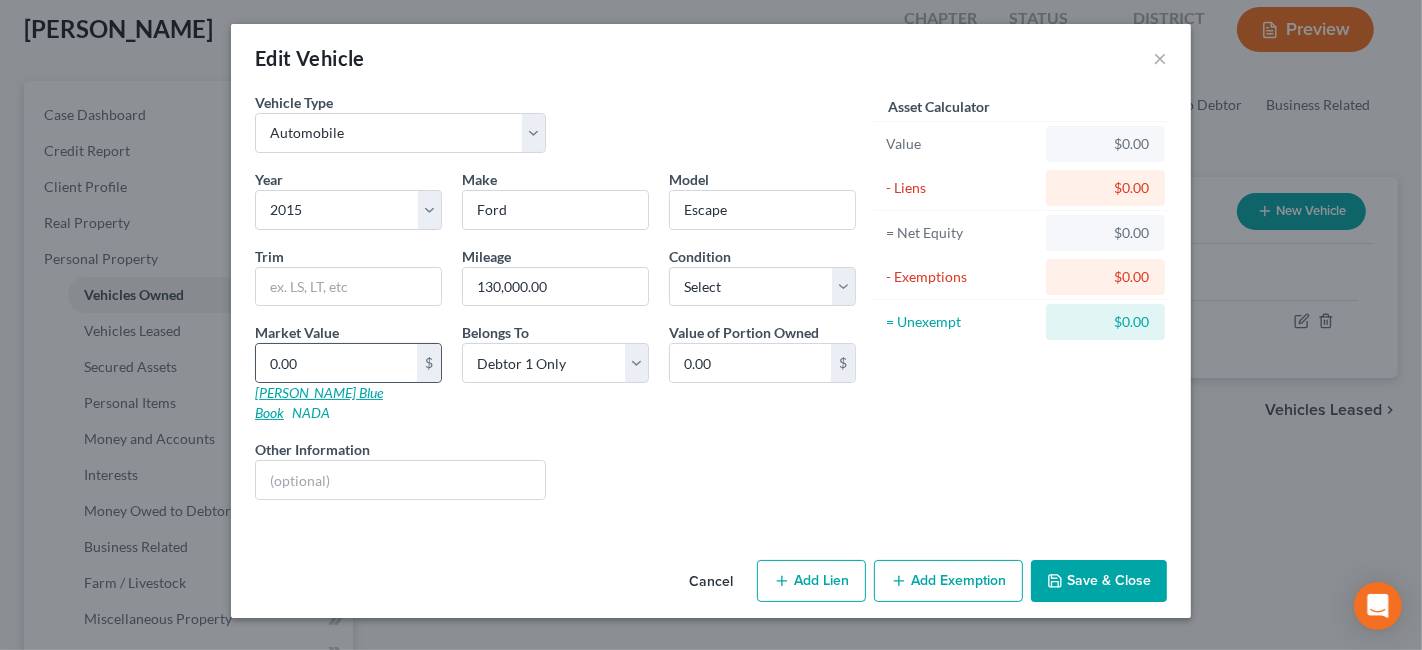 drag, startPoint x: 308, startPoint y: 392, endPoint x: 422, endPoint y: 351, distance: 121.14867 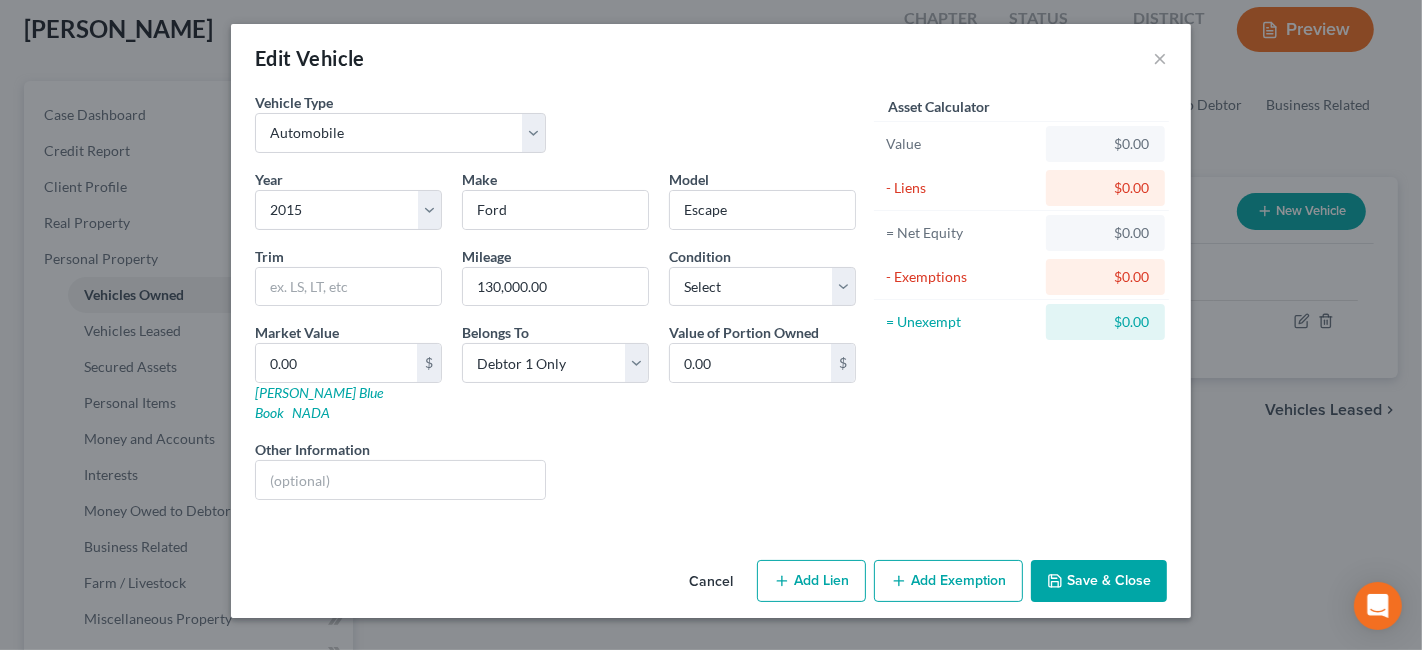 click 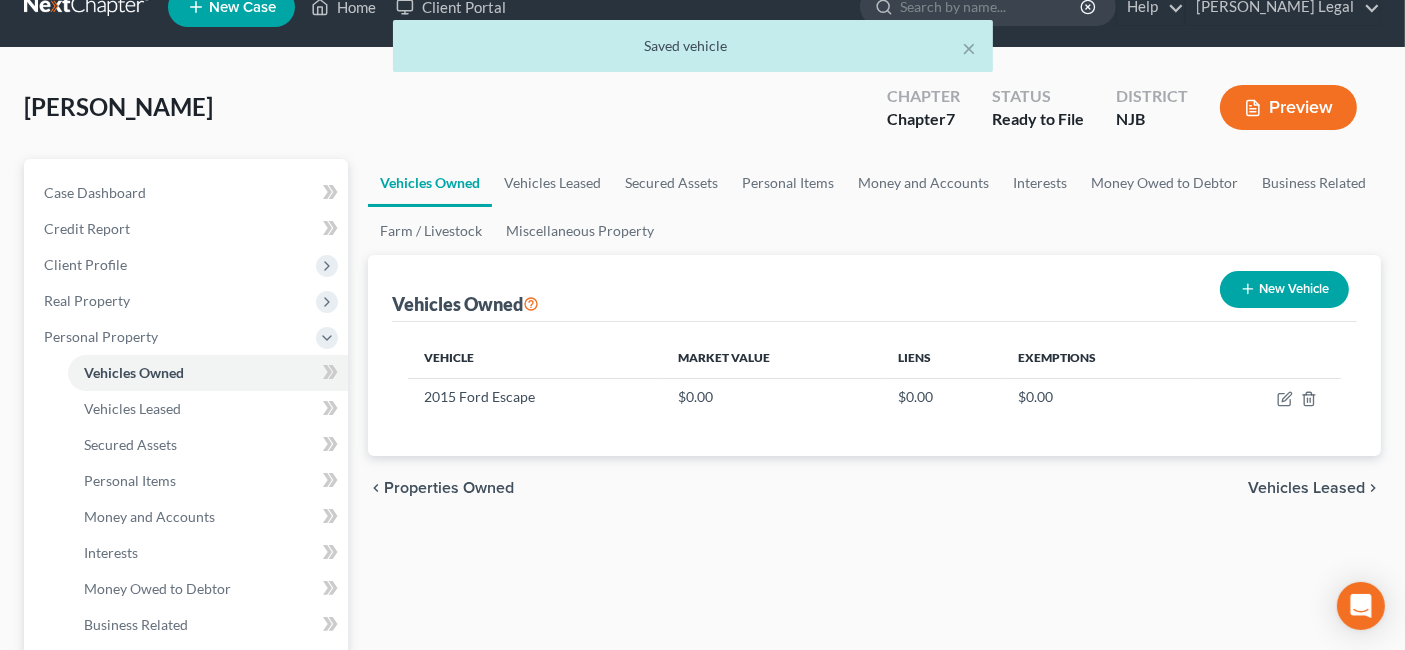 scroll, scrollTop: 0, scrollLeft: 0, axis: both 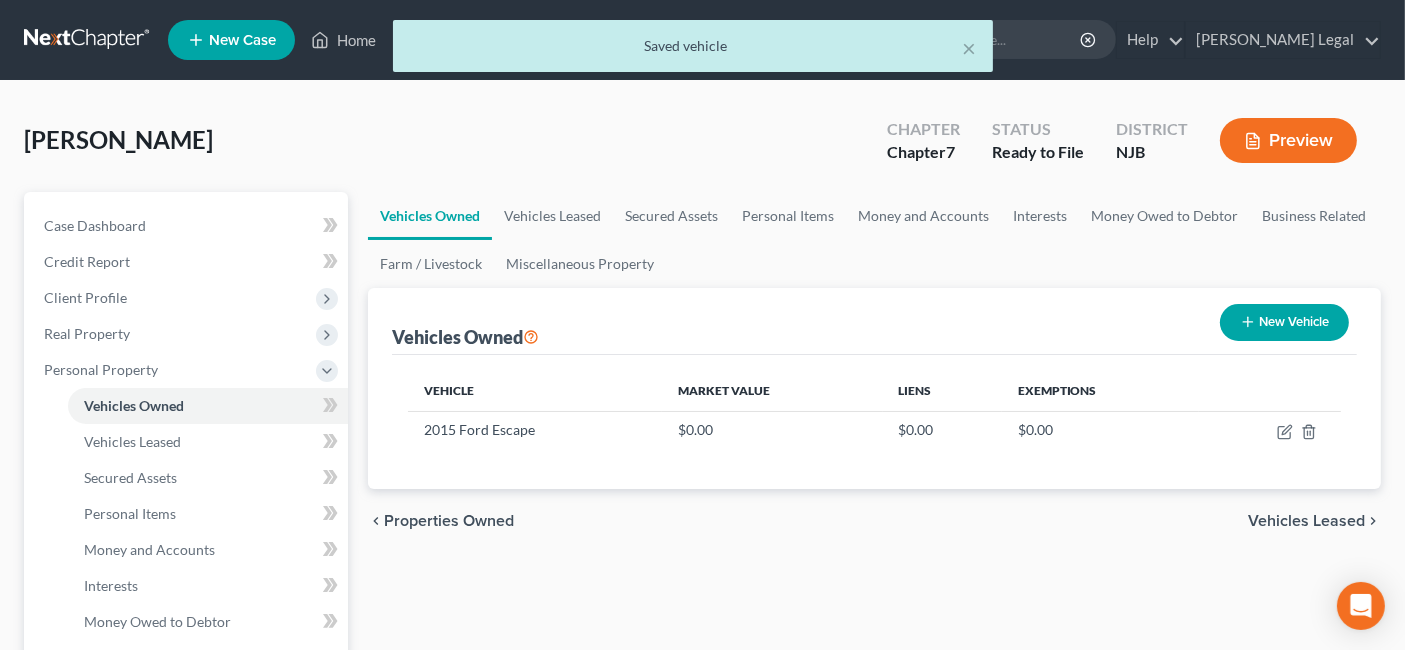 click on "×                     Saved vehicle" at bounding box center (692, 51) 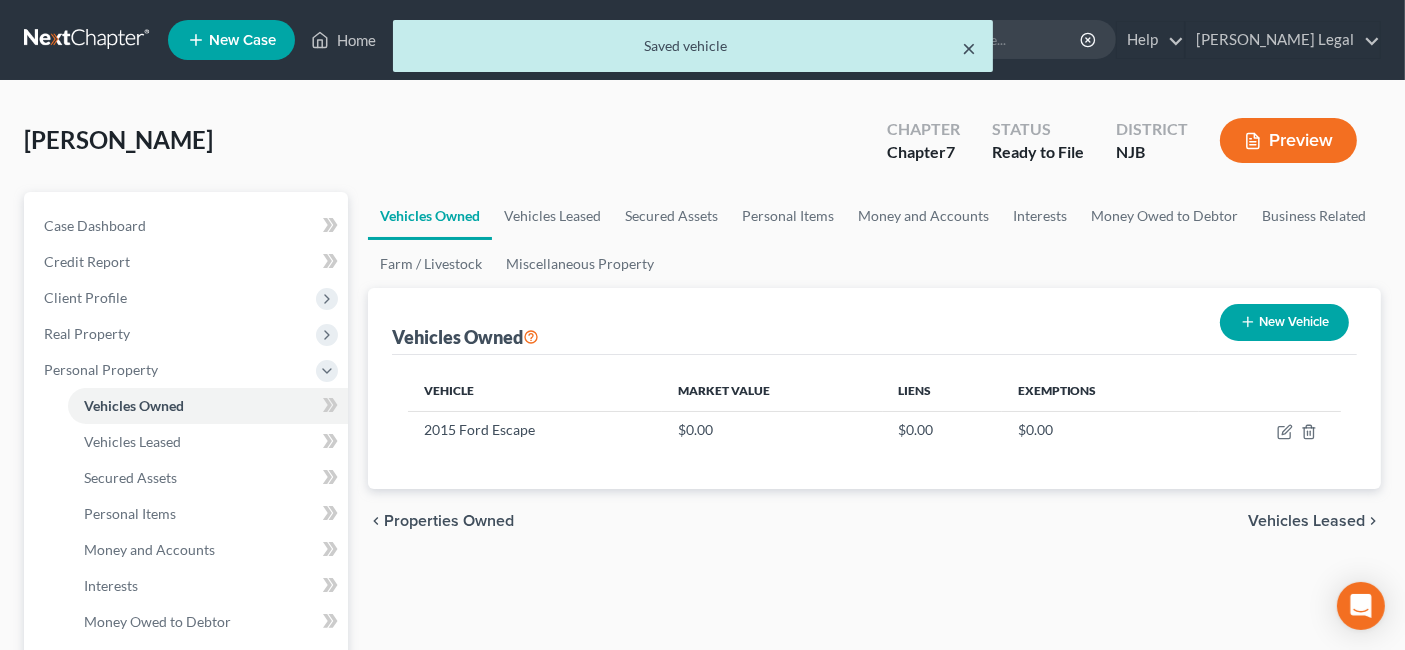 click on "×" at bounding box center (970, 48) 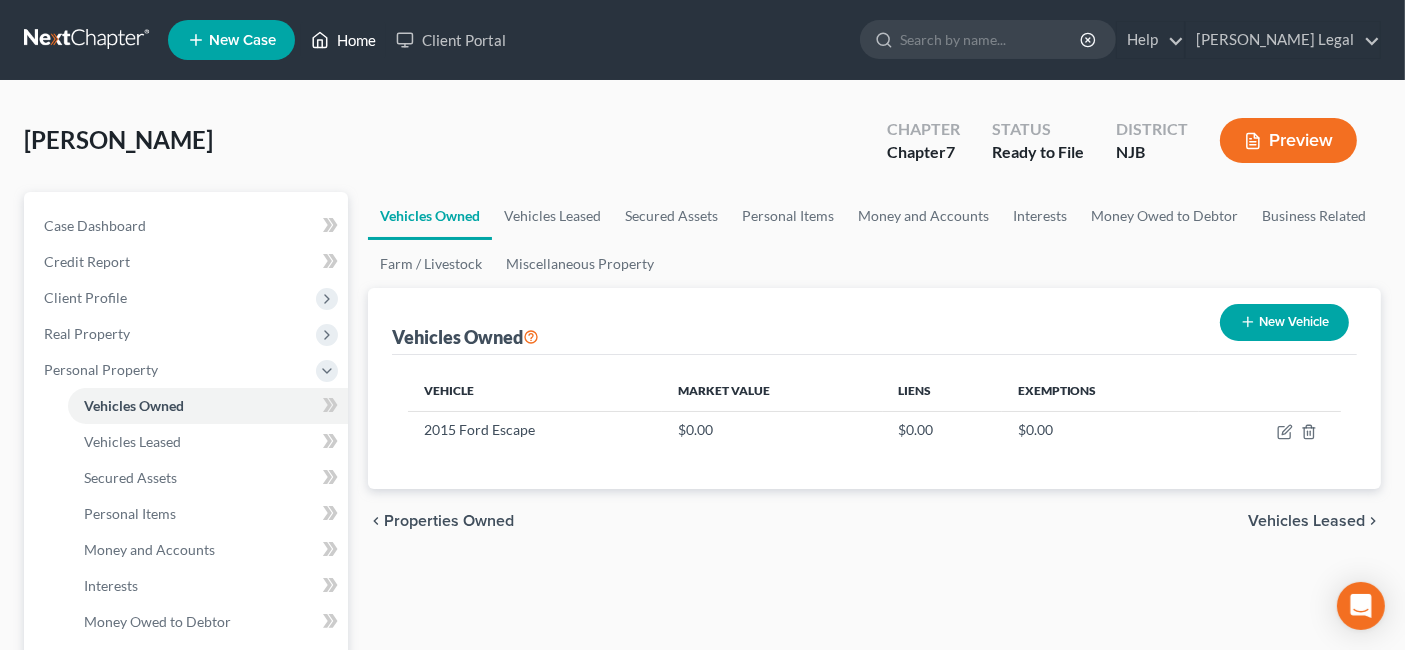 click on "Home" at bounding box center (343, 40) 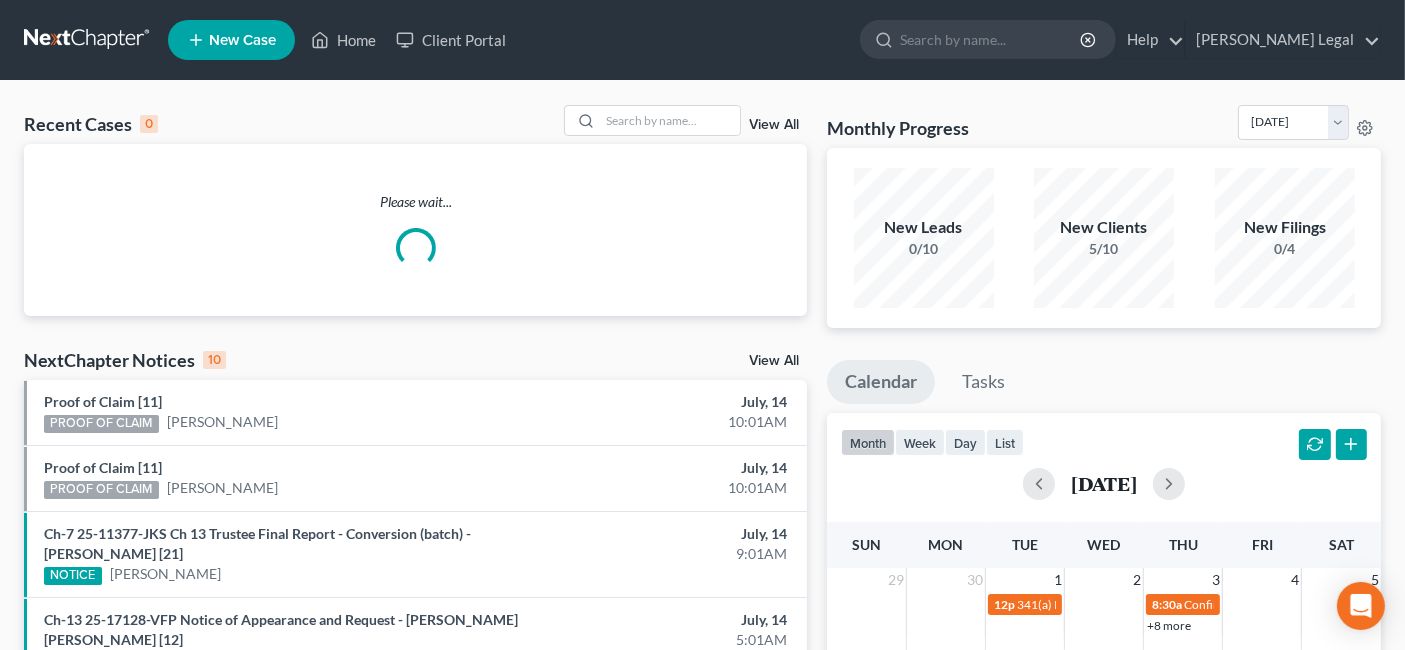 click on "Recent Cases 0         View All
Please wait...
NextChapter Notices 10 View All
Proof of Claim [11] PROOF OF CLAIM [PERSON_NAME] July, 14 10:01AM Proof of Claim [11] PROOF OF CLAIM [PERSON_NAME] July, 14 10:01AM Ch-7 25-11377-JKS Ch 13 Trustee Final Report - Conversion (batch) - [PERSON_NAME] [21] NOTICE [PERSON_NAME] July, 14 9:01AM Ch-13 25-17128-VFP Notice of Appearance and Request - [PERSON_NAME] [PERSON_NAME] [12] NOTICE [PERSON_NAME] July, 14 5:01AM Ch-7 25-11832-JKS BNC Certificate of Notice - Order of Discharge - [PERSON_NAME] [16] NOTICE [PERSON_NAME] July, 13 1:01AM Ch-13 25-13793-SLM BNC Certificate of Notice - Order  - [PERSON_NAME] [25] NOTICE [PERSON_NAME] July, 12 1:02AM Ch-13 25-13793-SLM BNC Certificate of Notice - Order  - [PERSON_NAME] [24] NOTICE [PERSON_NAME] July, 12 1:02AM Ch-7 25-11832-JKS Final Decree - [PERSON_NAME] NOTICE [PERSON_NAME] July, 11 4:02PM NOTICE" at bounding box center (702, 638) 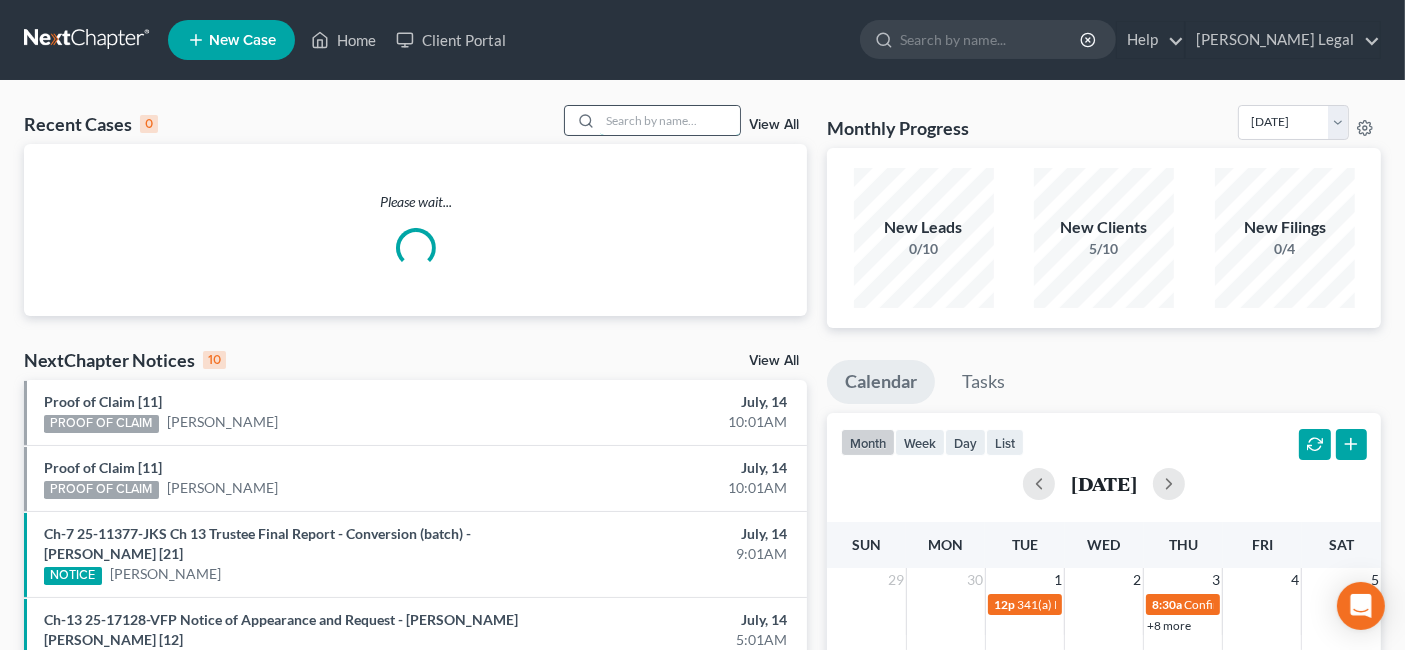 click at bounding box center (670, 120) 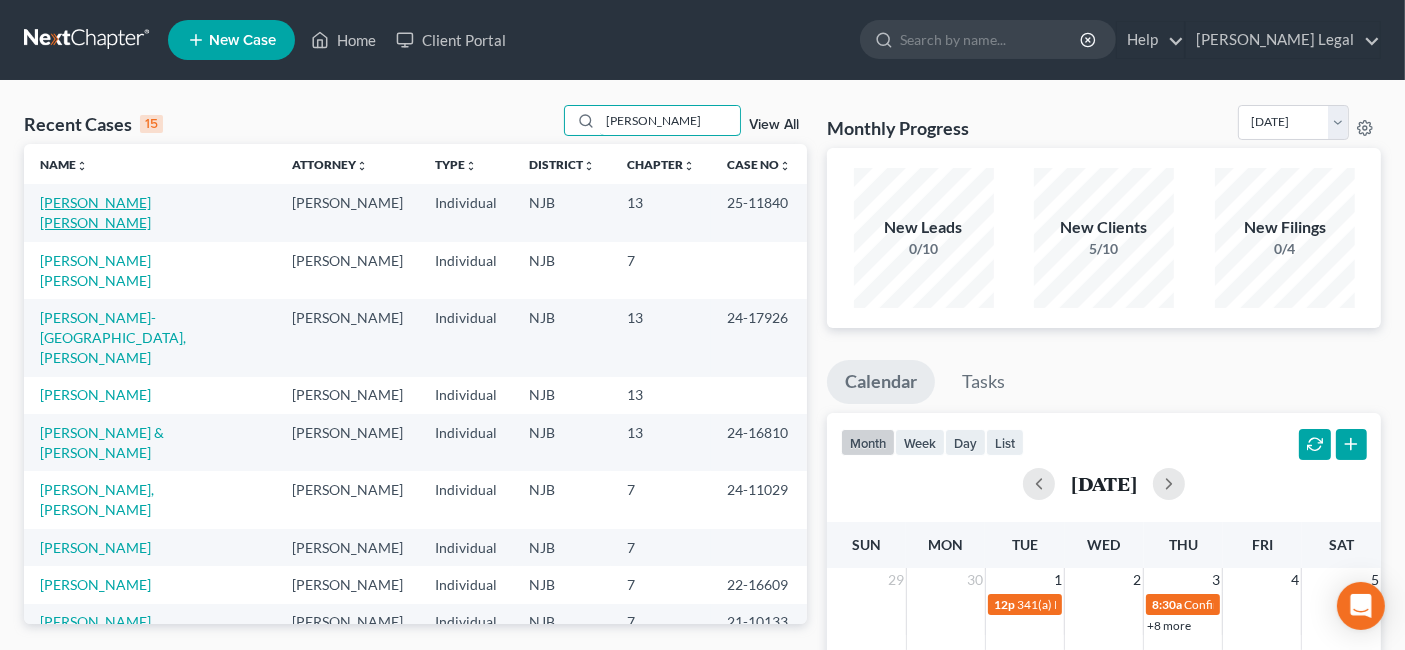 type on "[PERSON_NAME]" 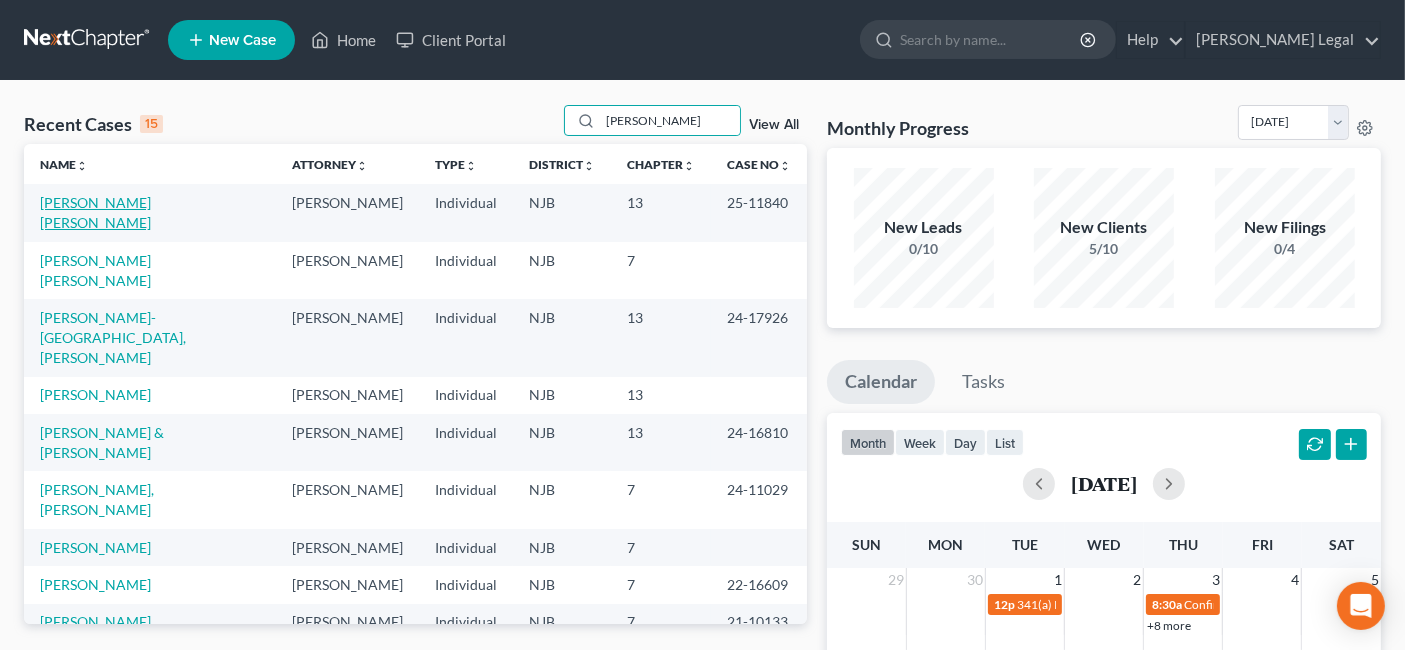 click on "[PERSON_NAME] [PERSON_NAME]" at bounding box center [95, 212] 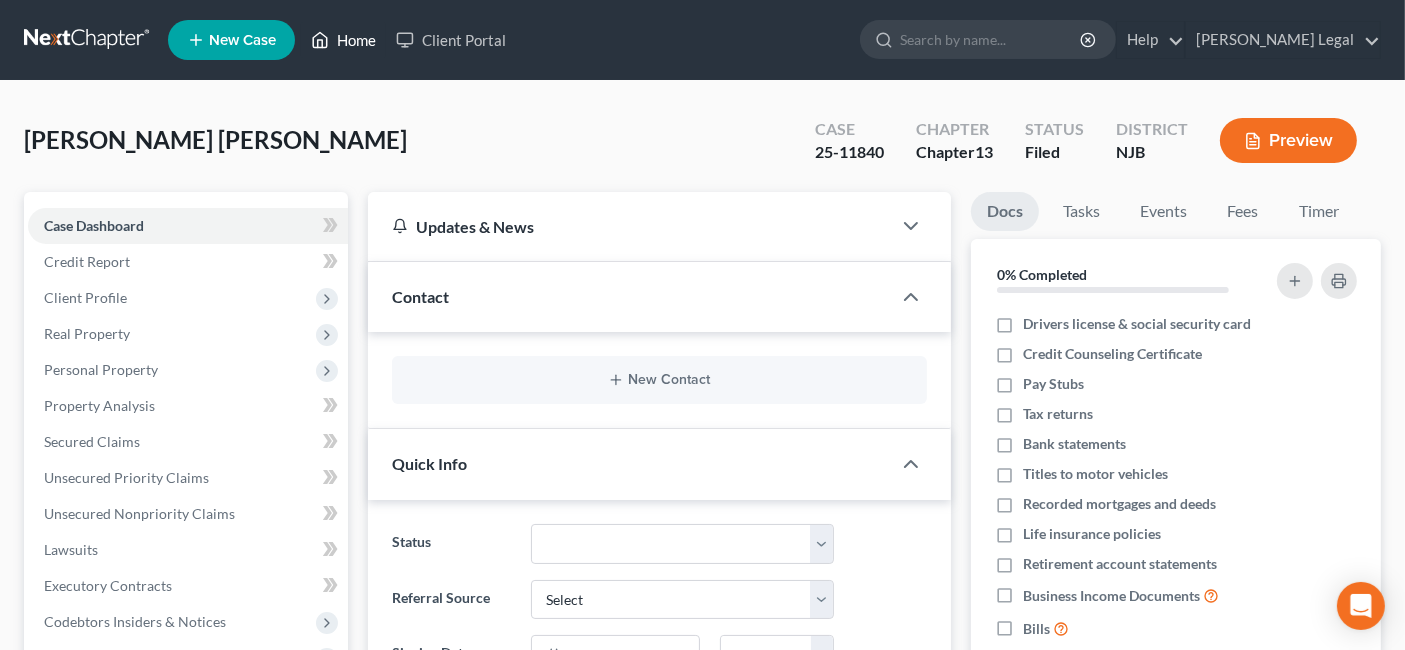 click on "Home" at bounding box center [343, 40] 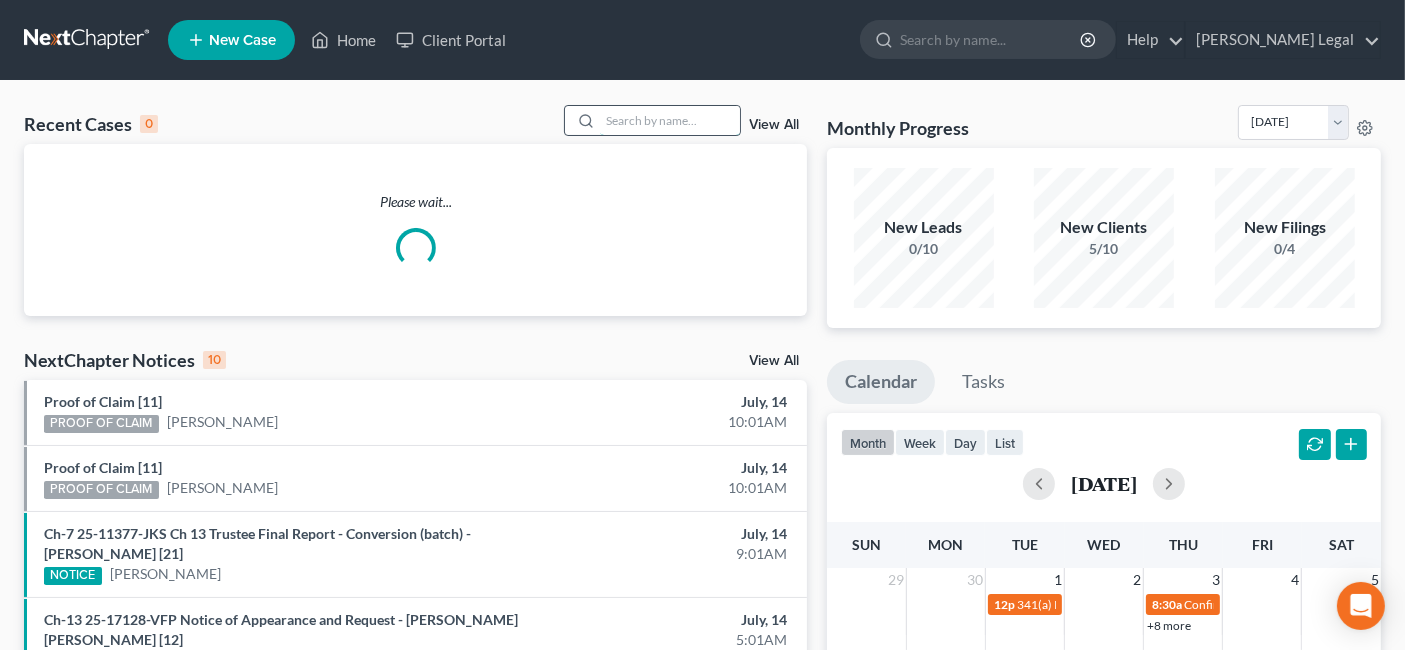 click at bounding box center (670, 120) 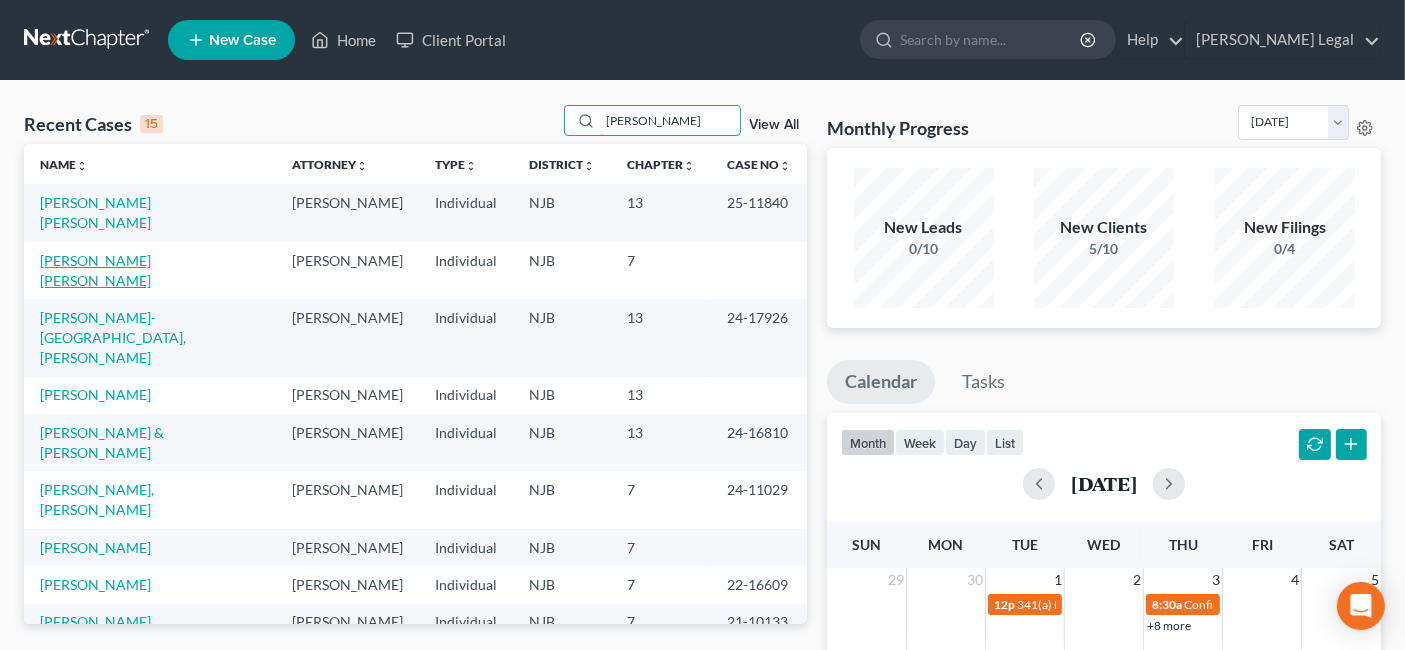 type on "[PERSON_NAME]" 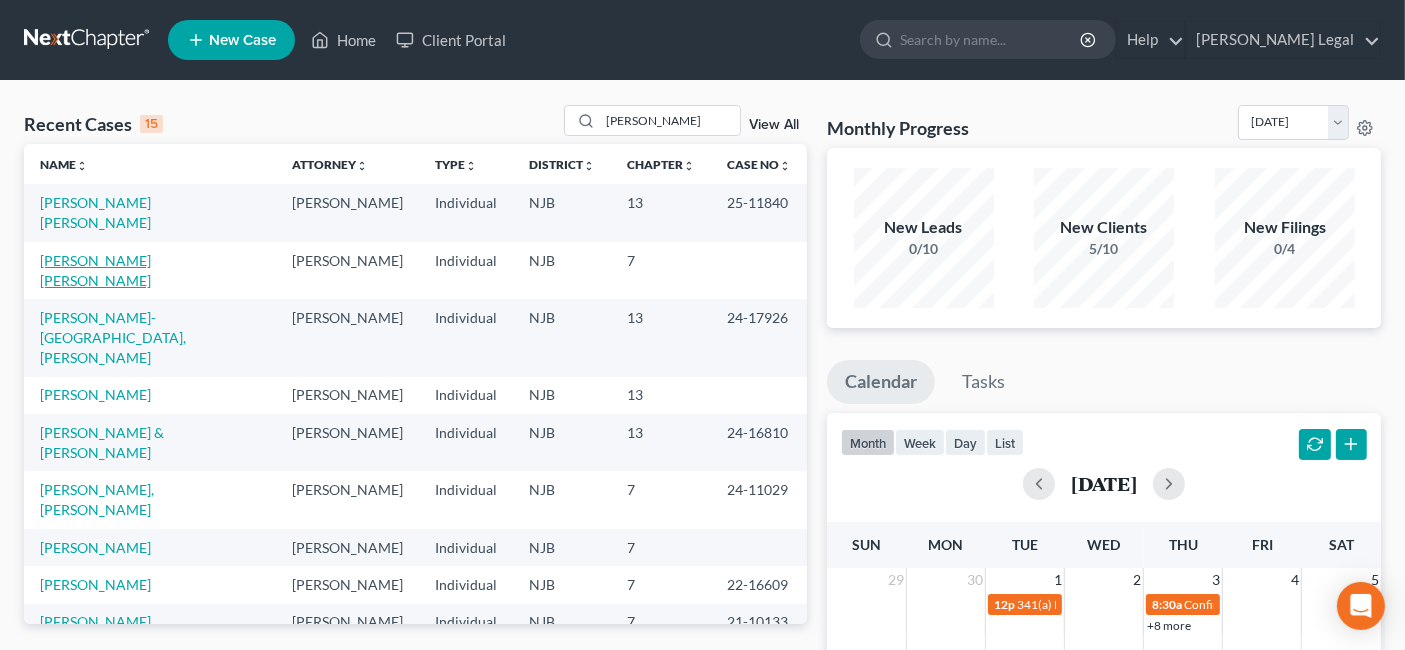 click on "[PERSON_NAME] [PERSON_NAME]" at bounding box center (95, 270) 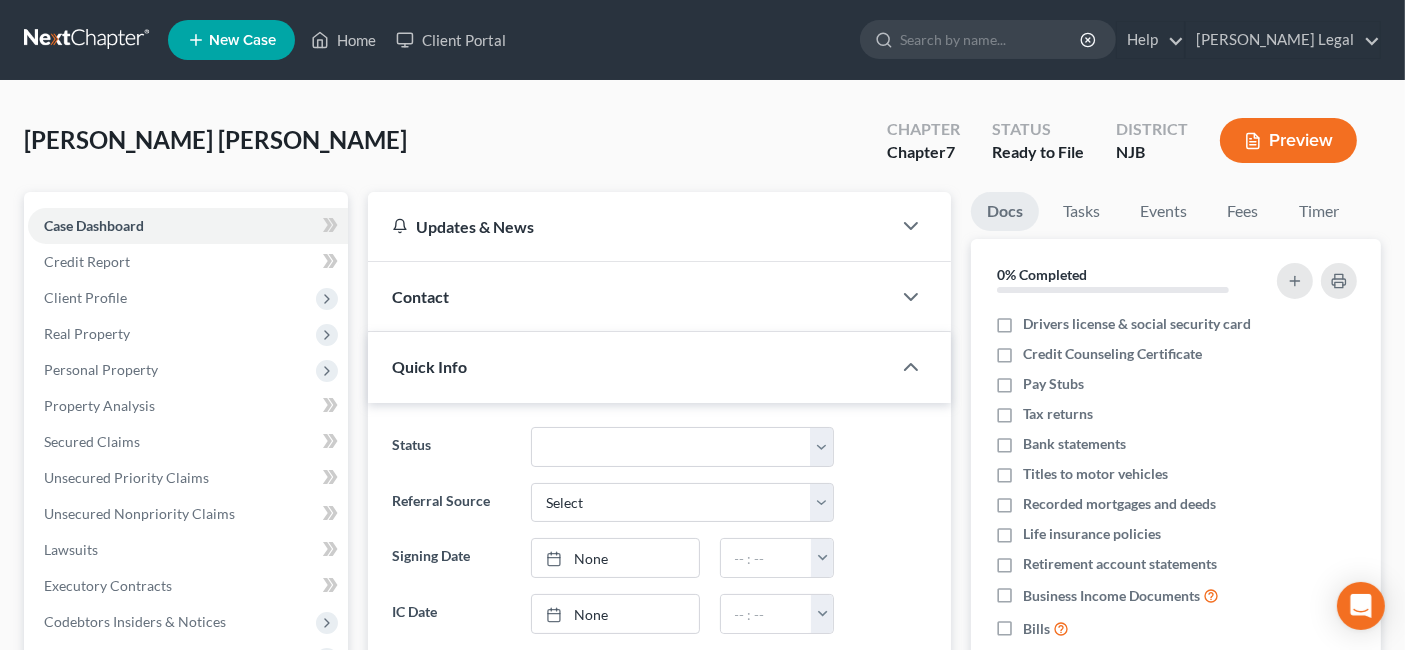 scroll, scrollTop: 555, scrollLeft: 0, axis: vertical 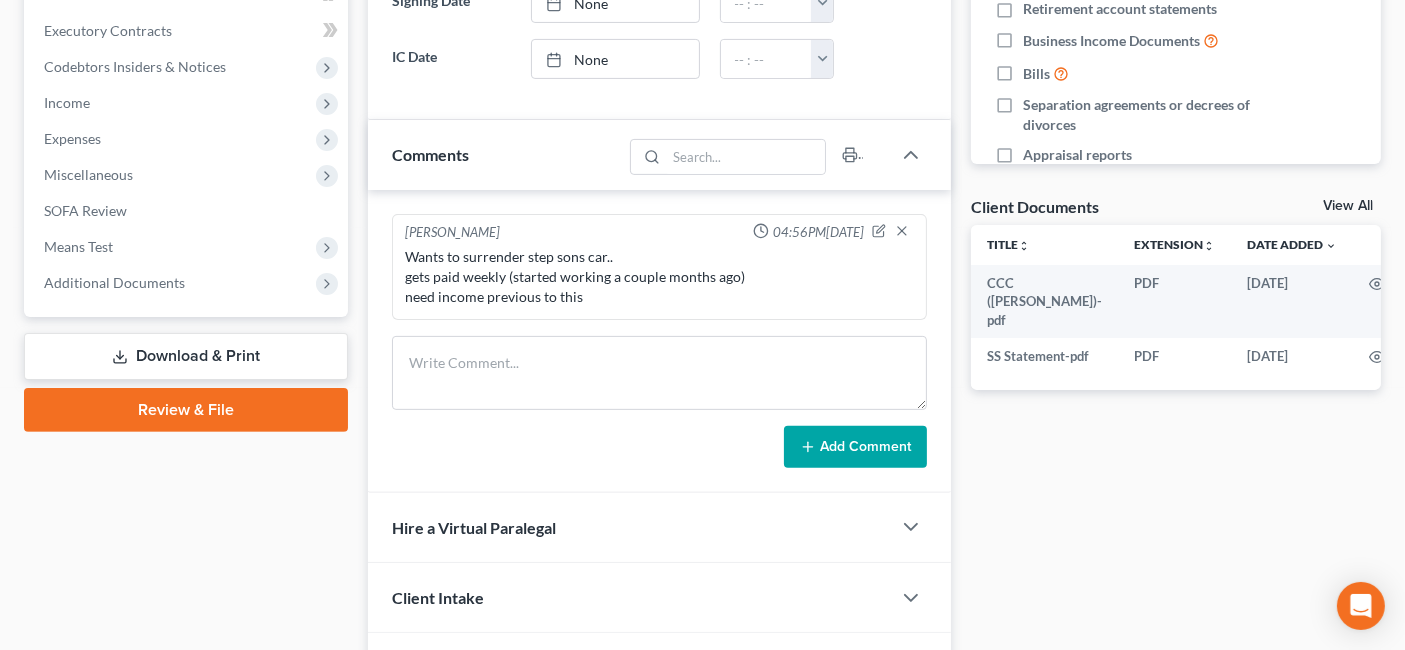 drag, startPoint x: 115, startPoint y: 287, endPoint x: 176, endPoint y: 352, distance: 89.140335 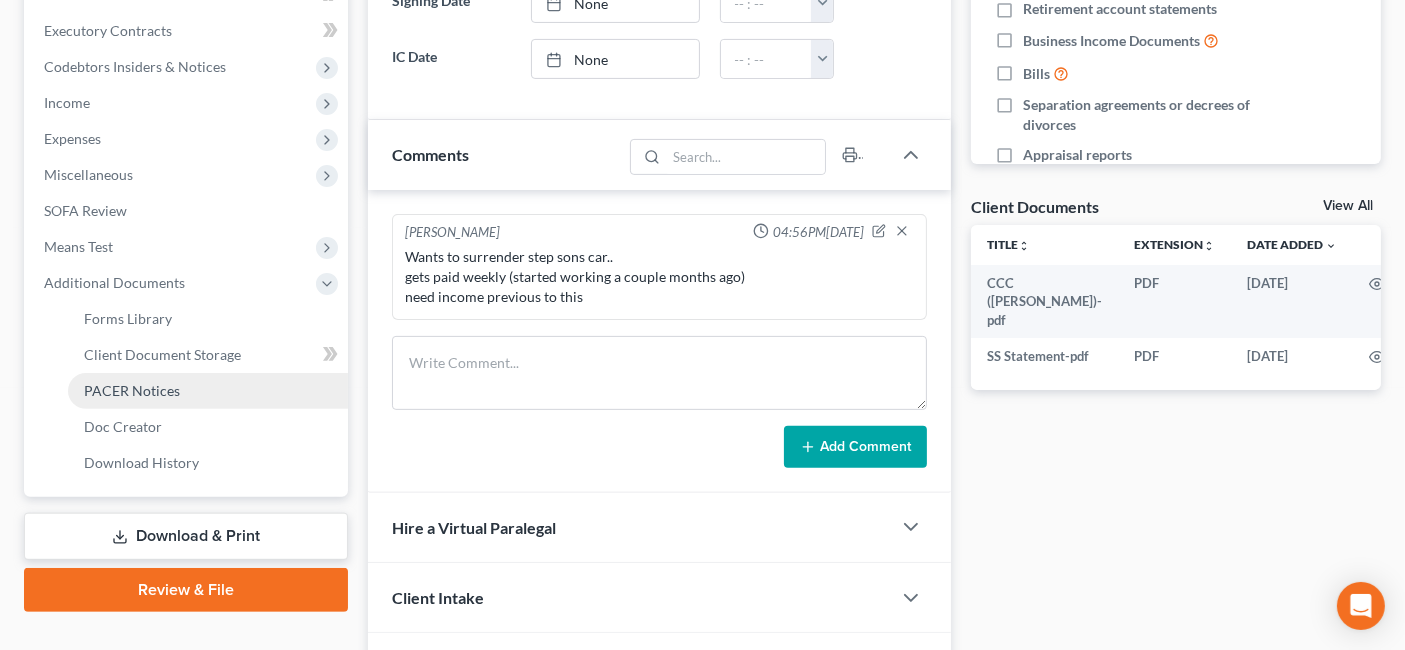 click on "PACER Notices" at bounding box center [132, 390] 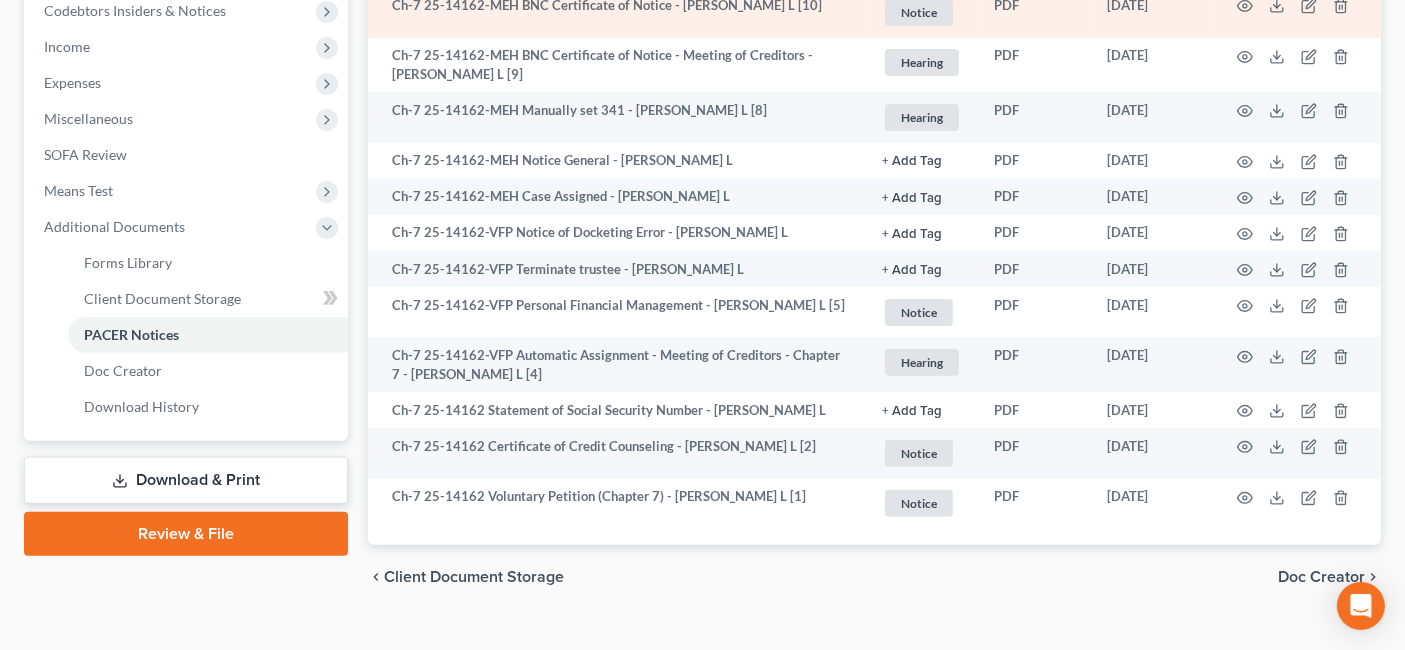 scroll, scrollTop: 643, scrollLeft: 0, axis: vertical 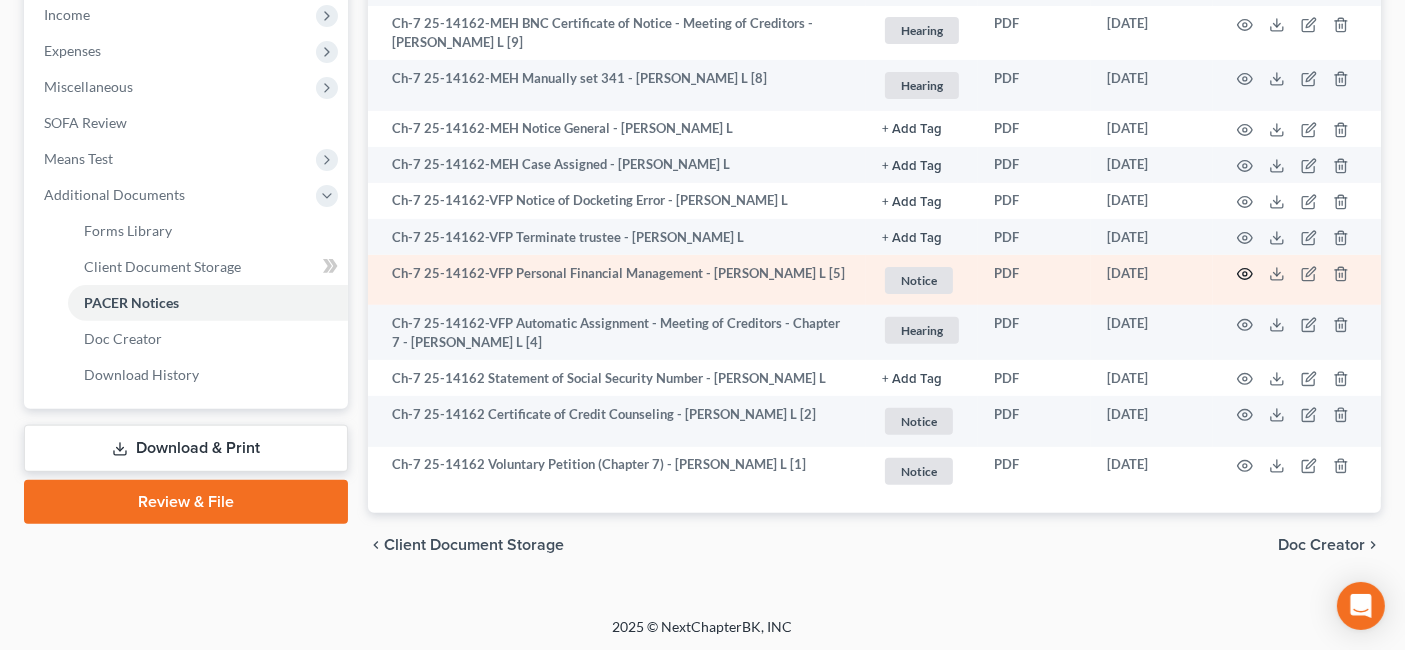 click 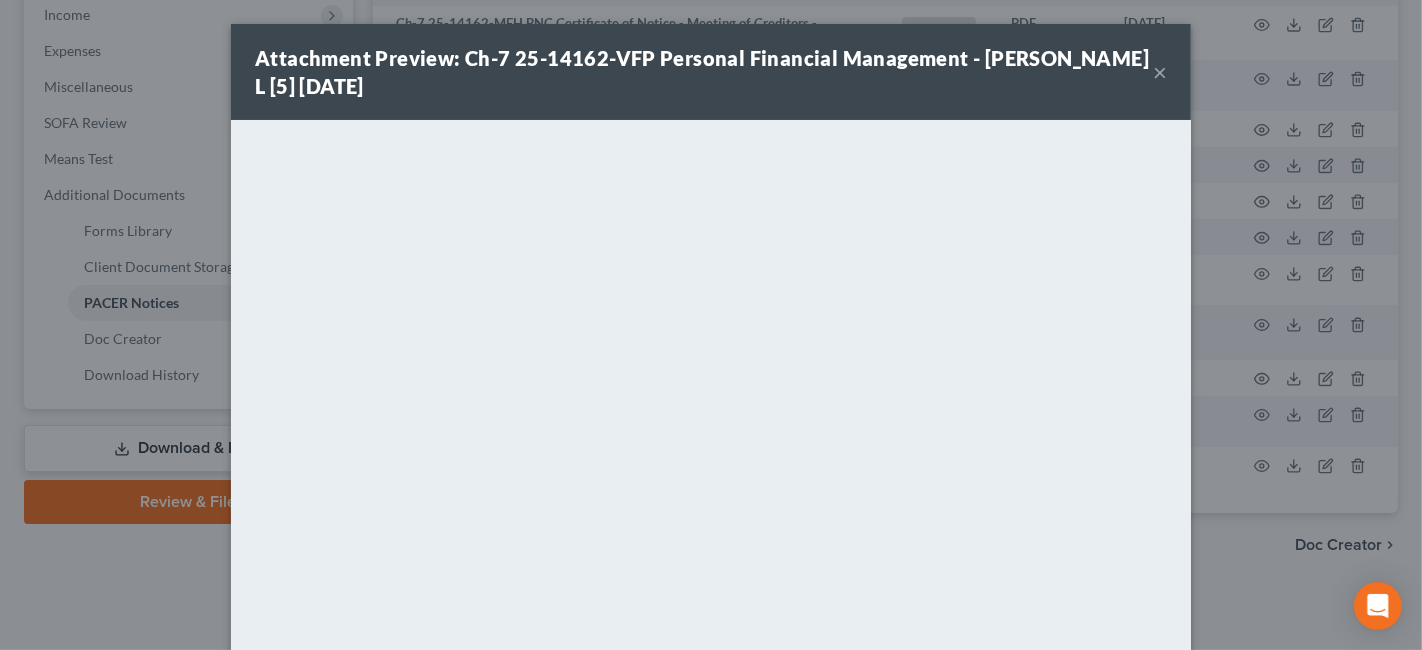click on "×" at bounding box center (1160, 72) 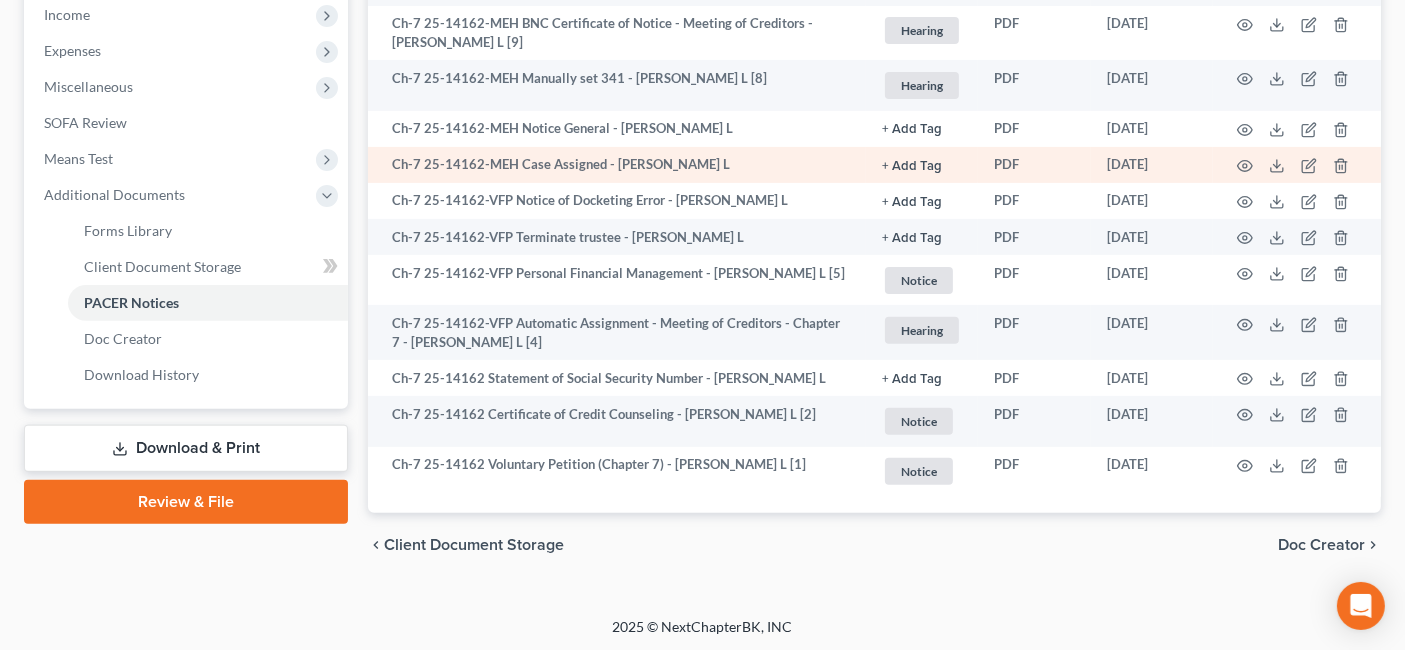 scroll, scrollTop: 421, scrollLeft: 0, axis: vertical 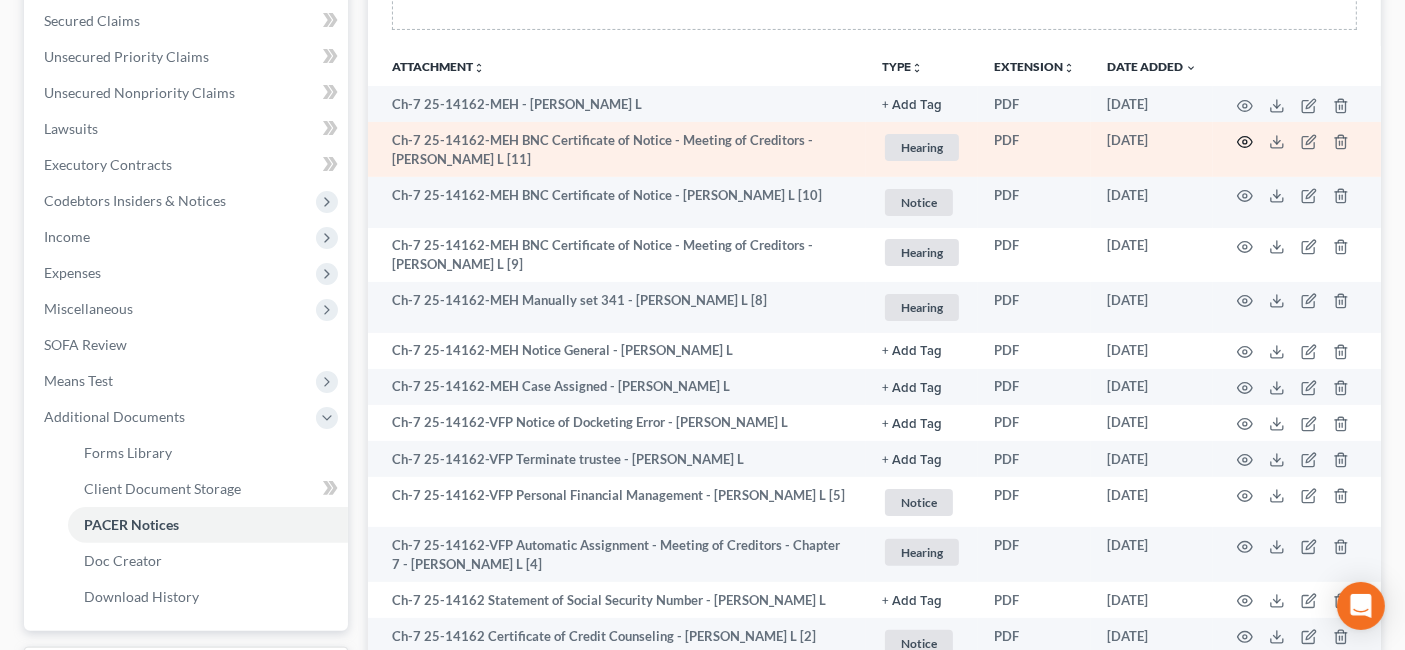 click 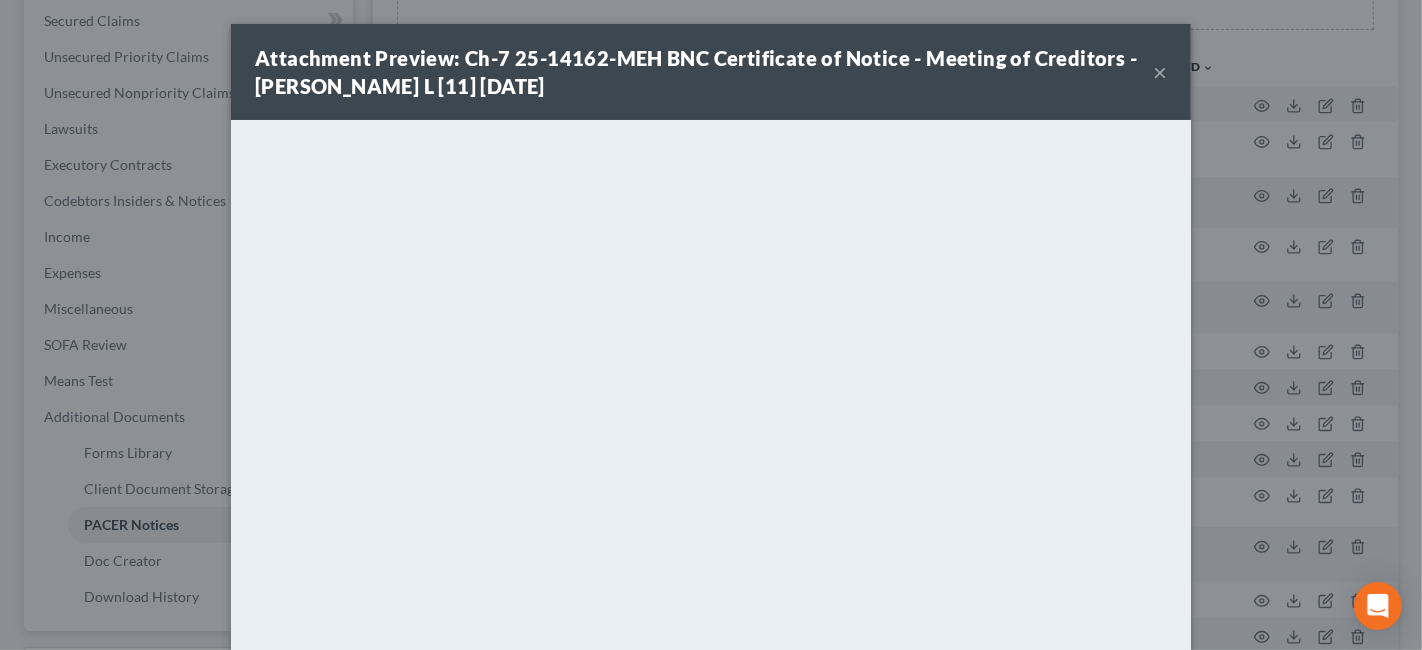 click on "×" at bounding box center [1160, 72] 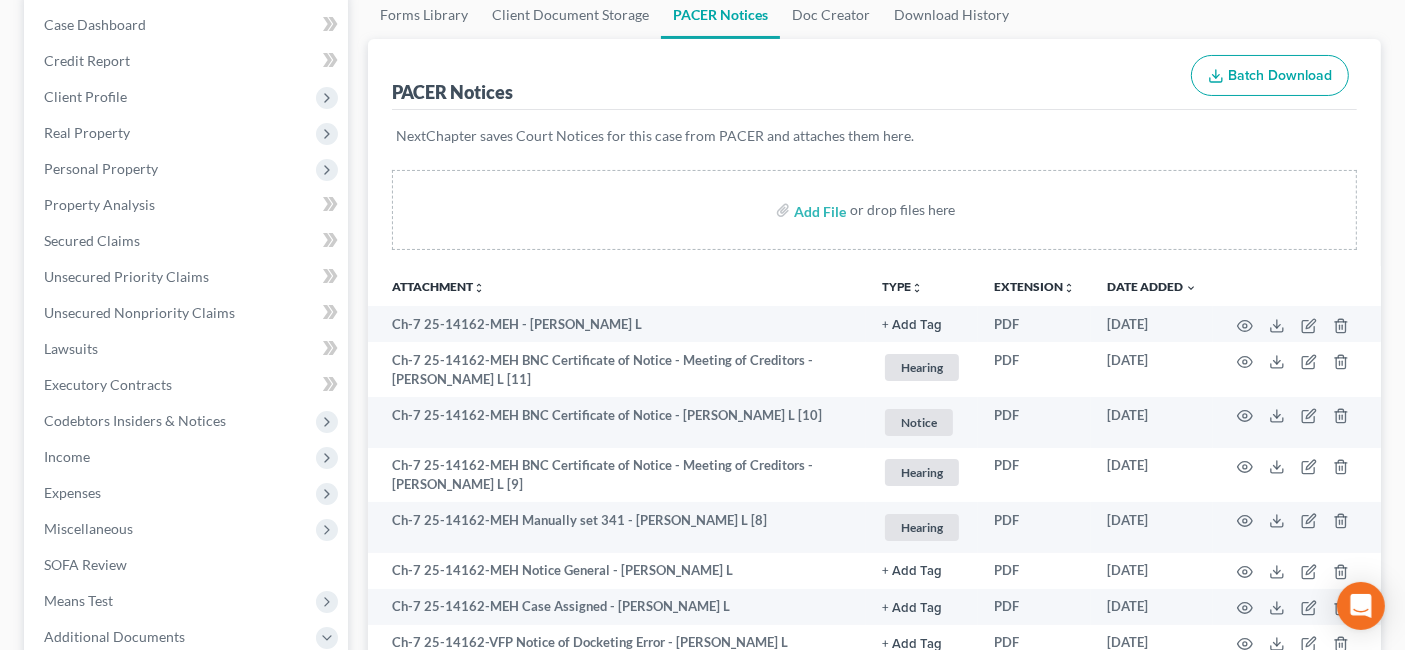 scroll, scrollTop: 0, scrollLeft: 0, axis: both 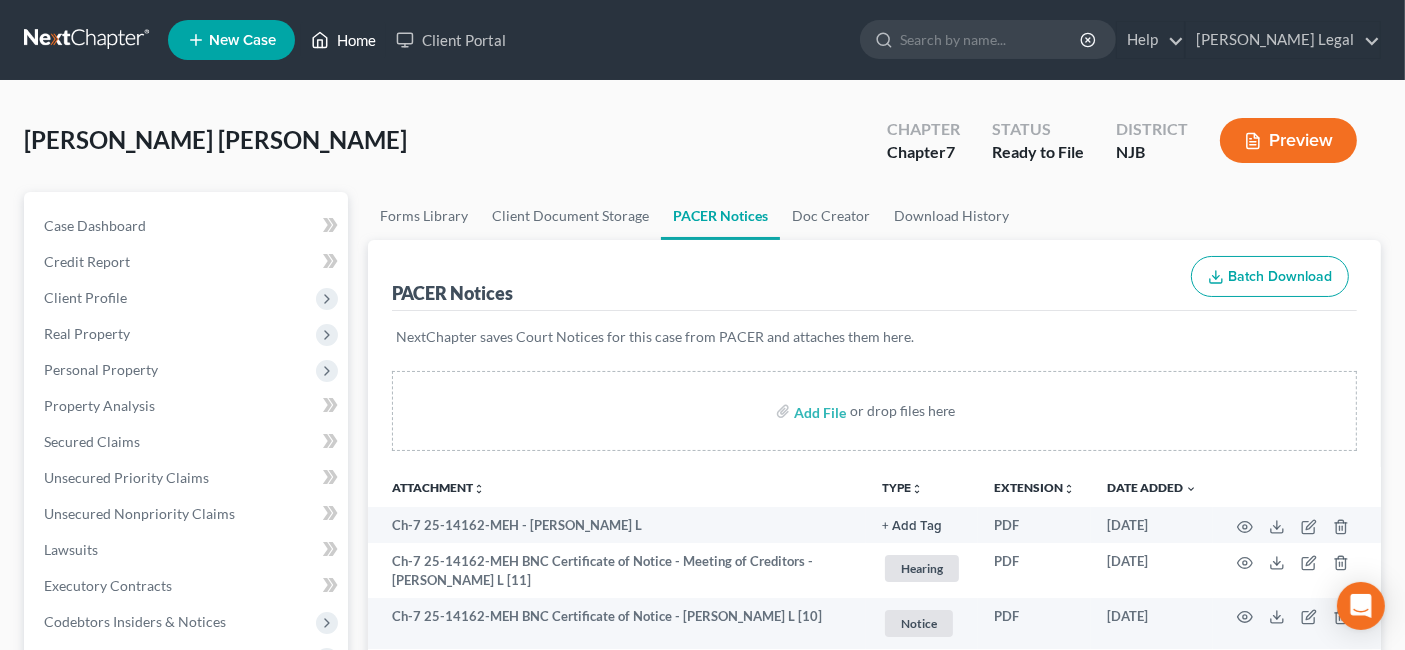 click on "Home" at bounding box center [343, 40] 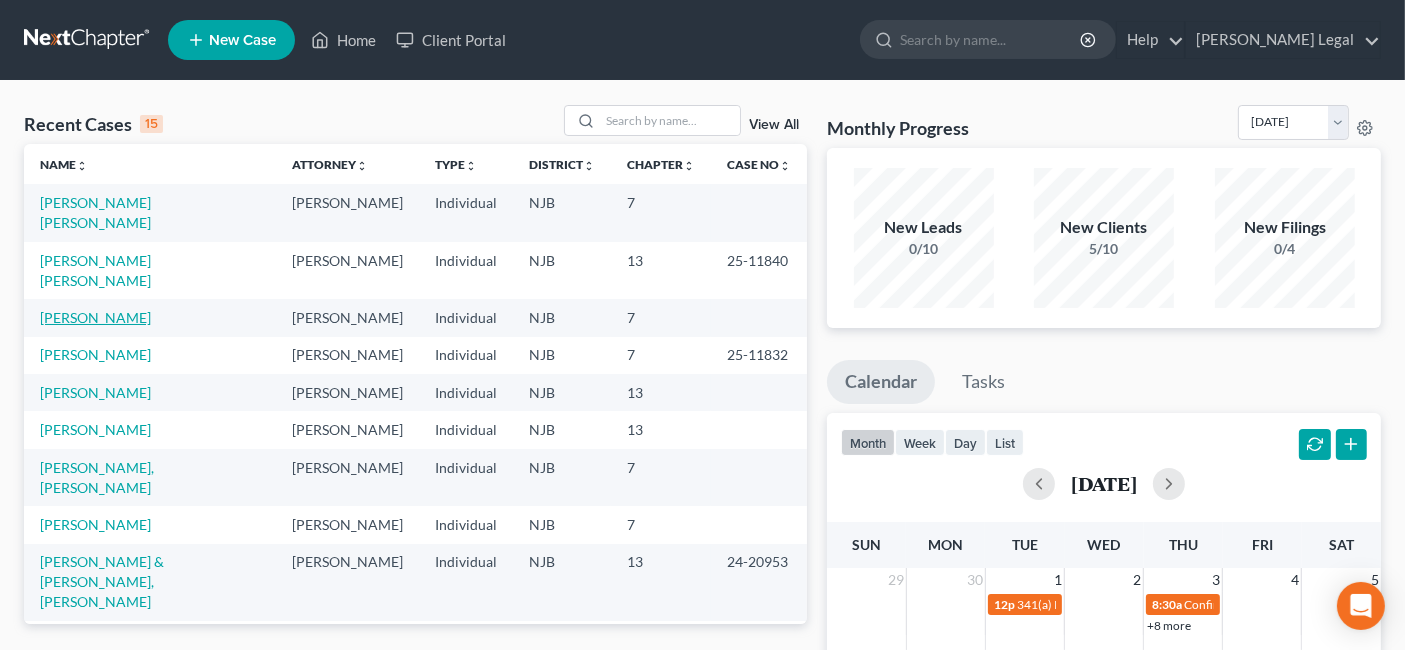 click on "[PERSON_NAME]" at bounding box center [95, 317] 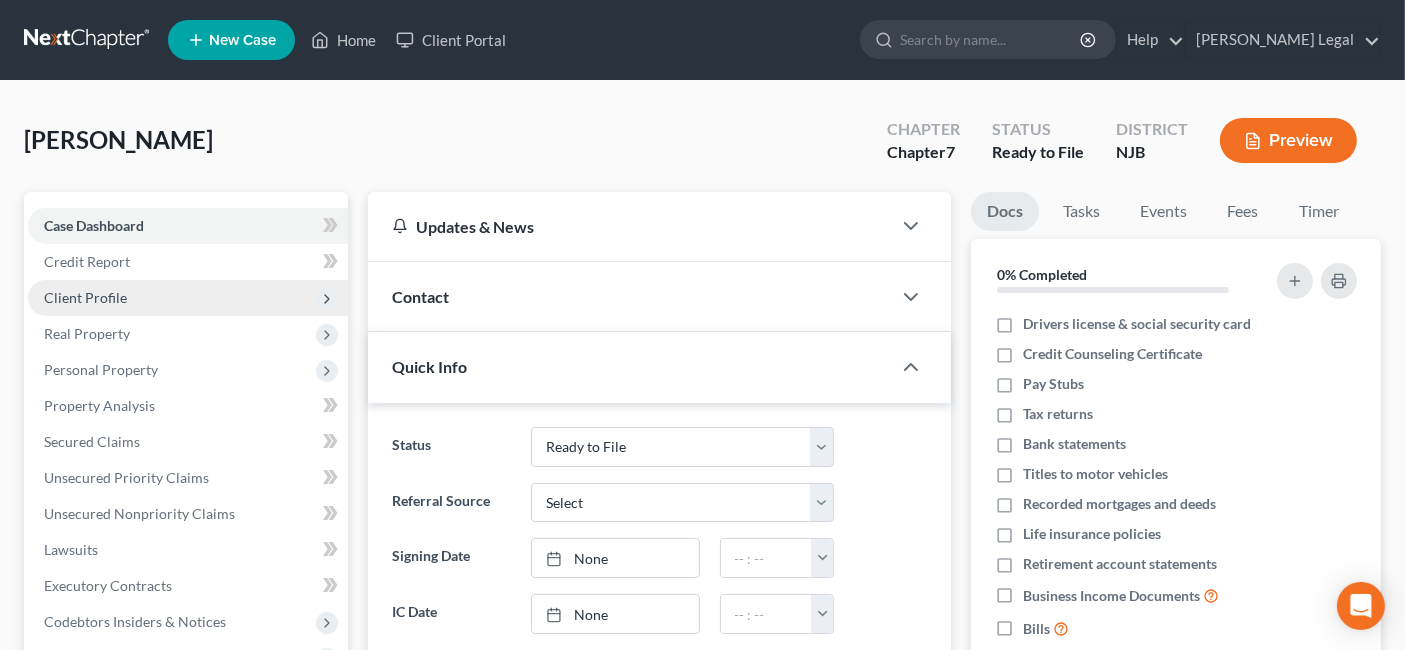 click on "Client Profile" at bounding box center [85, 297] 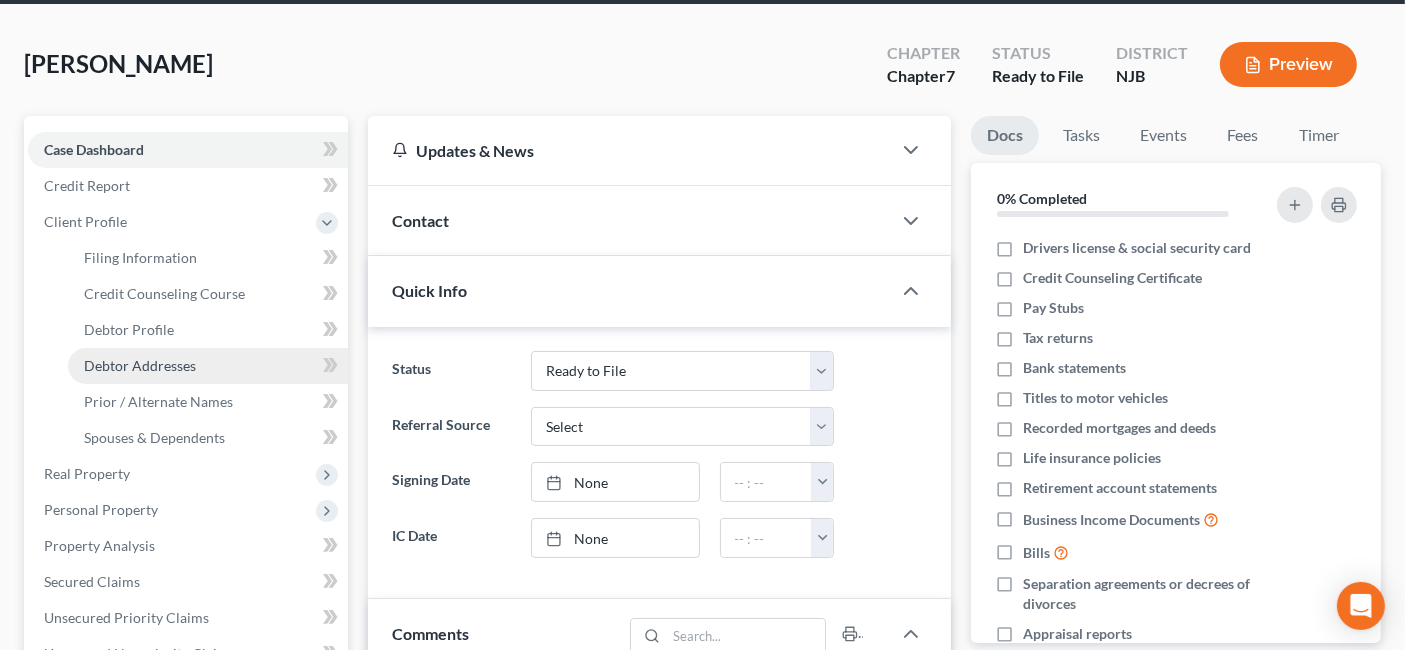 scroll, scrollTop: 111, scrollLeft: 0, axis: vertical 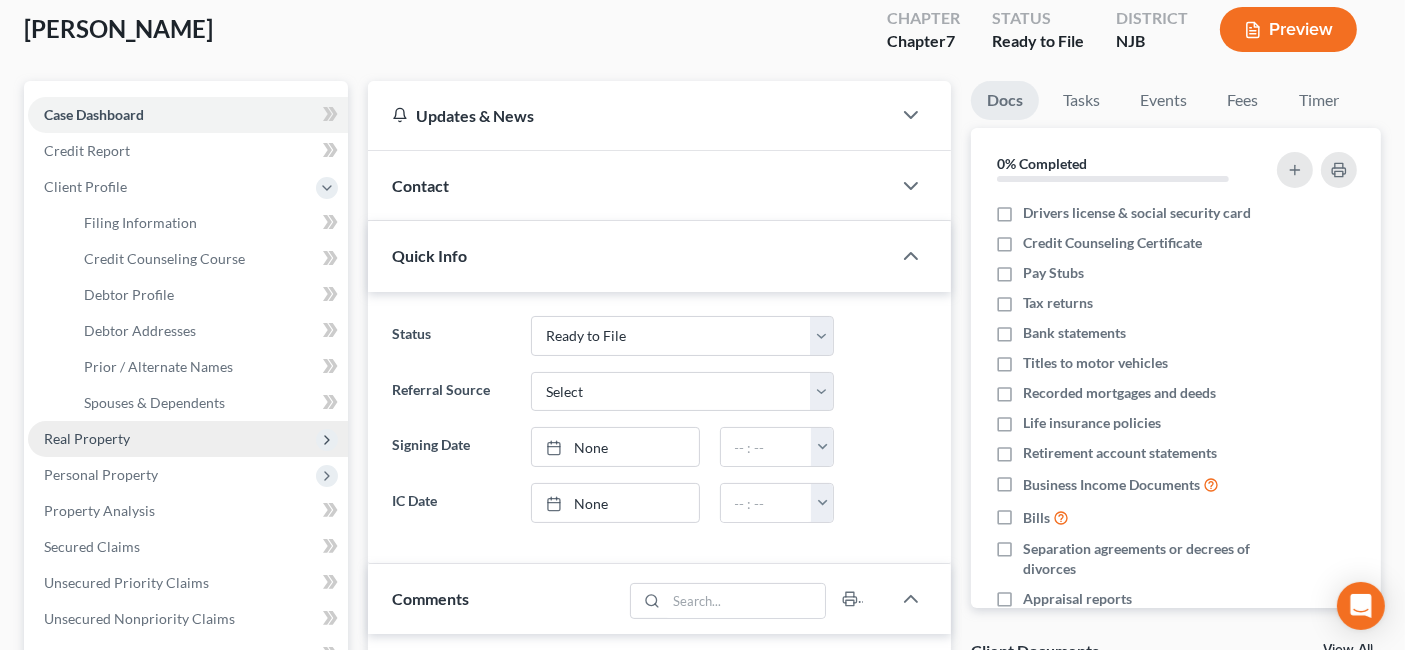 click on "Real Property" at bounding box center [188, 439] 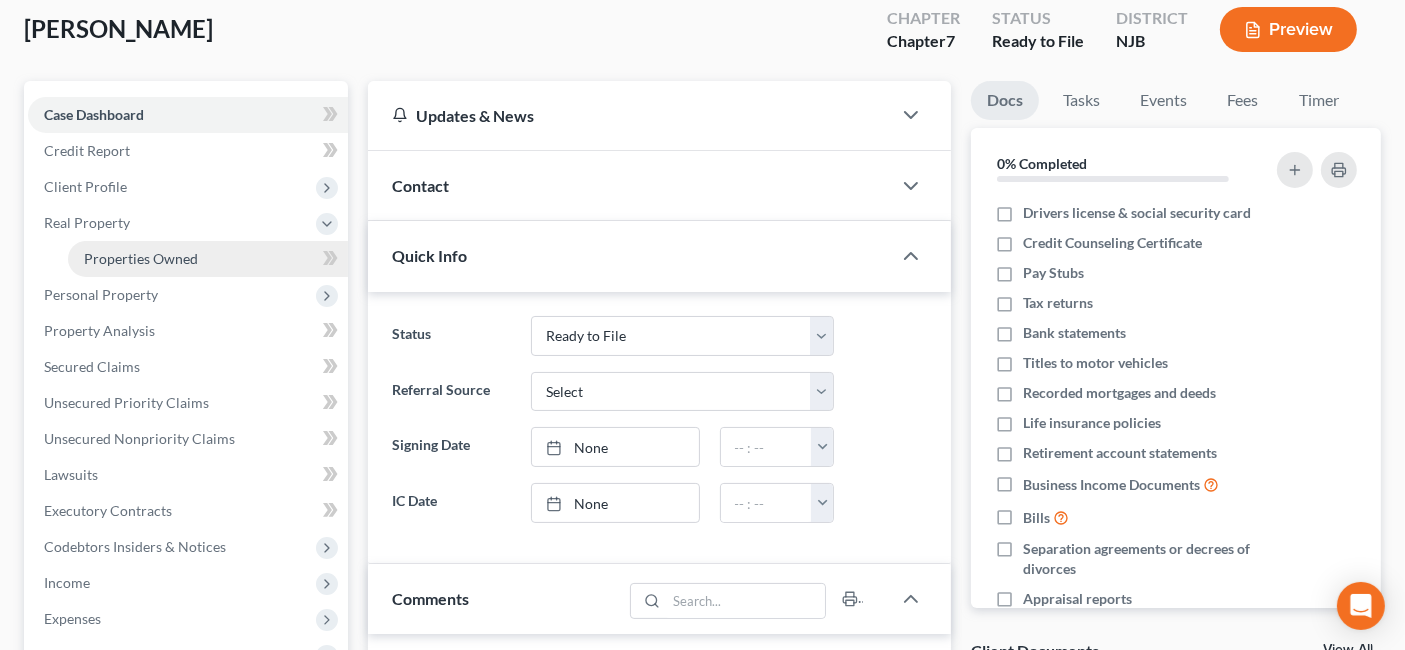 click on "Properties Owned" at bounding box center (141, 258) 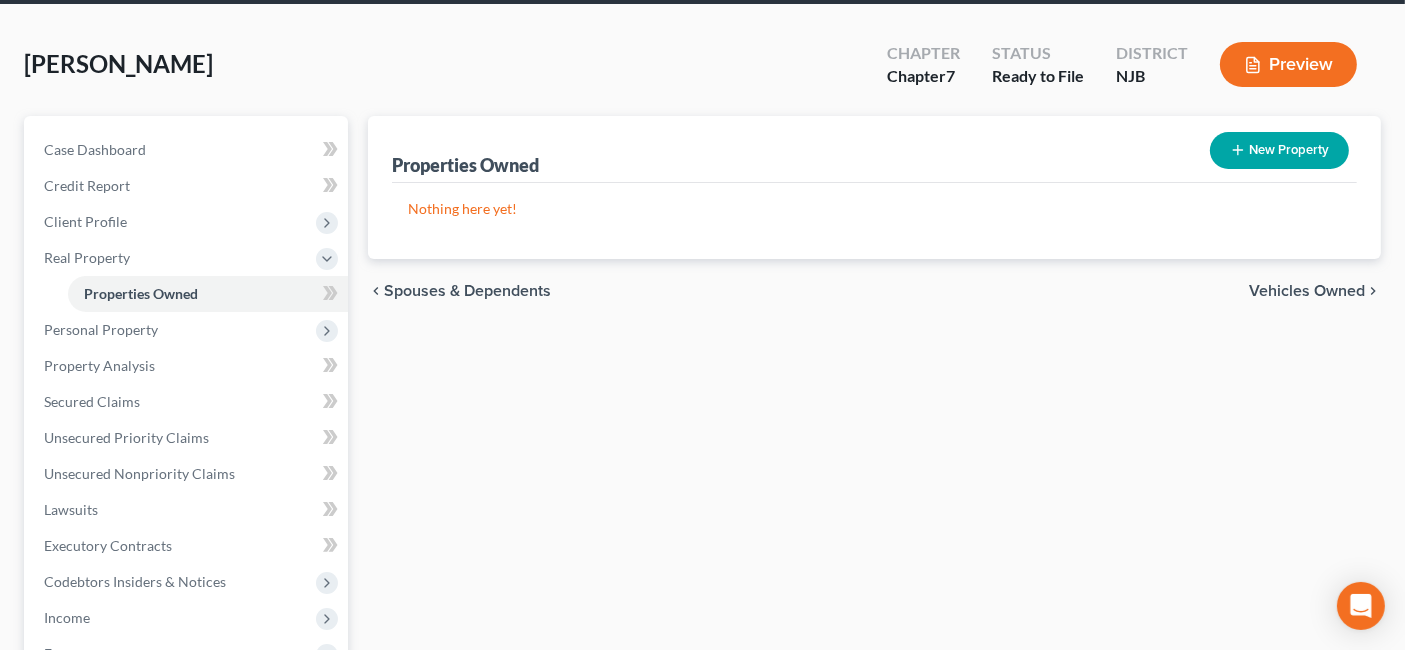 scroll, scrollTop: 111, scrollLeft: 0, axis: vertical 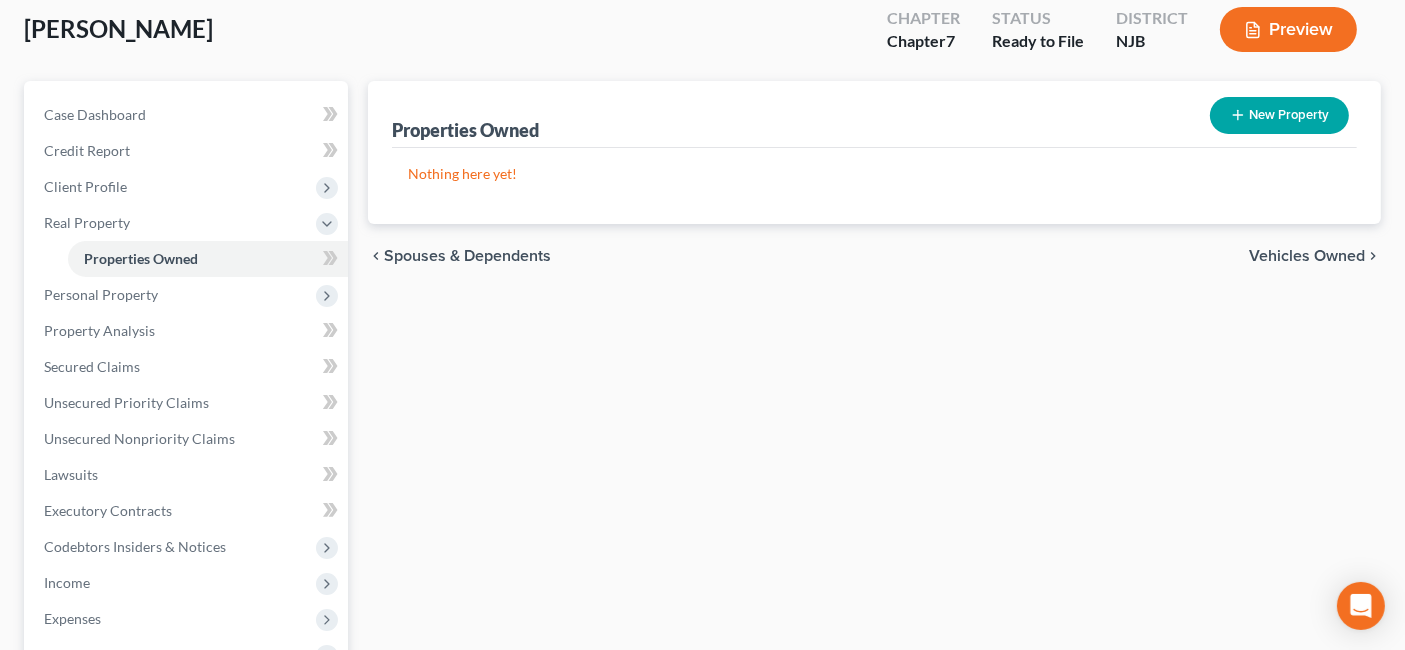click on "Vehicles Owned" at bounding box center [1307, 256] 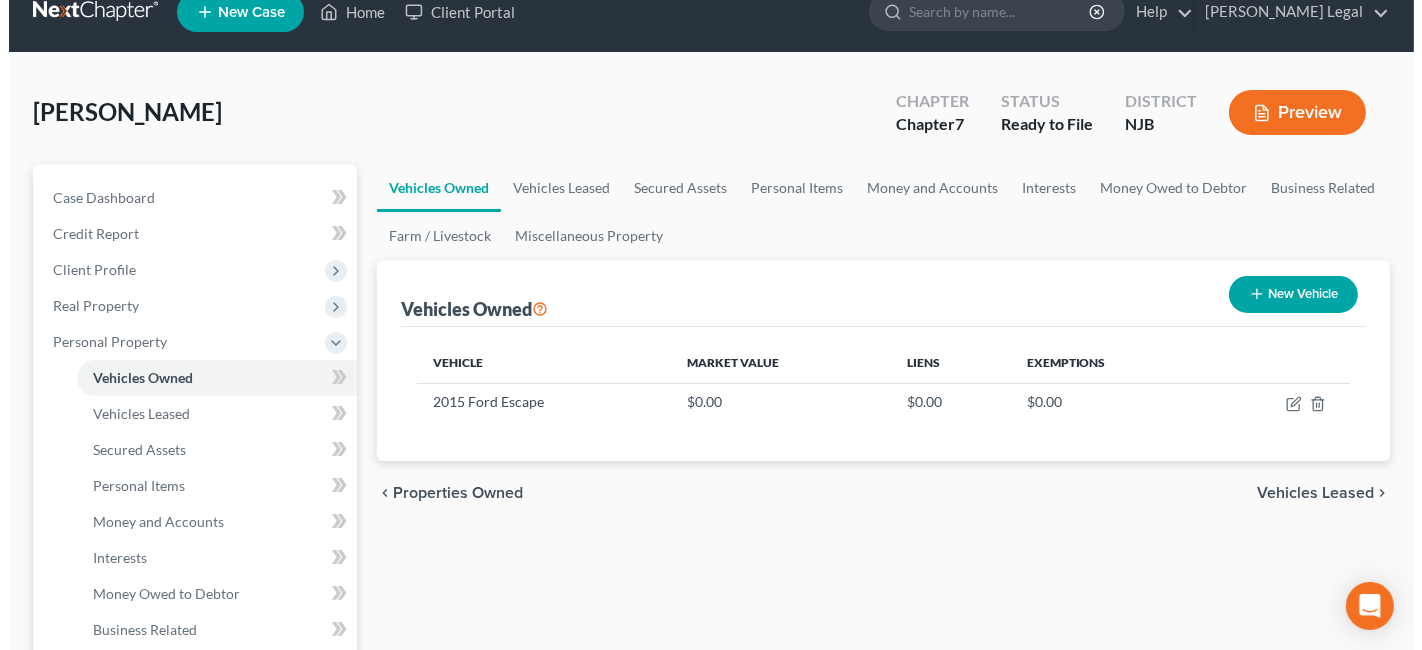 scroll, scrollTop: 0, scrollLeft: 0, axis: both 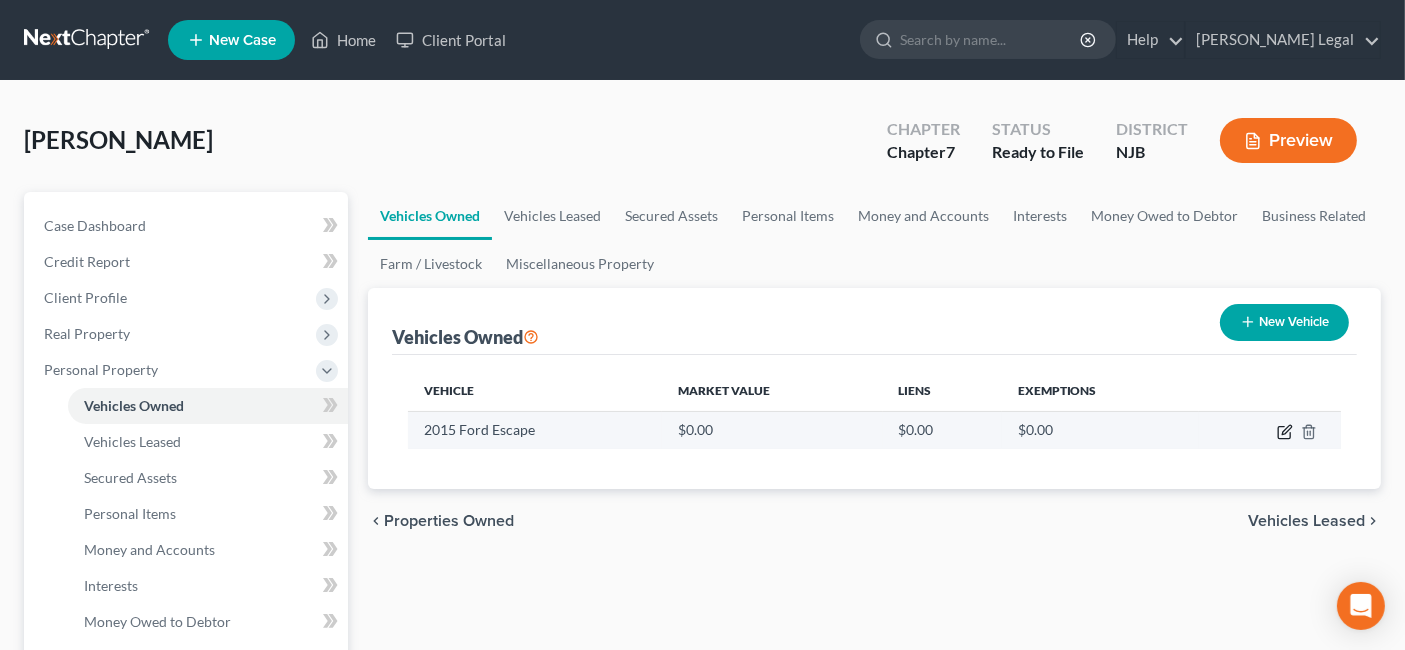 click 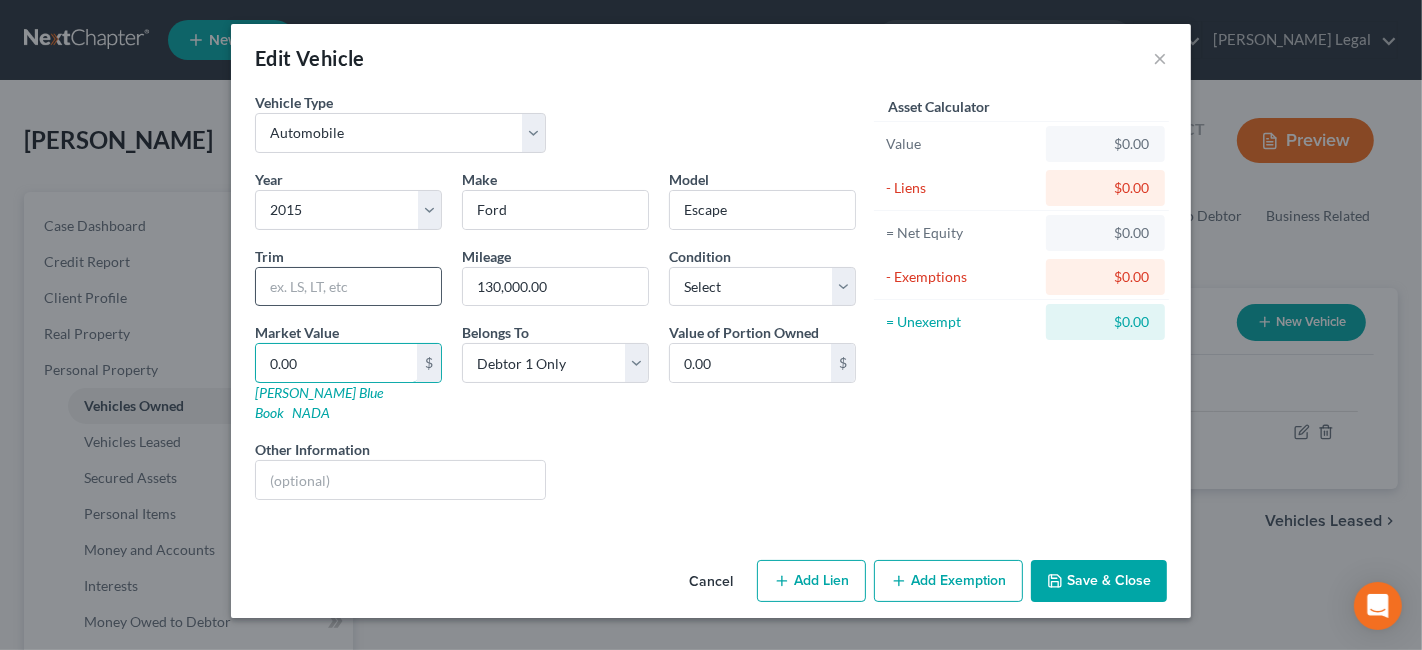 type on "3" 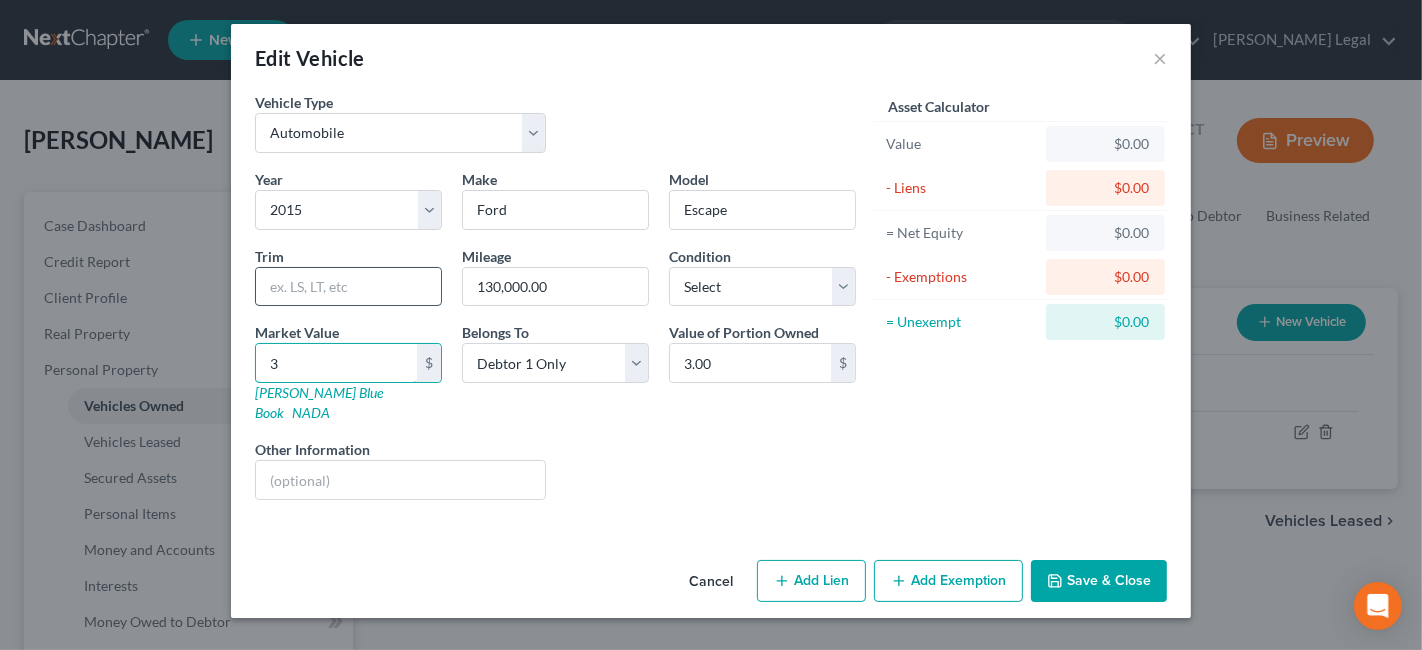 type on "34" 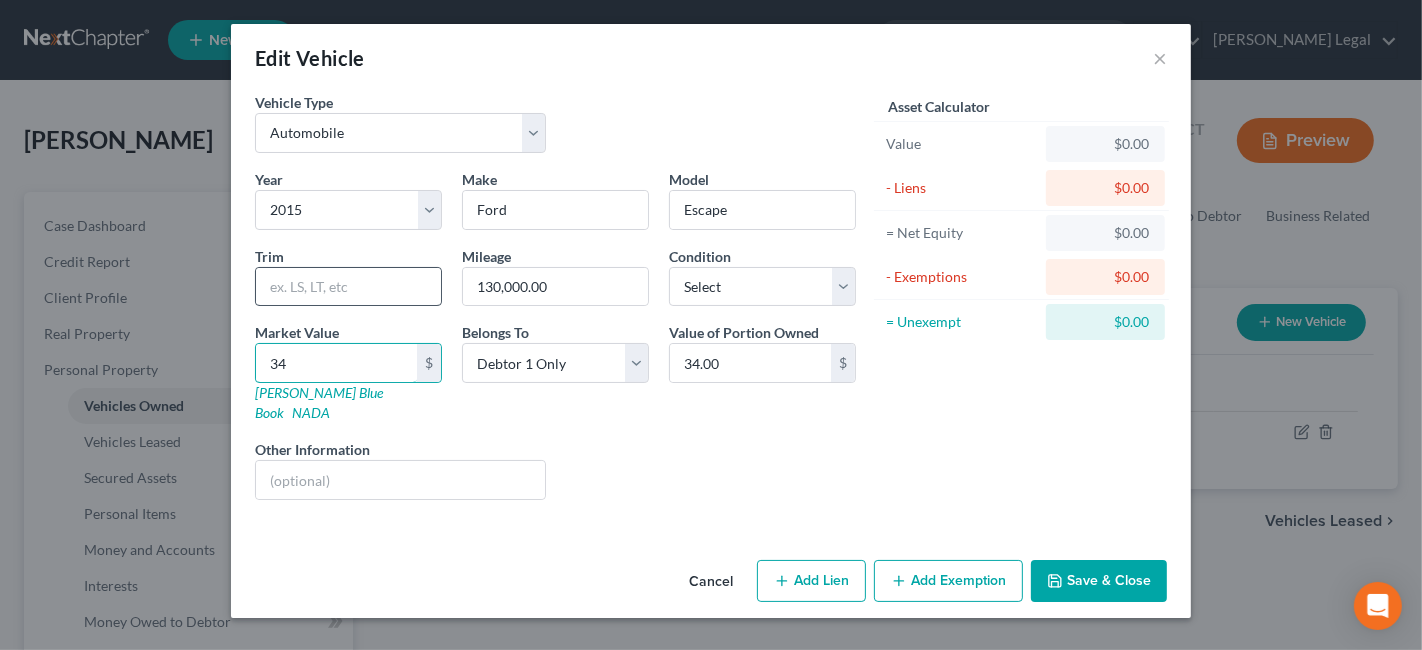 type on "345" 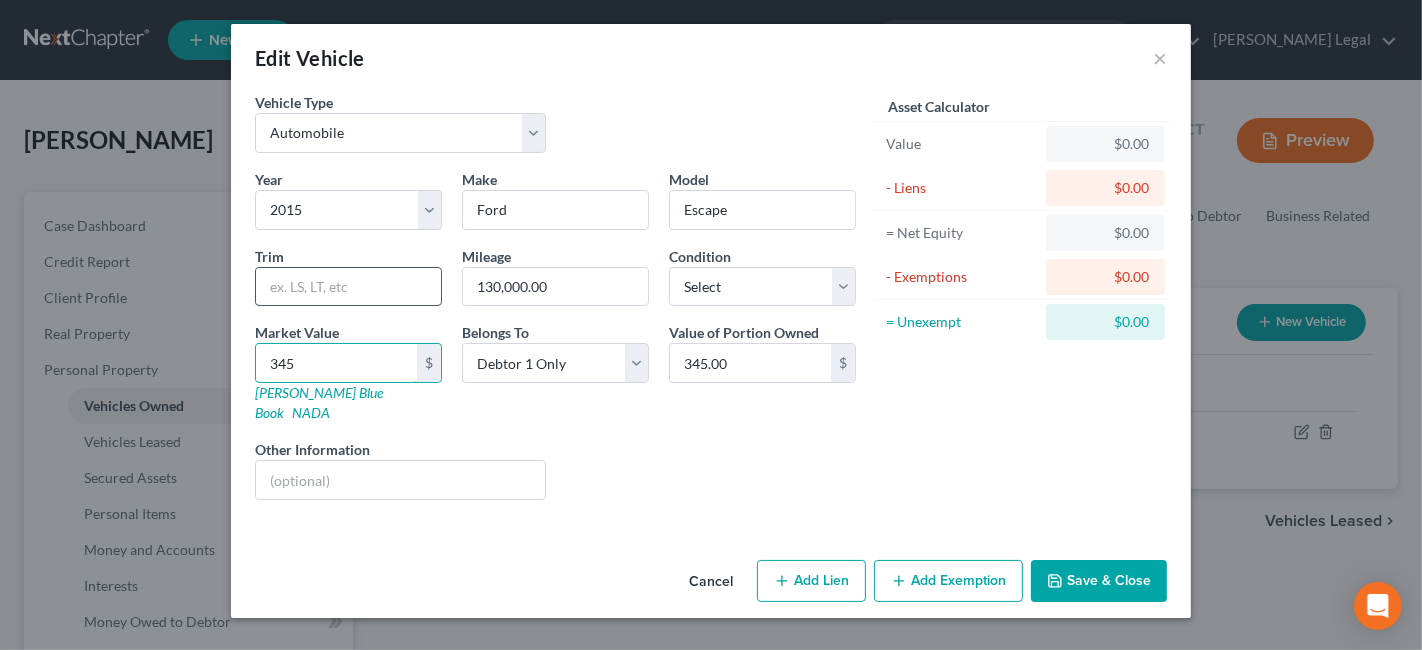 type on "3453" 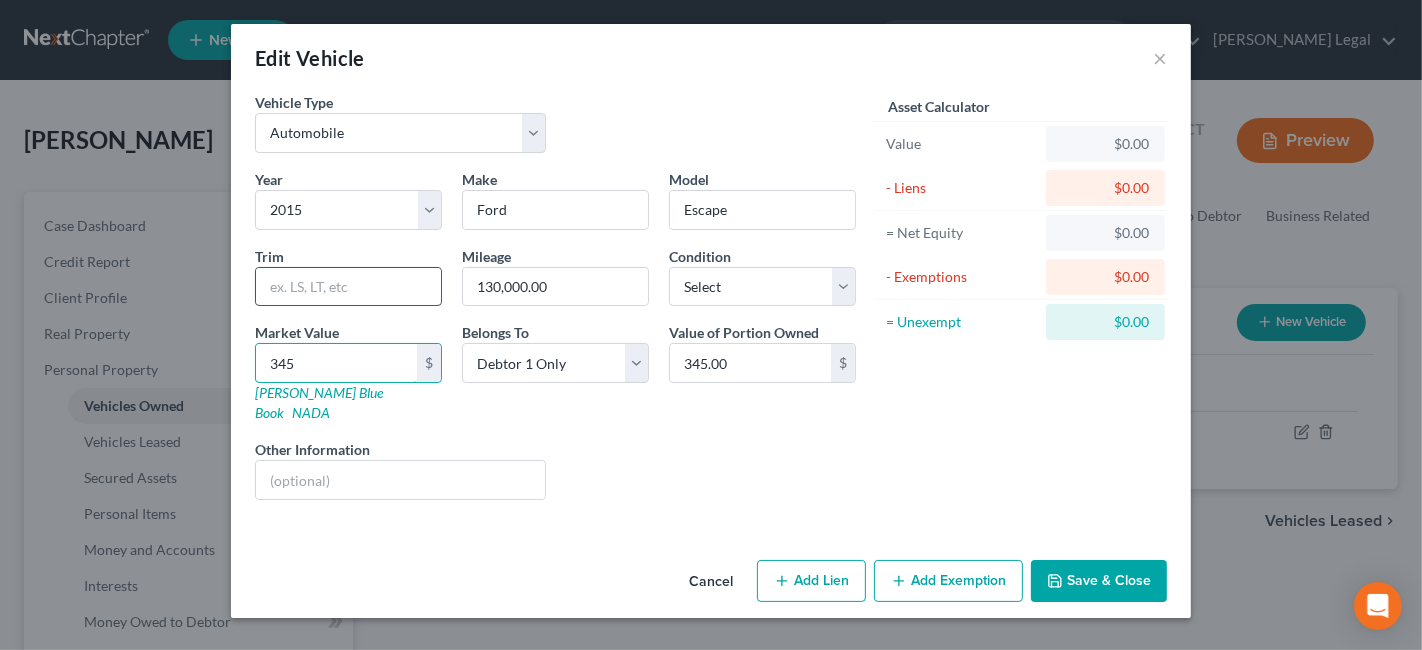 type on "3,453.00" 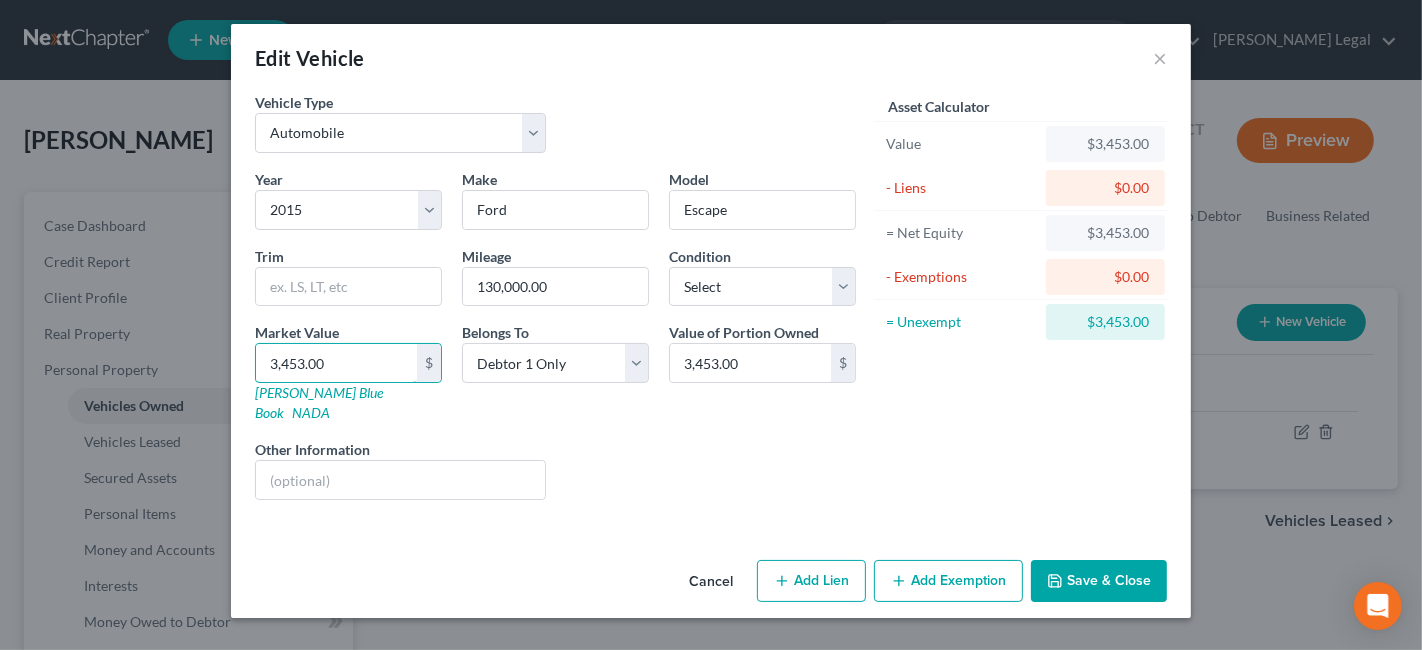 type on "3,453.00" 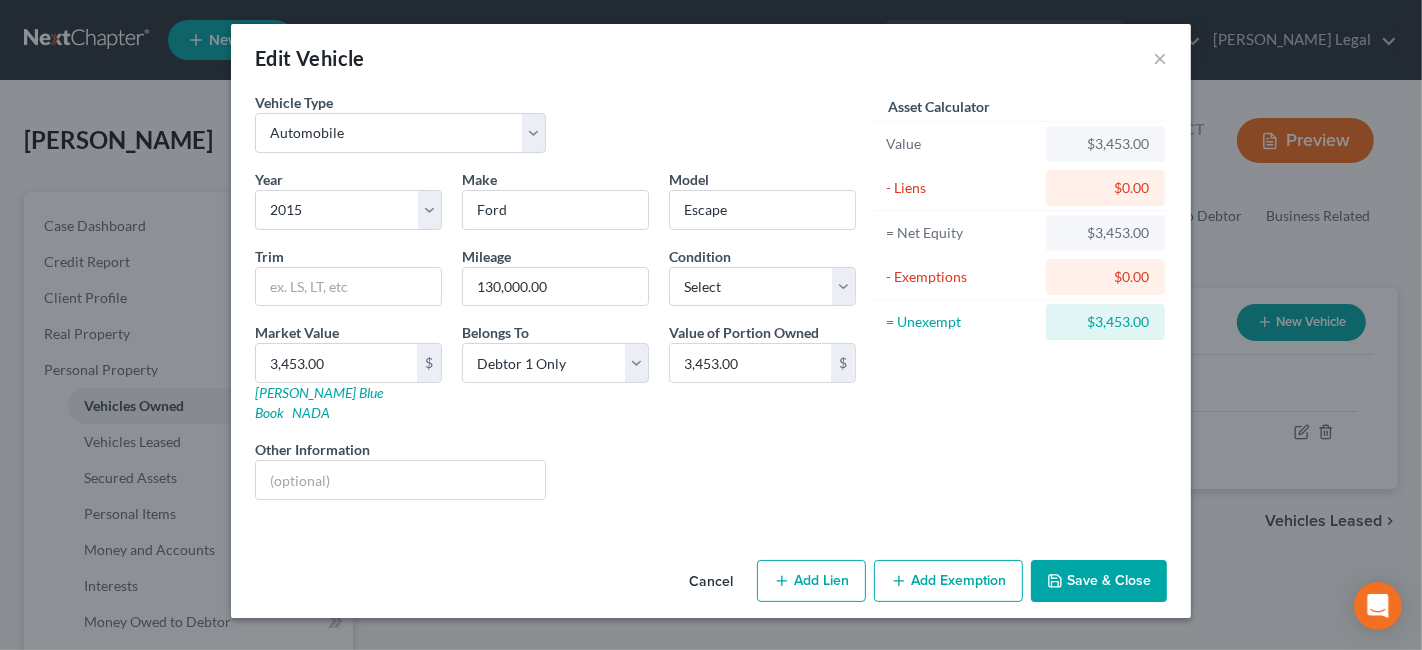 click on "Add Exemption" at bounding box center [948, 581] 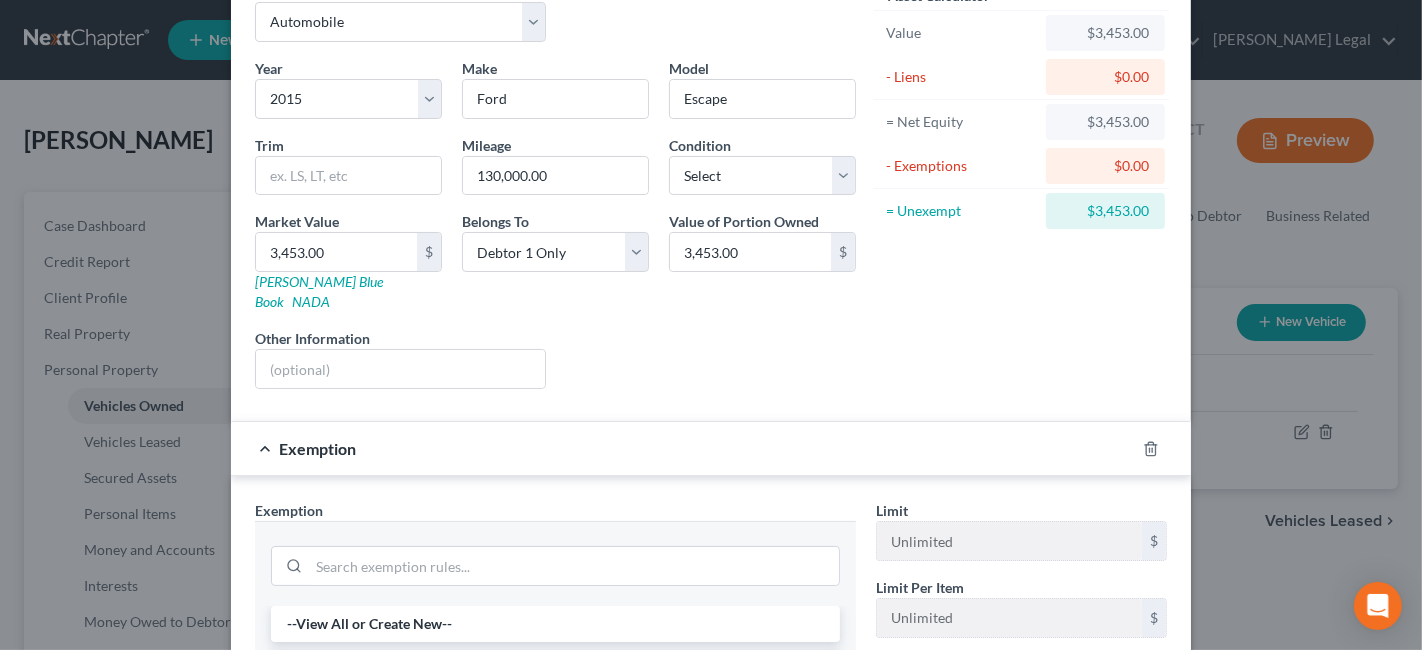 scroll, scrollTop: 222, scrollLeft: 0, axis: vertical 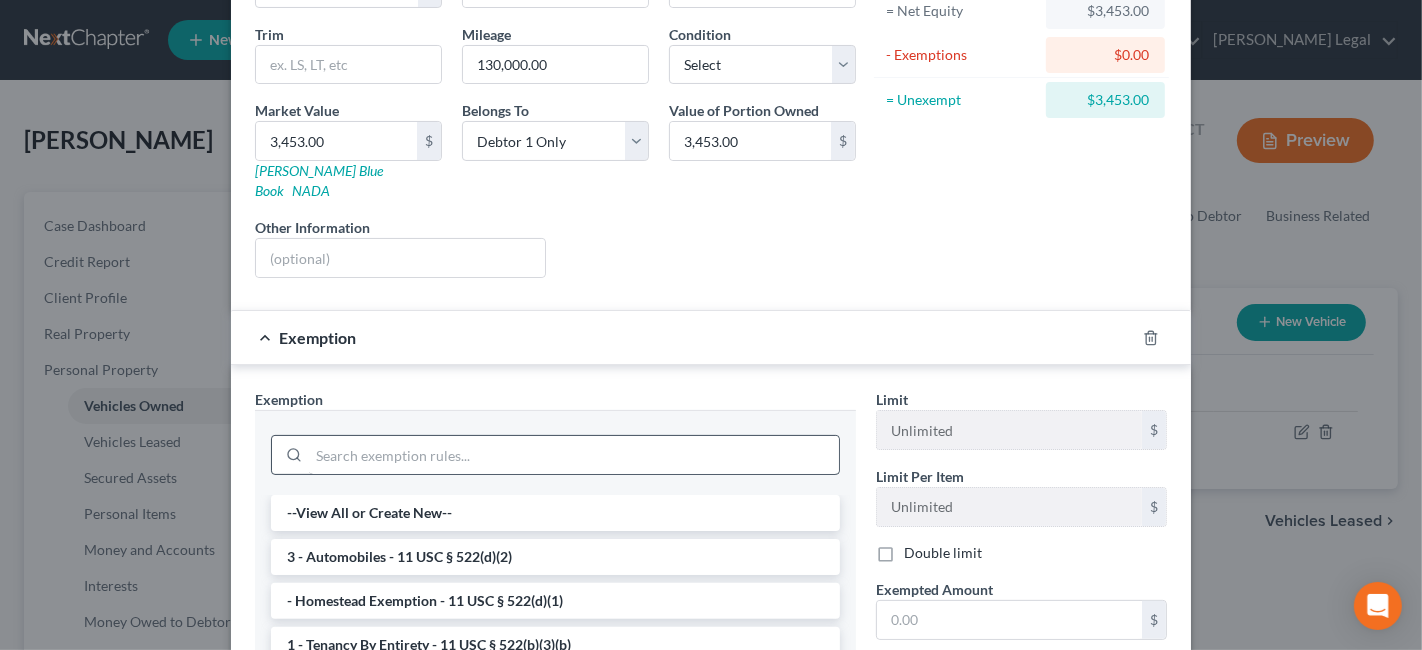 click on "3 - Automobiles - 11 USC § 522(d)(2)" at bounding box center [555, 557] 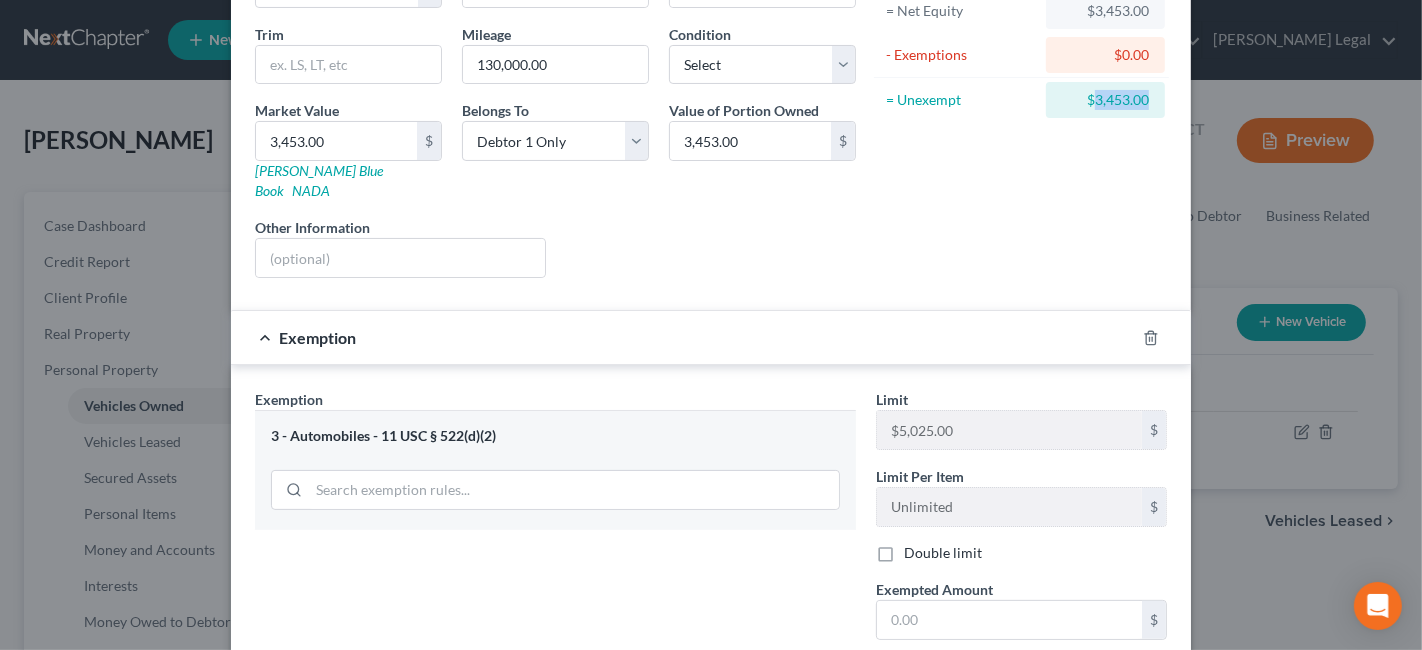drag, startPoint x: 1140, startPoint y: 104, endPoint x: 1084, endPoint y: 107, distance: 56.0803 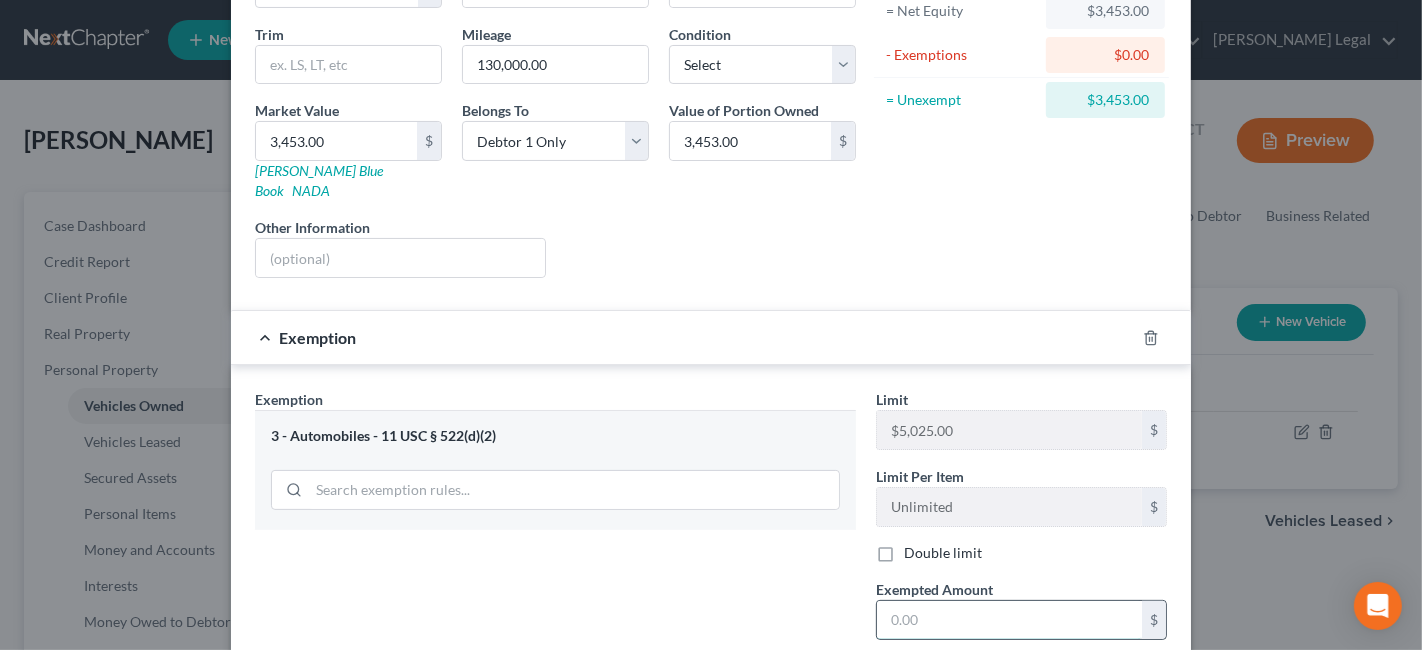 paste on "3,453.00" 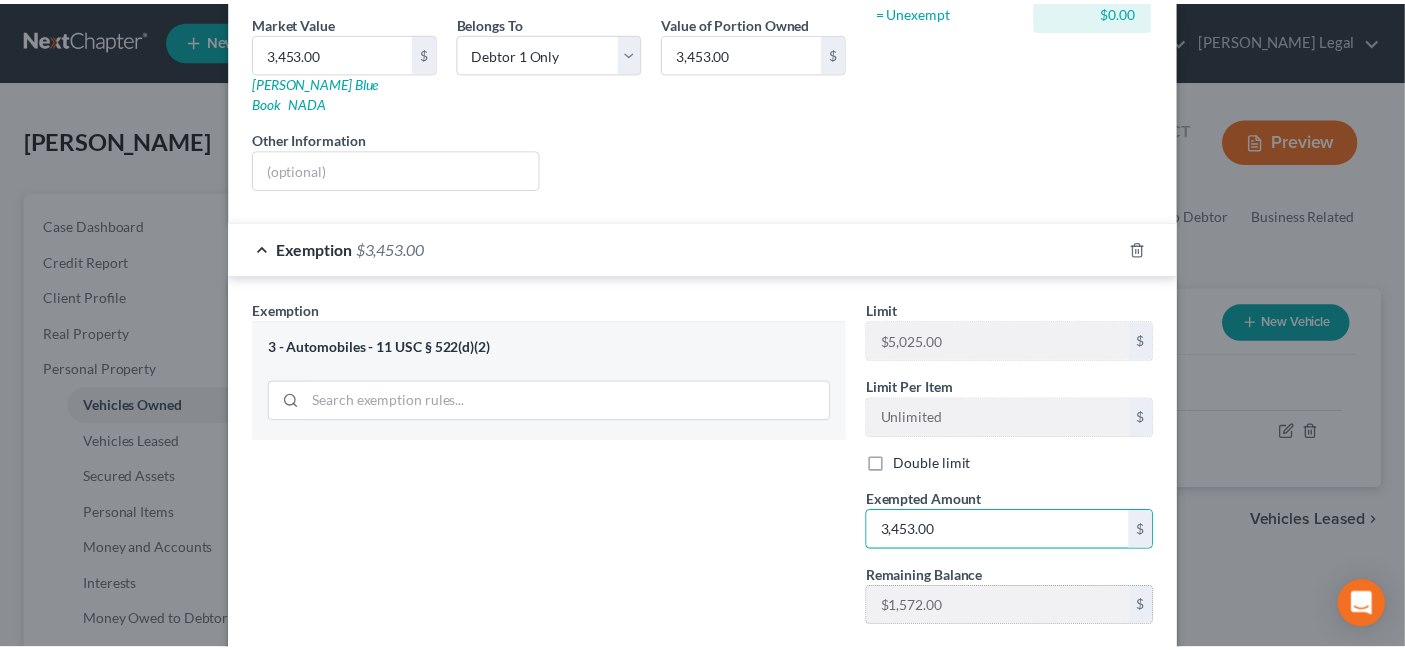 scroll, scrollTop: 405, scrollLeft: 0, axis: vertical 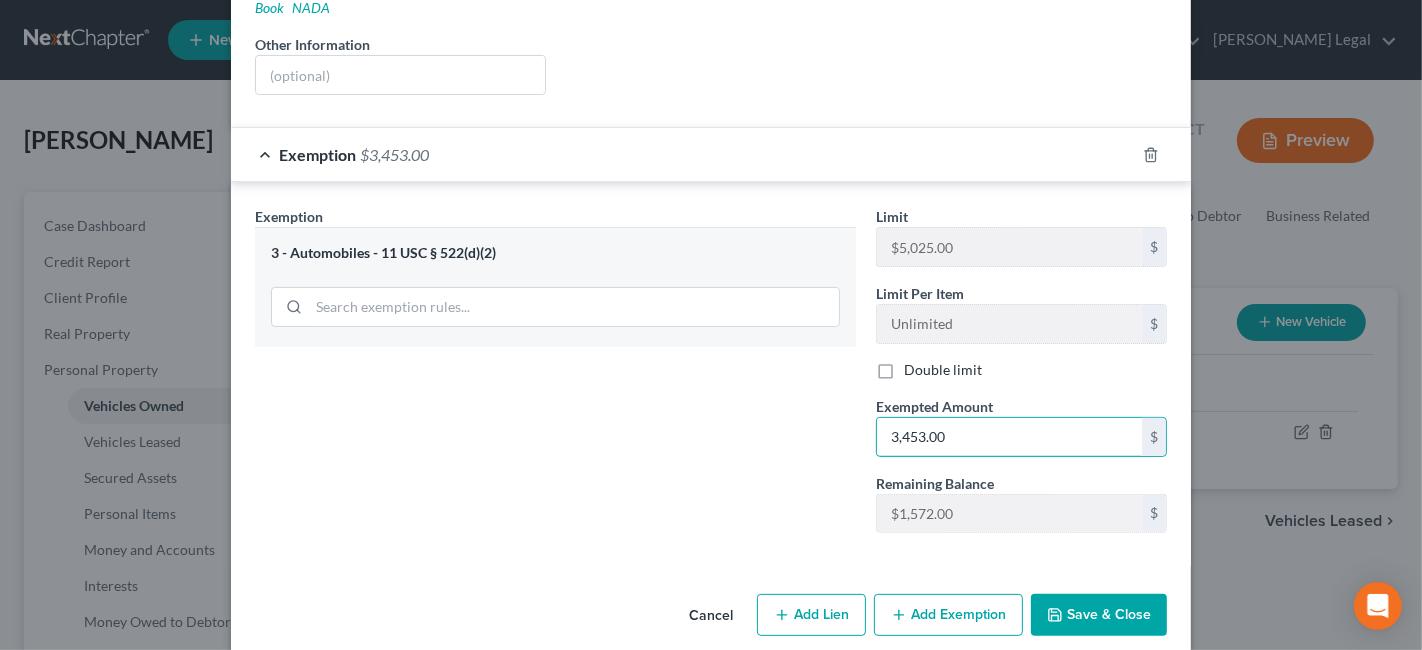 type on "3,453.00" 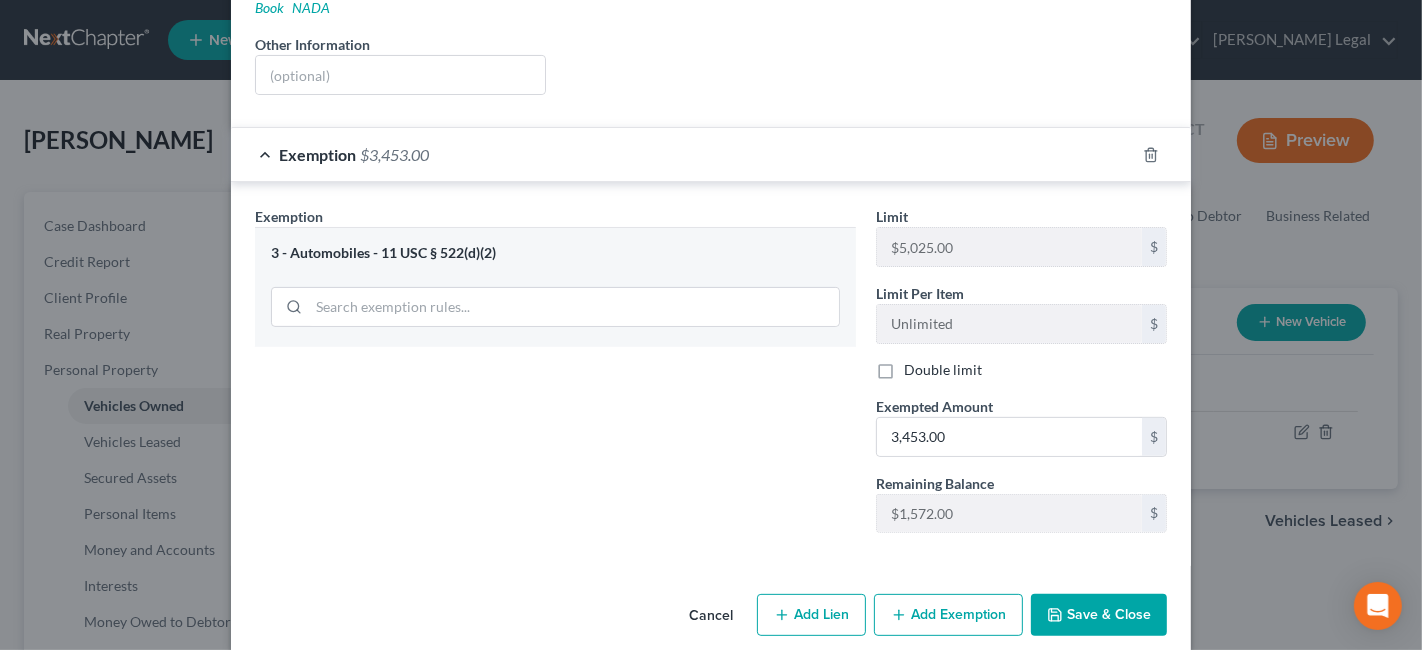 click 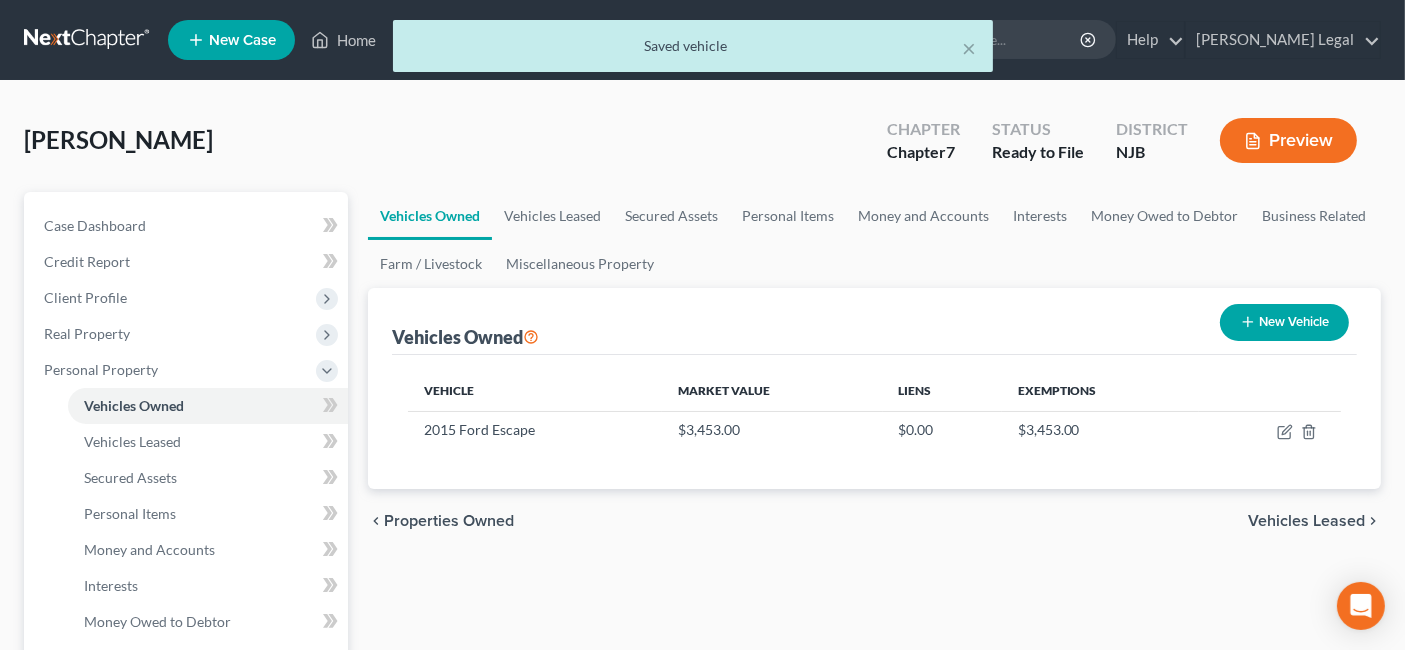 click on "Vehicles Leased" at bounding box center (1306, 521) 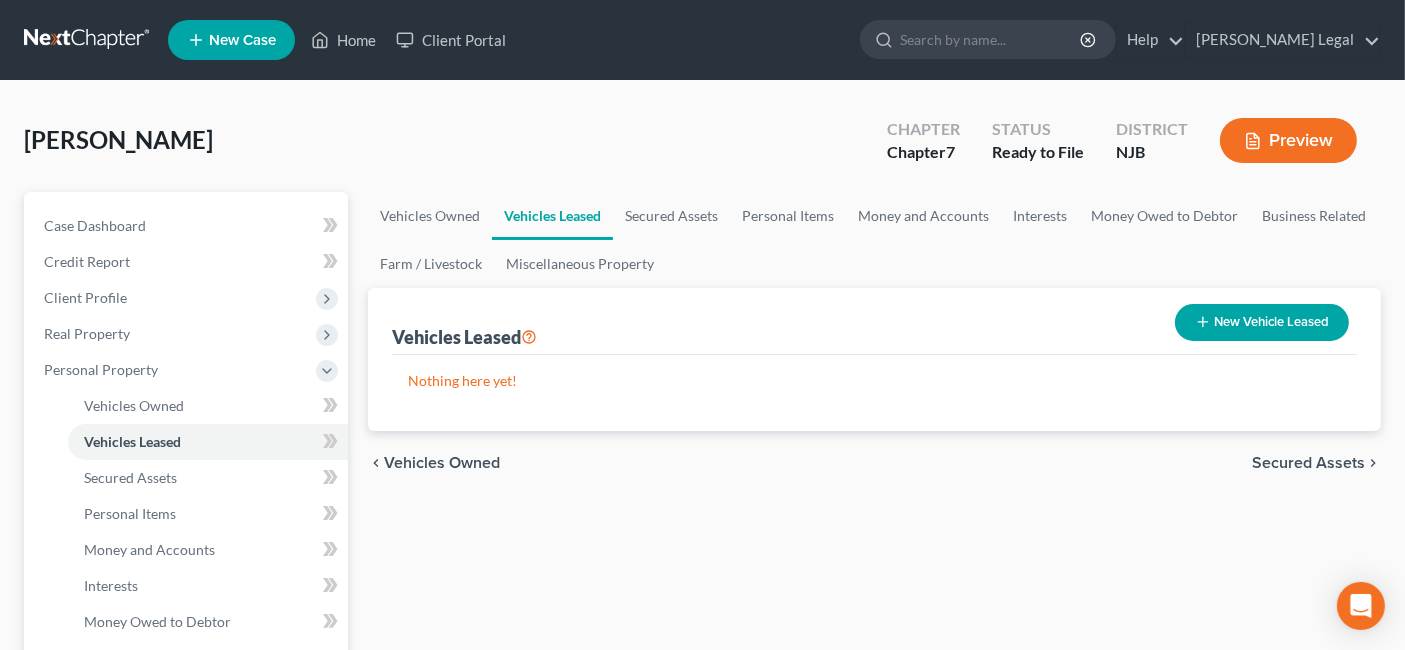 click on "Secured Assets" at bounding box center [1308, 463] 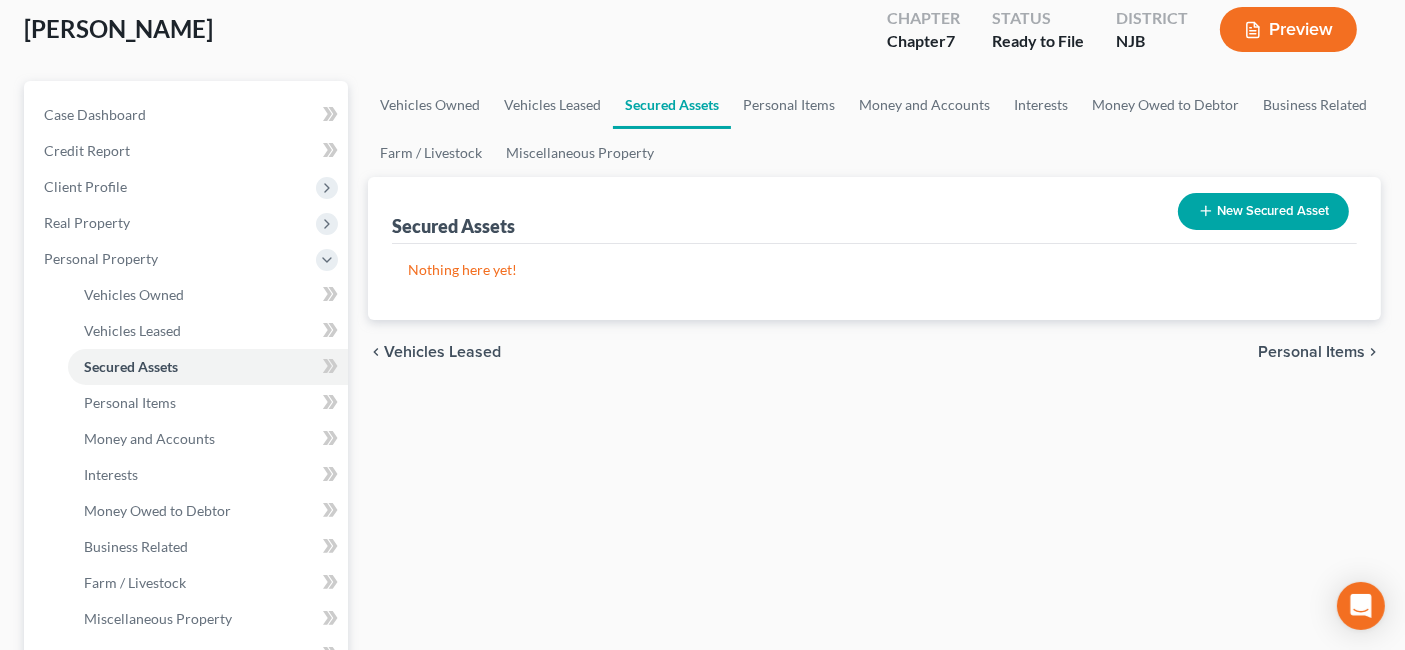 click on "Personal Items" at bounding box center [1311, 352] 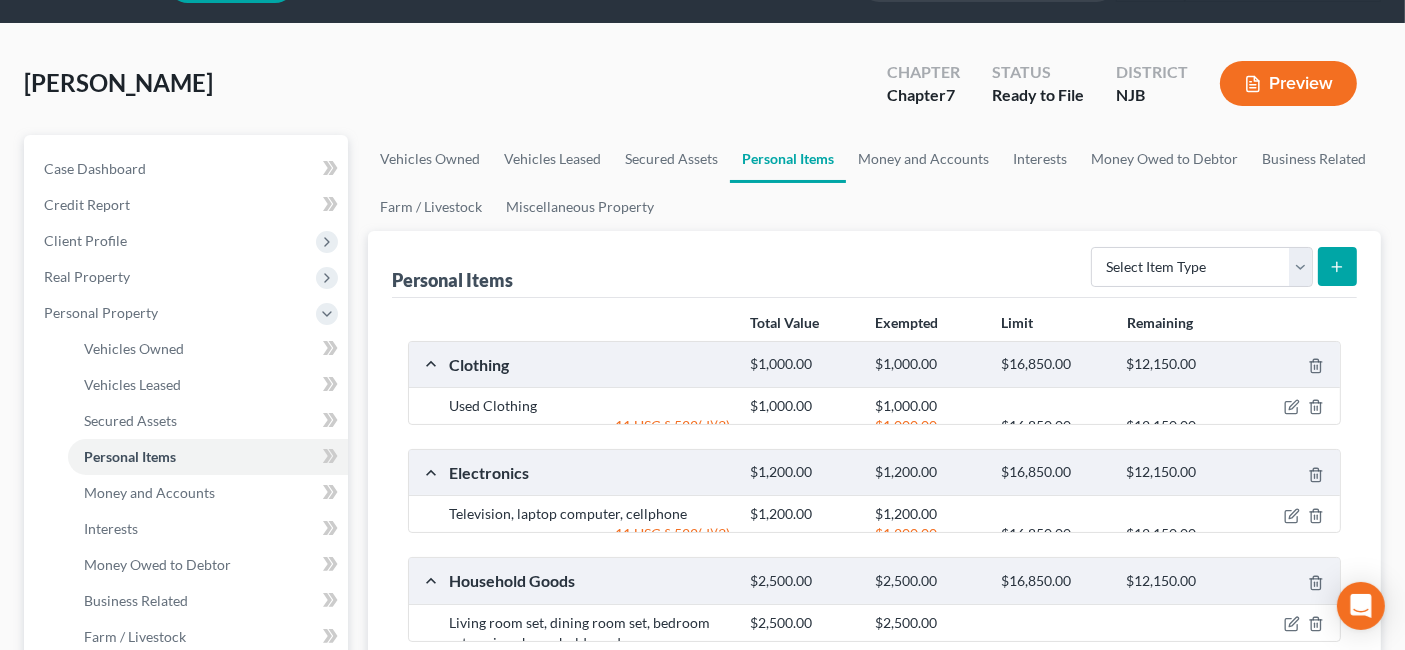 scroll, scrollTop: 0, scrollLeft: 0, axis: both 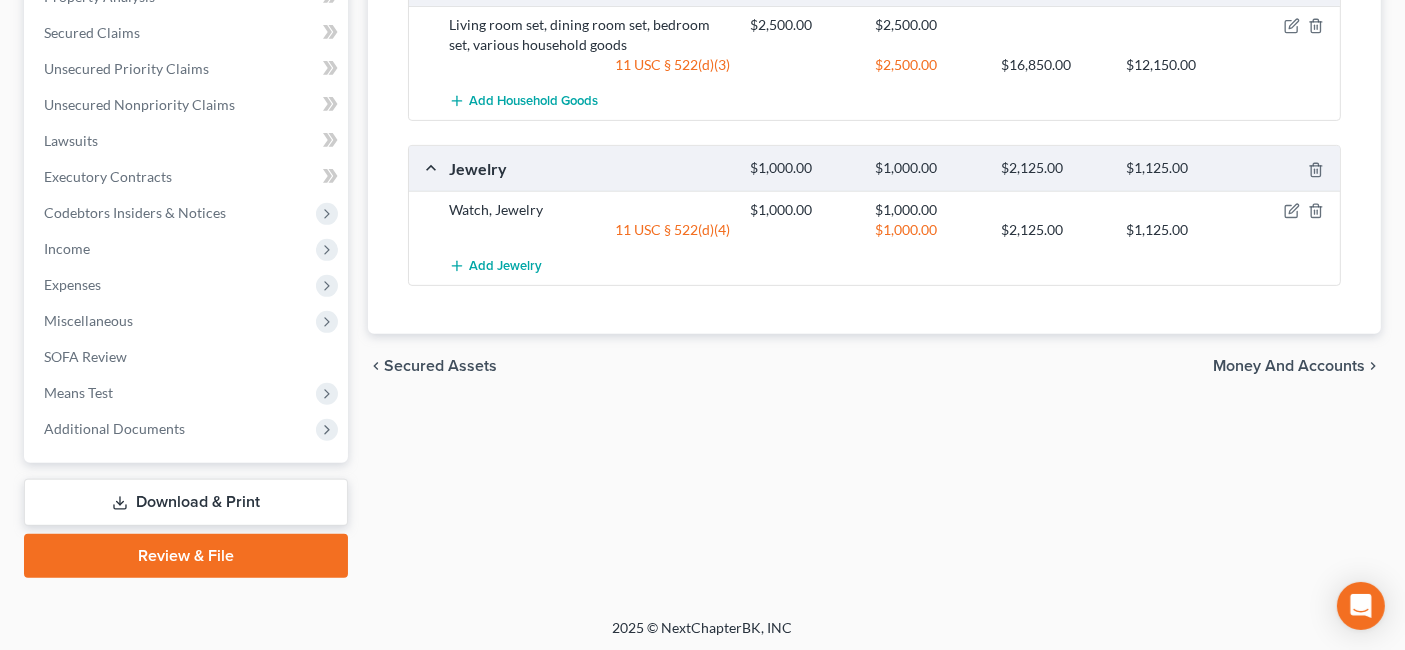 click on "Money and Accounts" at bounding box center [1289, 366] 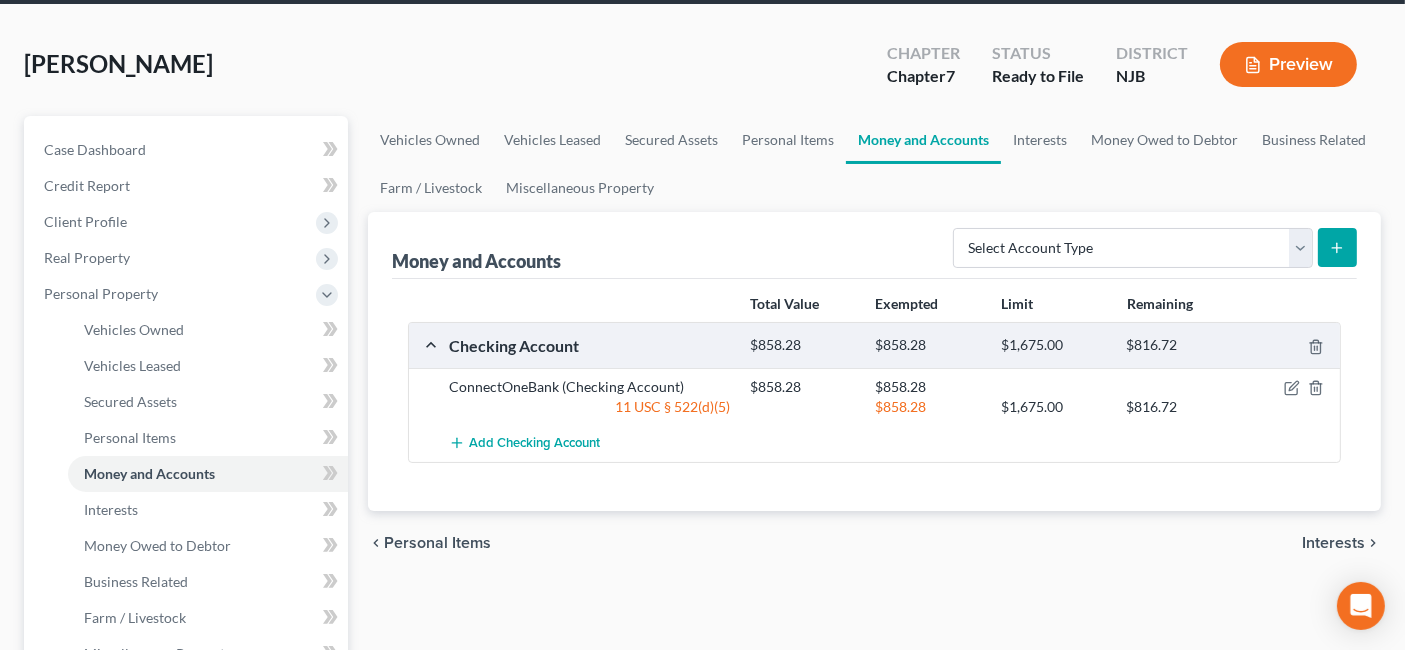 scroll, scrollTop: 111, scrollLeft: 0, axis: vertical 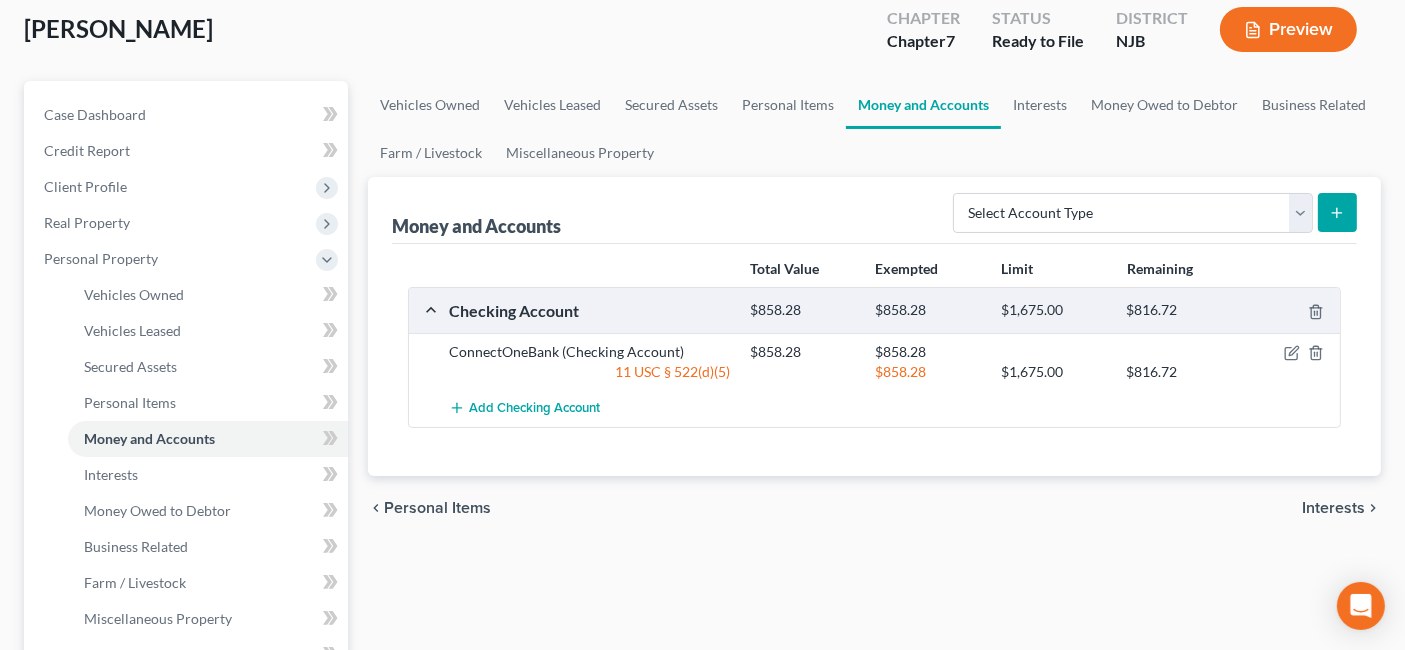 click on "Interests" at bounding box center (1333, 508) 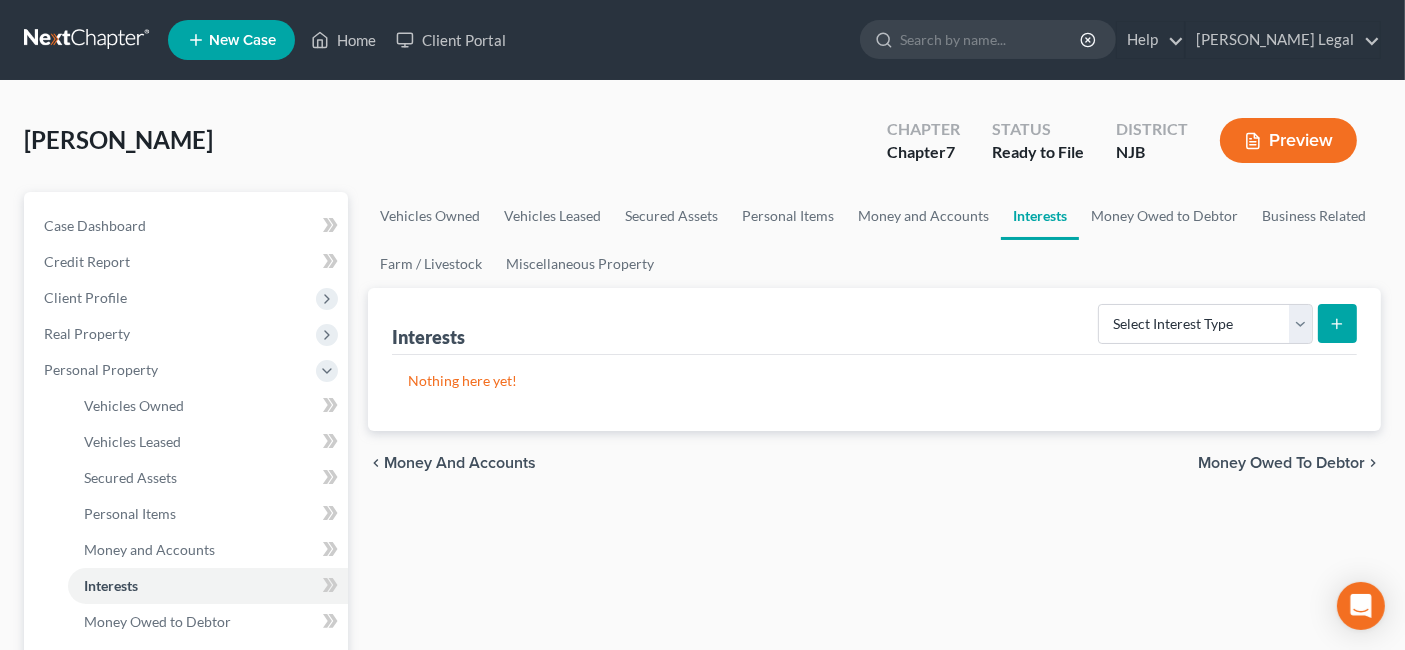 scroll, scrollTop: 111, scrollLeft: 0, axis: vertical 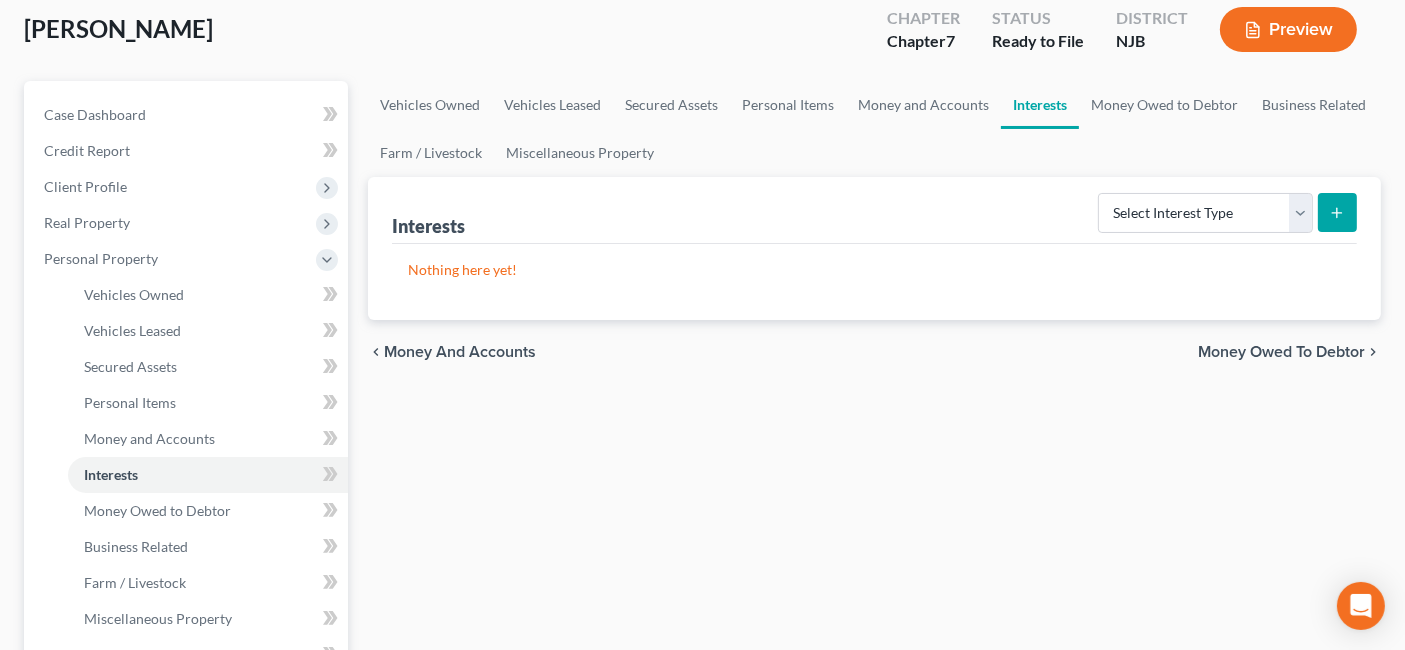 click on "Money Owed to Debtor" at bounding box center [1281, 352] 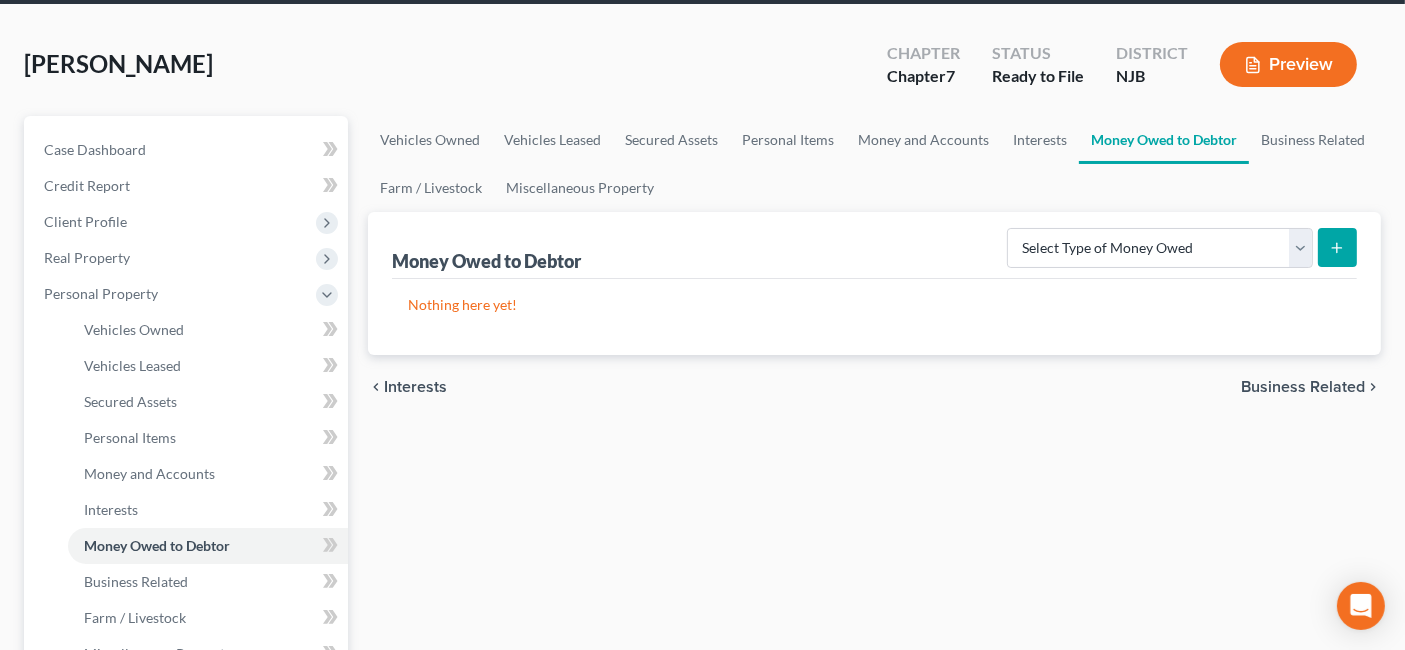 scroll, scrollTop: 111, scrollLeft: 0, axis: vertical 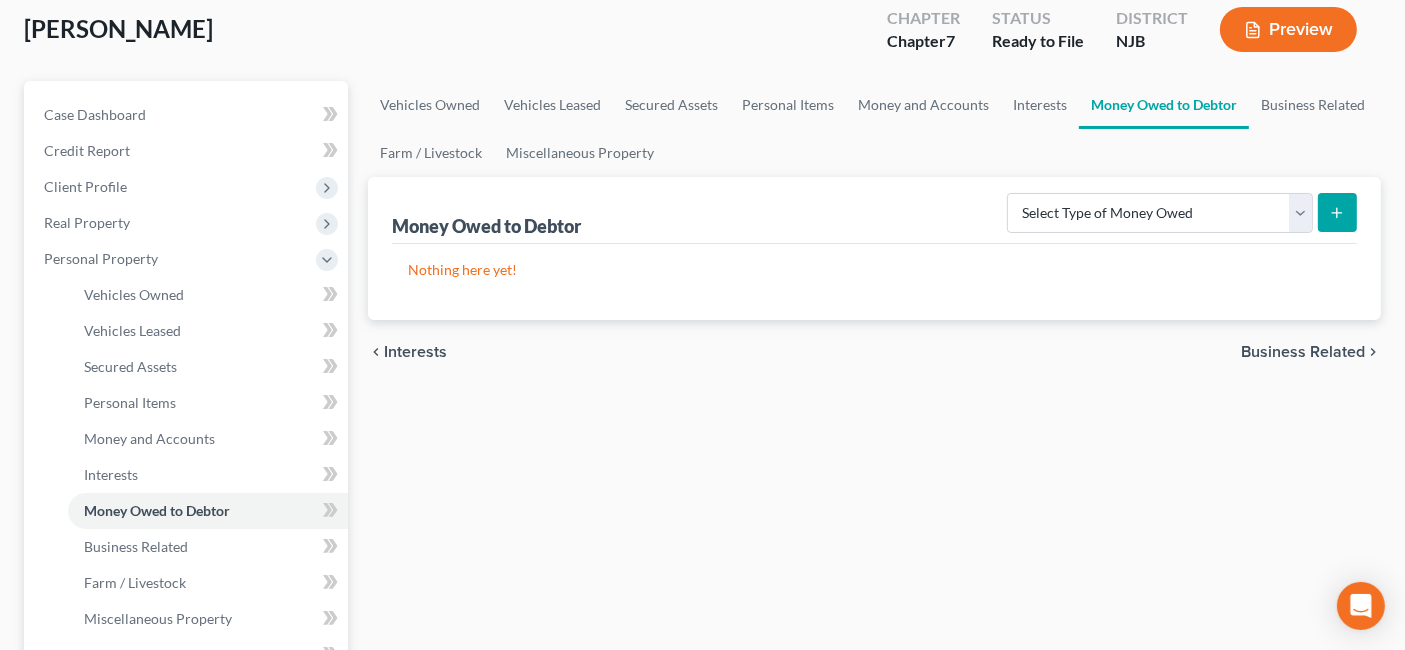 click on "Business Related" at bounding box center (1303, 352) 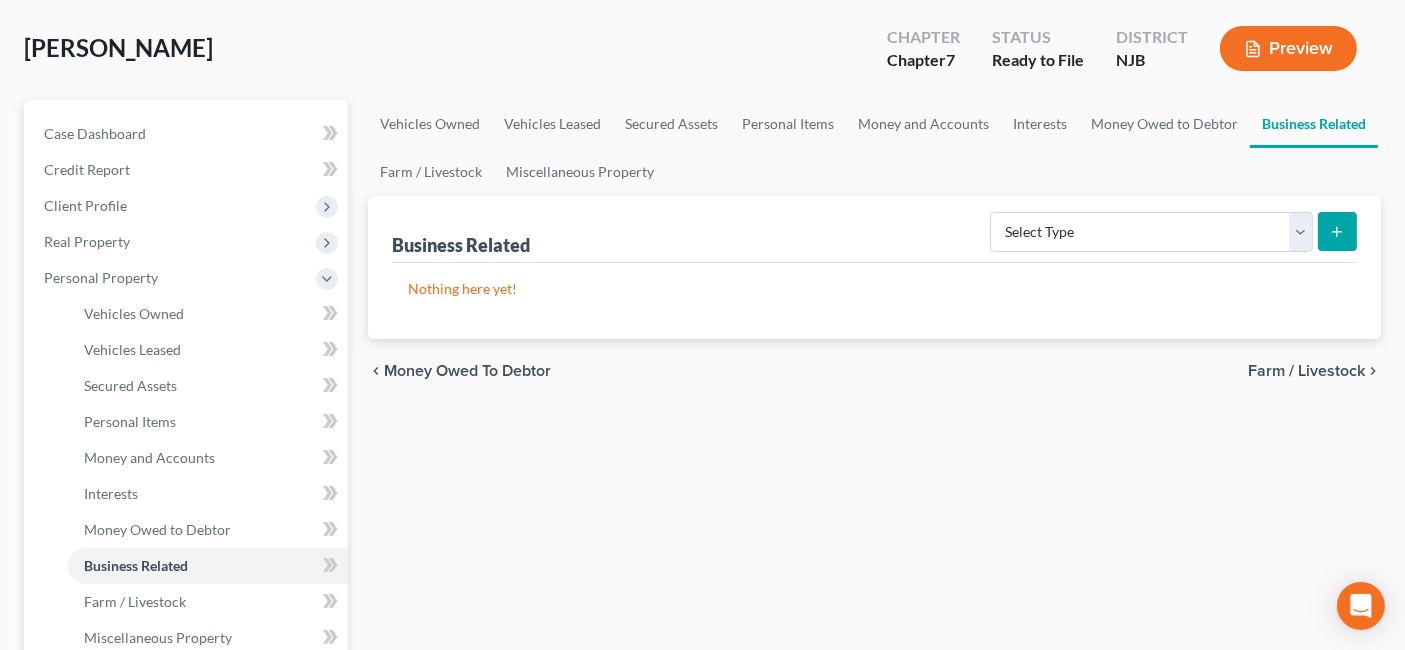 scroll, scrollTop: 222, scrollLeft: 0, axis: vertical 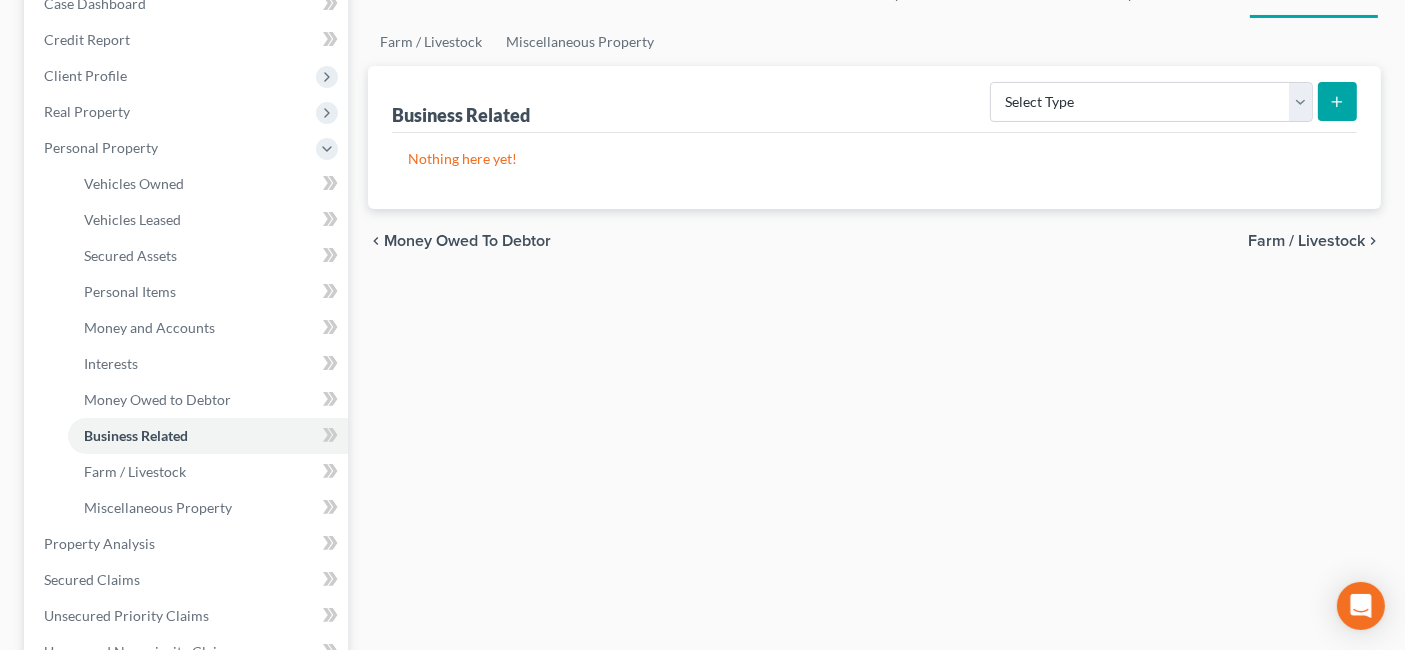 click on "Farm / Livestock" at bounding box center (1306, 241) 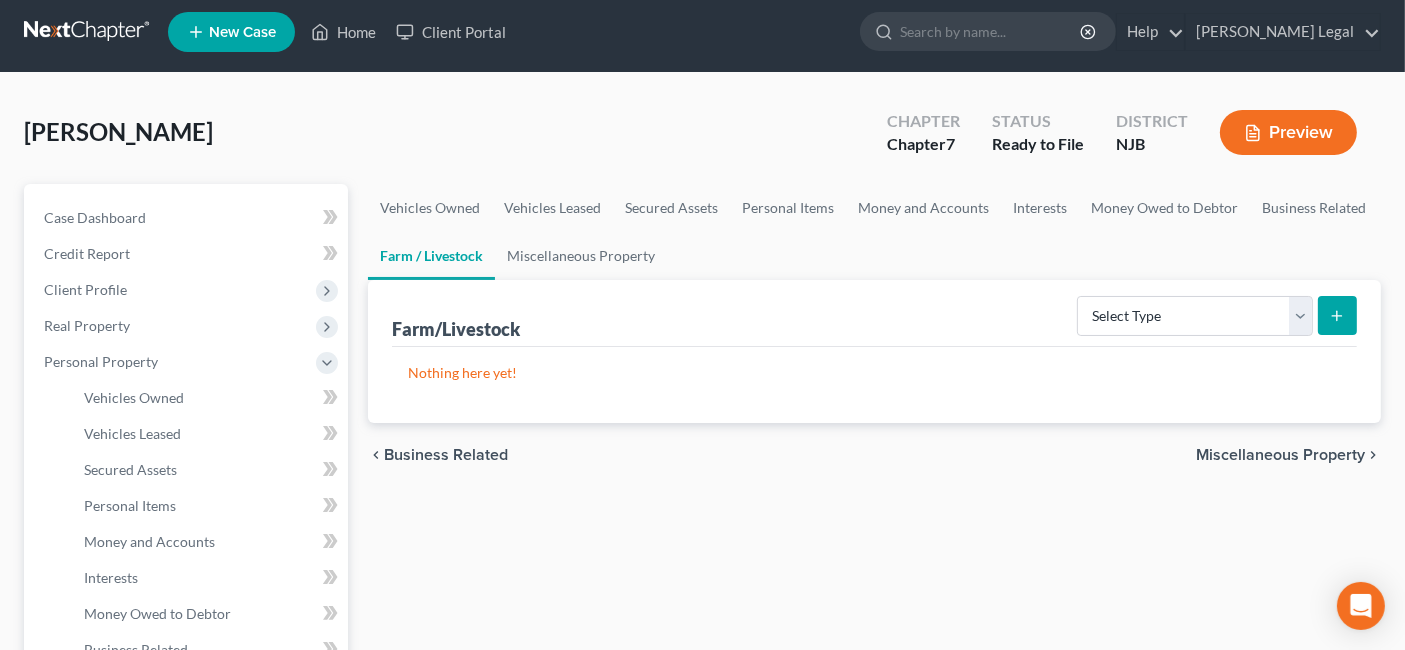 scroll, scrollTop: 0, scrollLeft: 0, axis: both 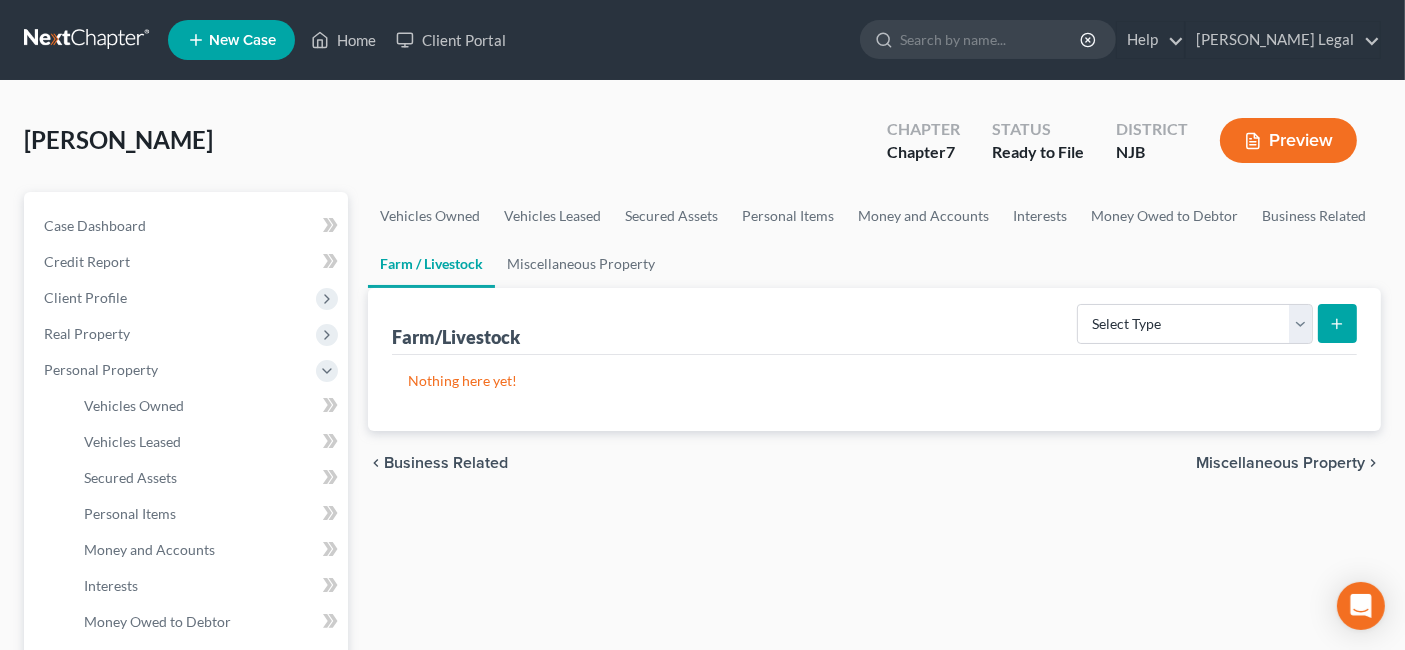 click on "Miscellaneous Property" at bounding box center [1280, 463] 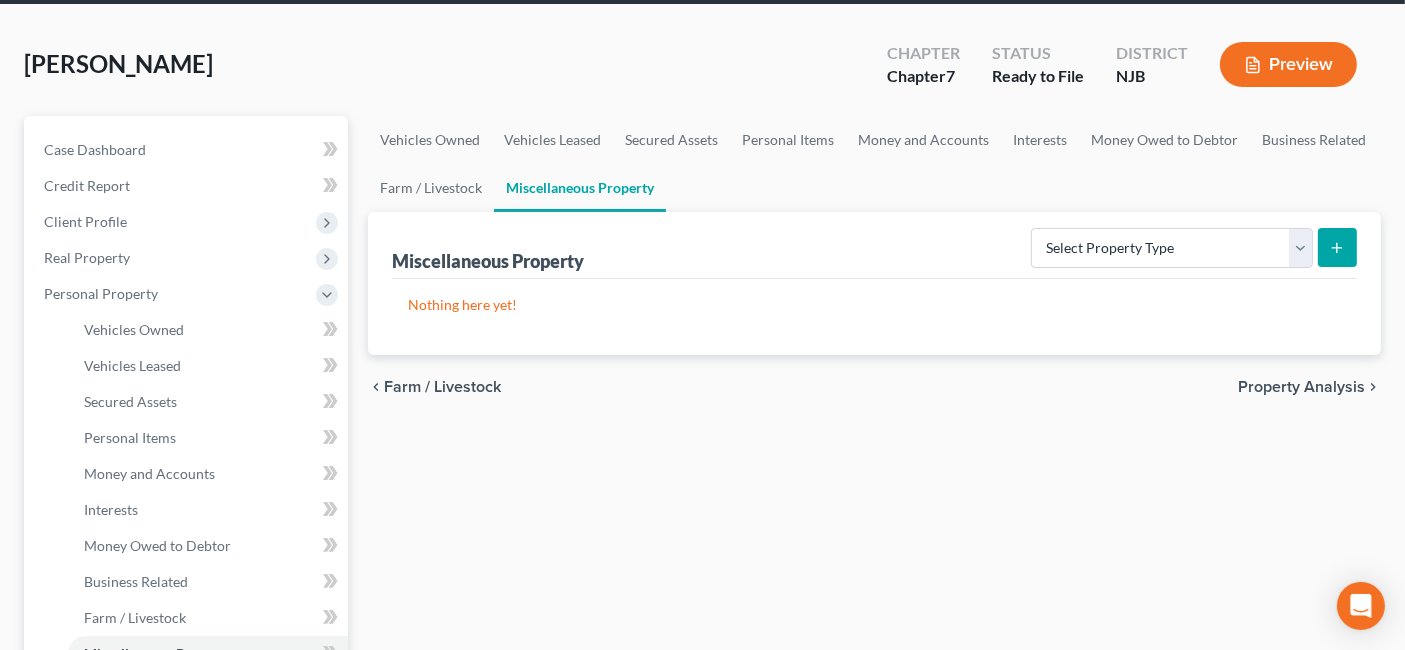 scroll, scrollTop: 111, scrollLeft: 0, axis: vertical 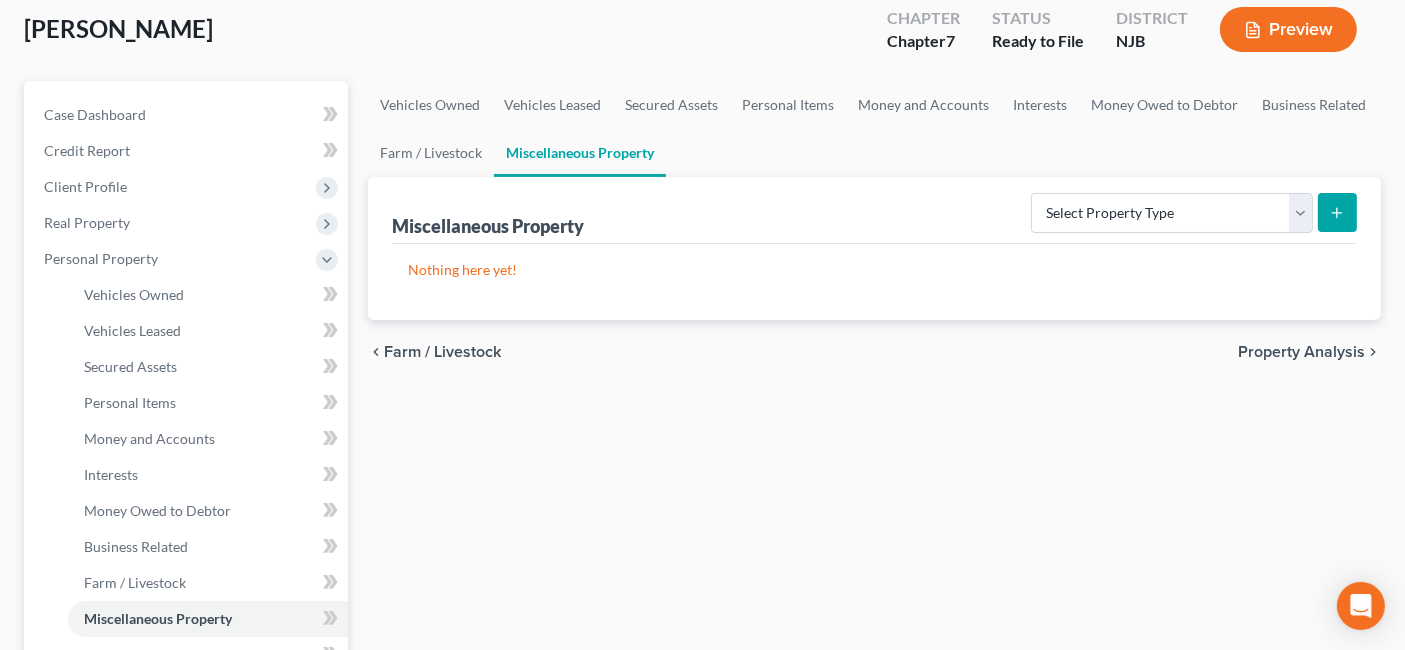 click on "Property Analysis" at bounding box center (1301, 352) 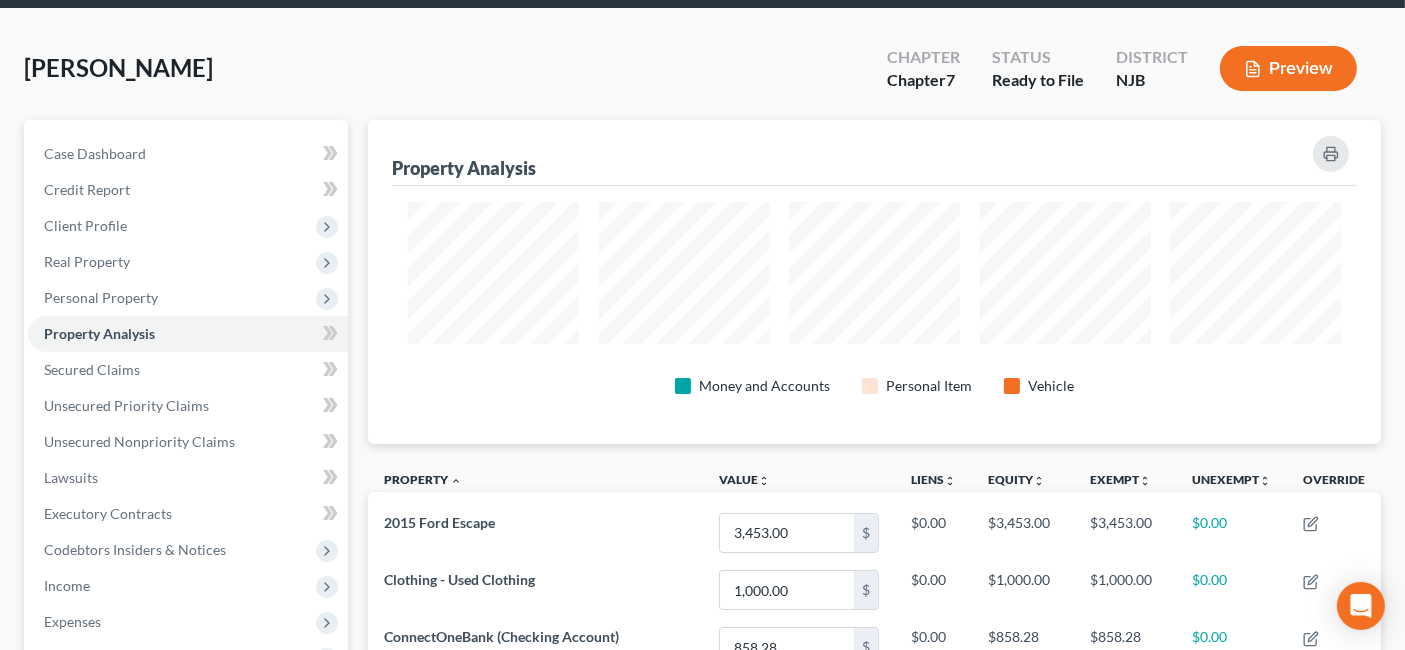 scroll, scrollTop: 2, scrollLeft: 0, axis: vertical 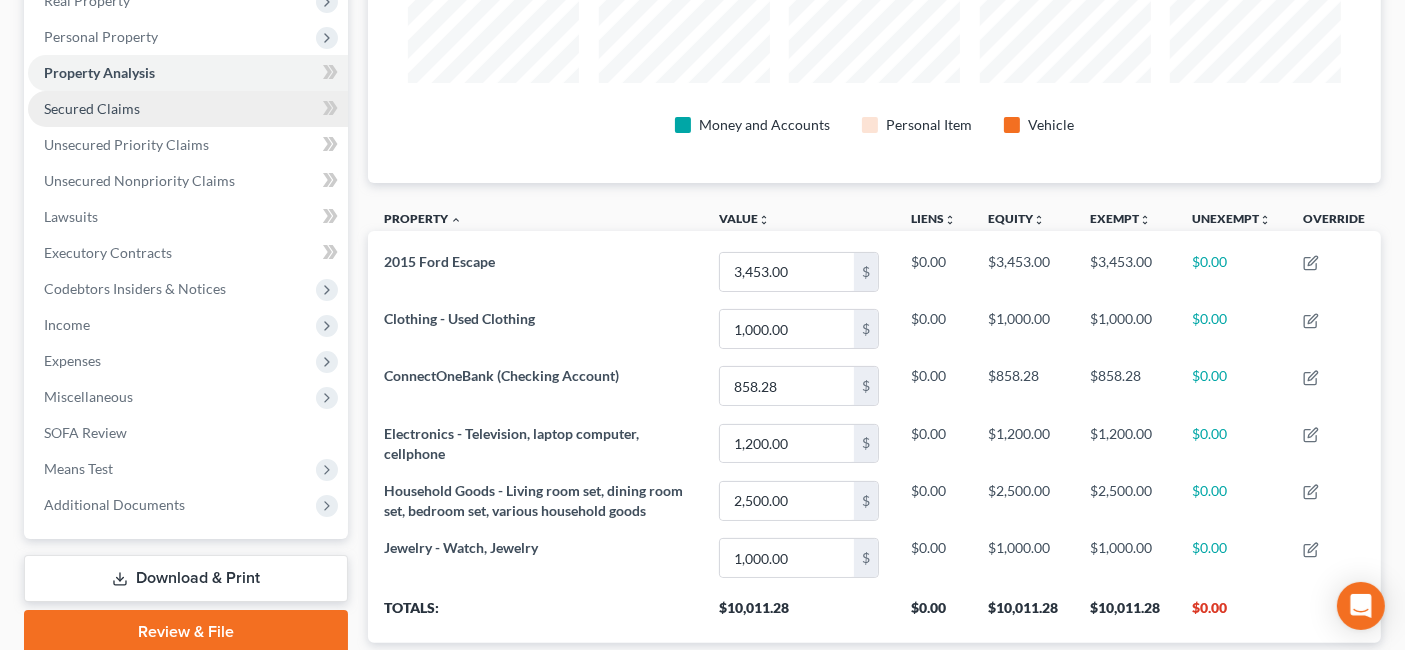 click on "Secured Claims" at bounding box center [188, 109] 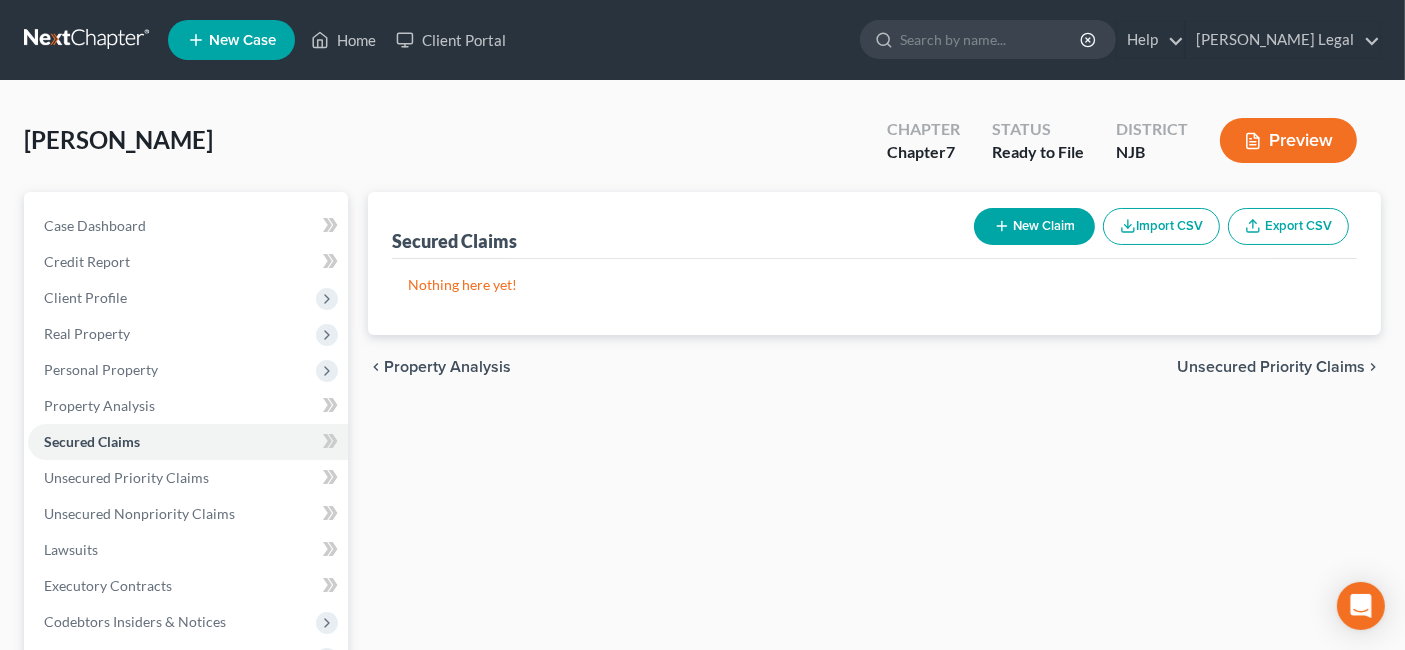 click on "Unsecured Priority Claims" at bounding box center (1271, 367) 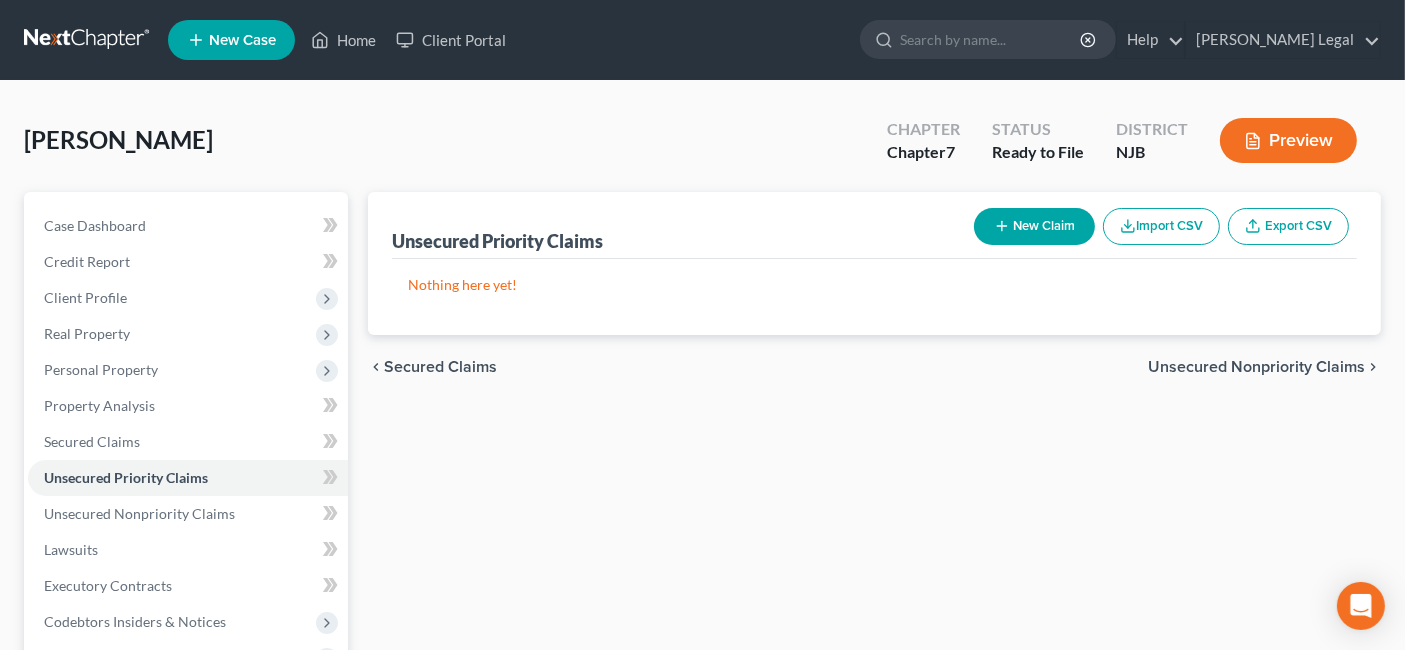 click on "Unsecured Nonpriority Claims" at bounding box center [1256, 367] 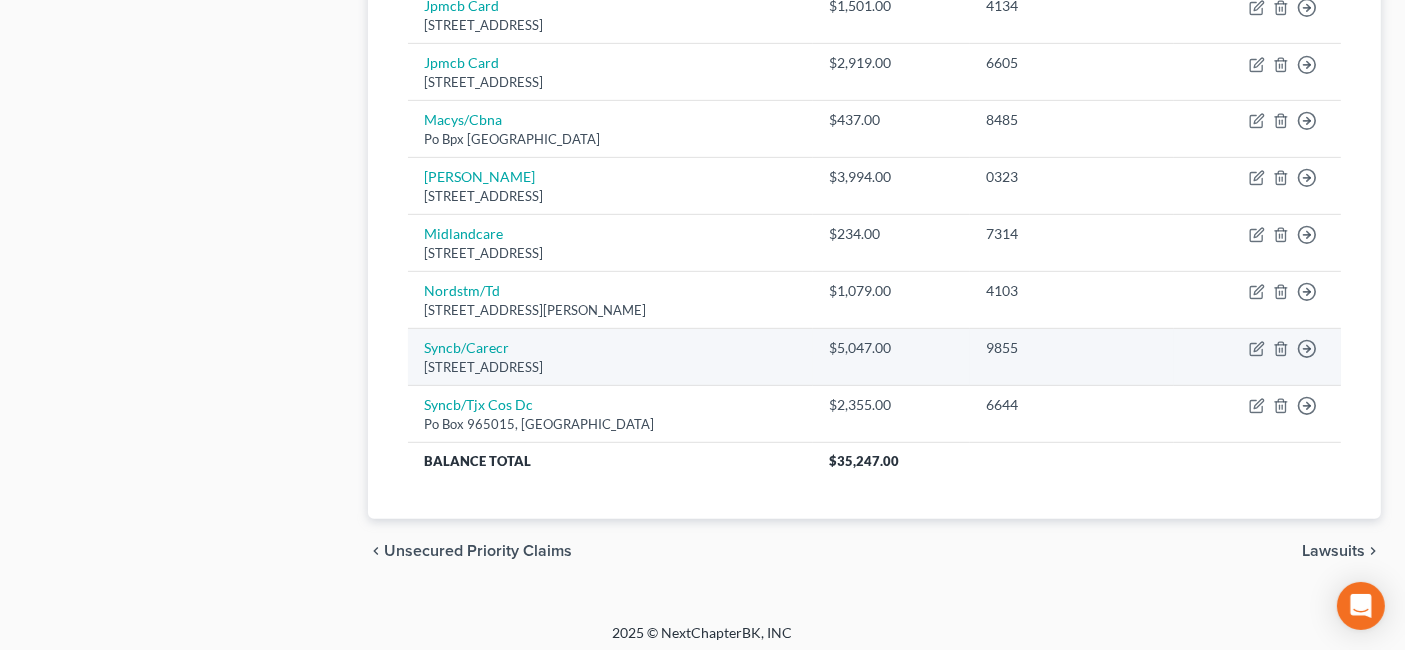 scroll, scrollTop: 1014, scrollLeft: 0, axis: vertical 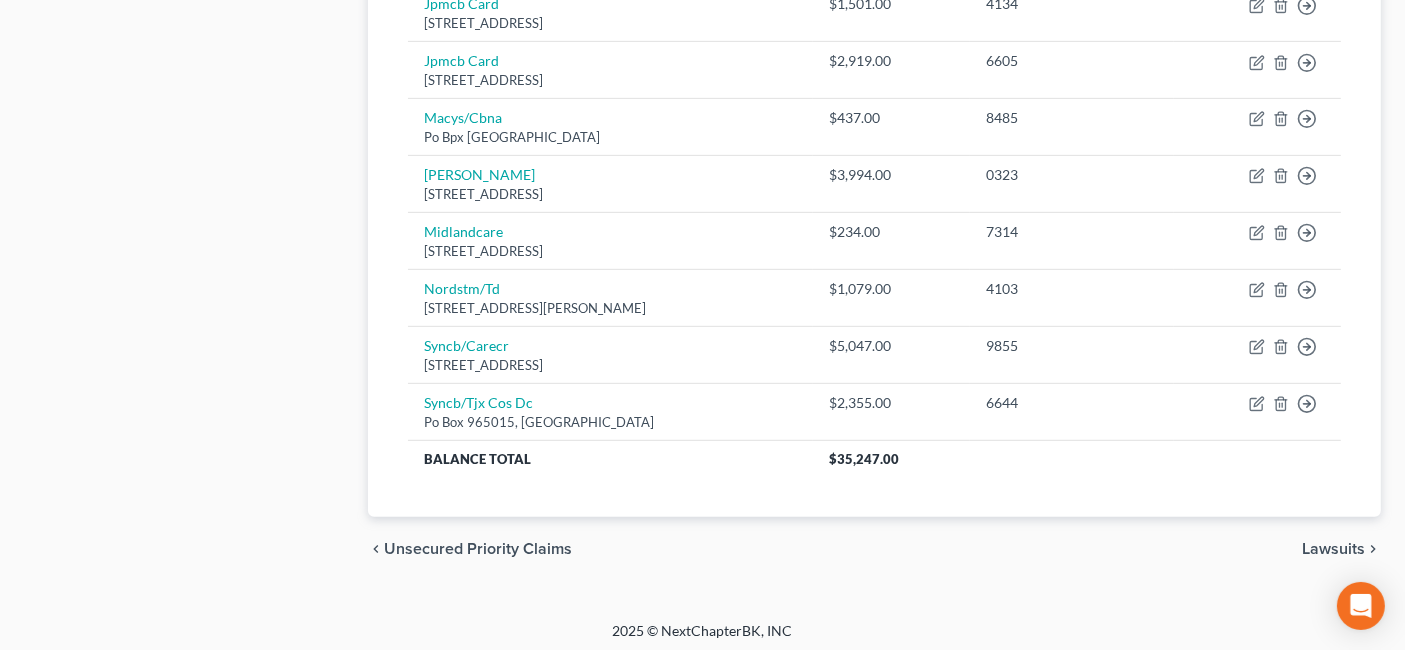 click on "Lawsuits" at bounding box center [1333, 549] 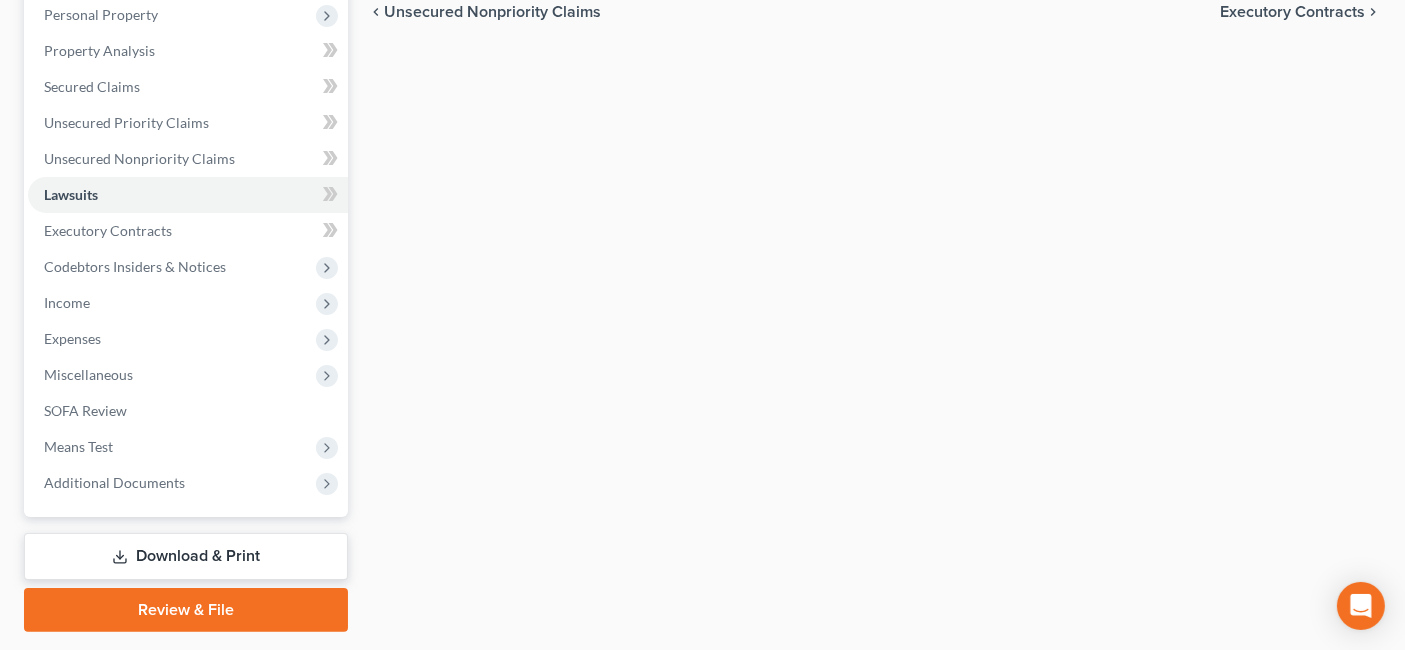 scroll, scrollTop: 18, scrollLeft: 0, axis: vertical 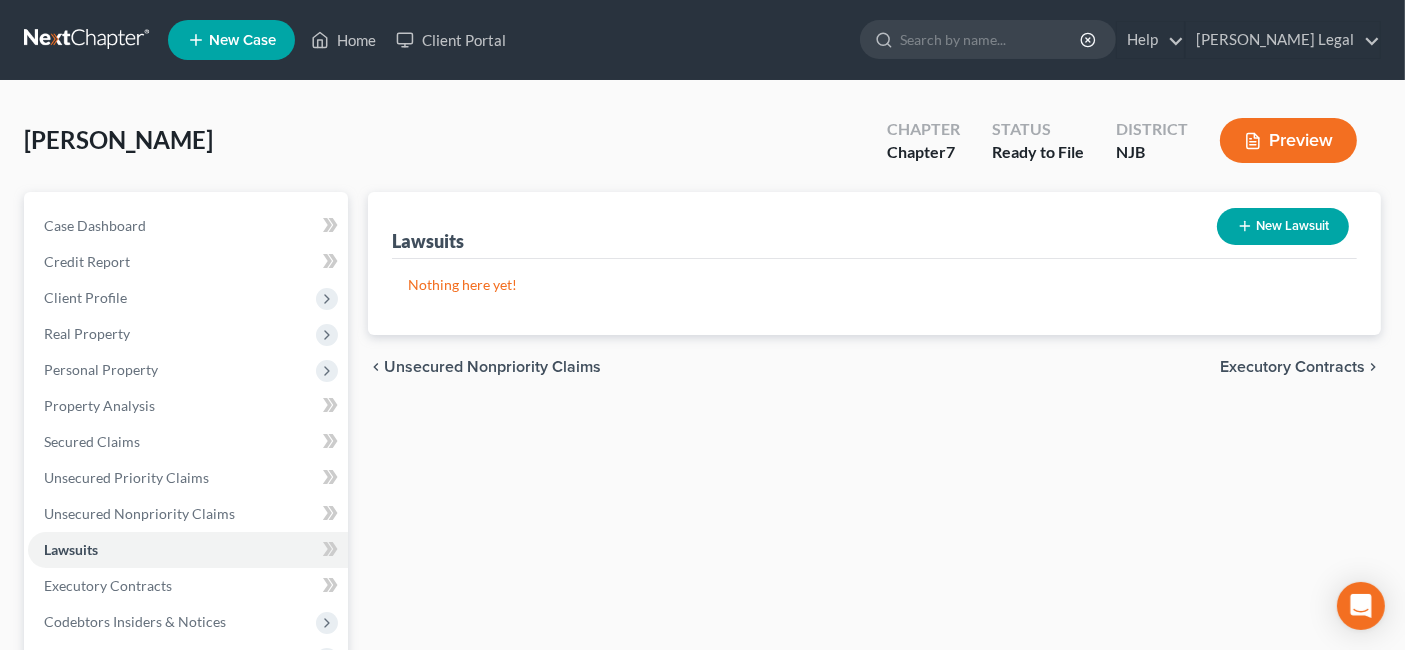 click on "Executory Contracts" at bounding box center (1292, 367) 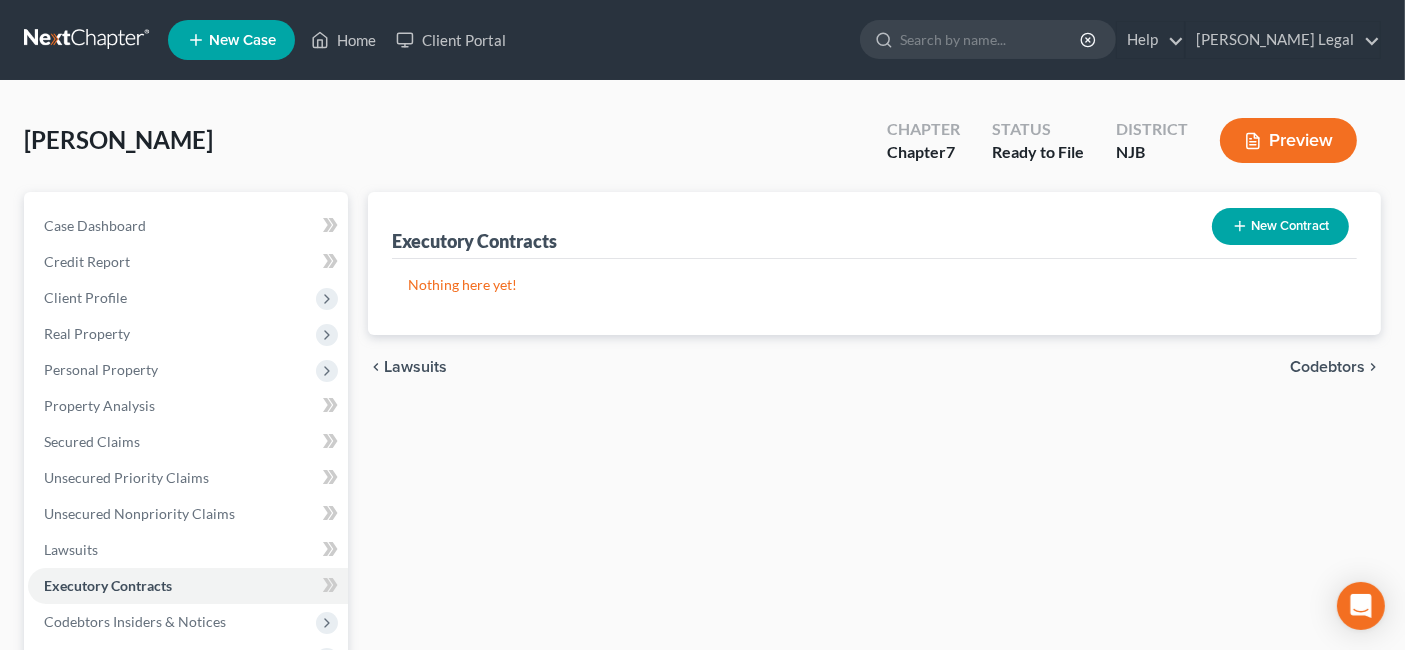 click on "Codebtors" at bounding box center [1327, 367] 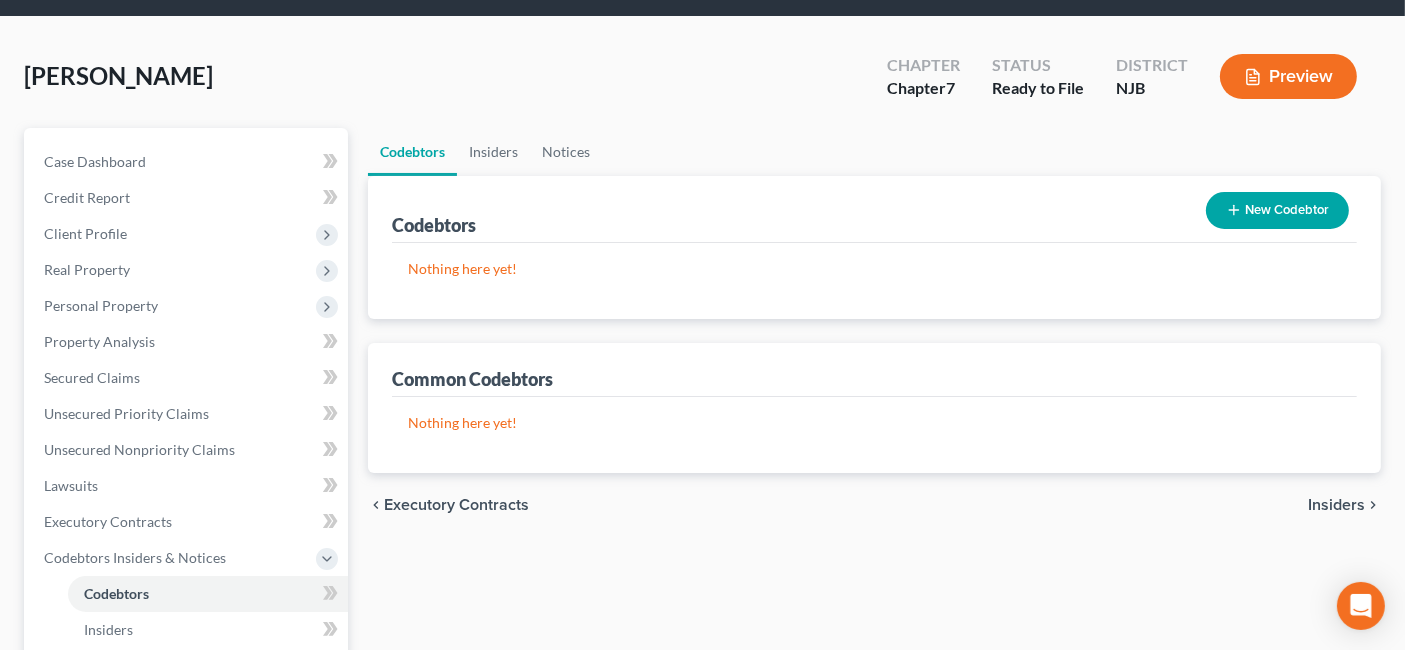 scroll, scrollTop: 111, scrollLeft: 0, axis: vertical 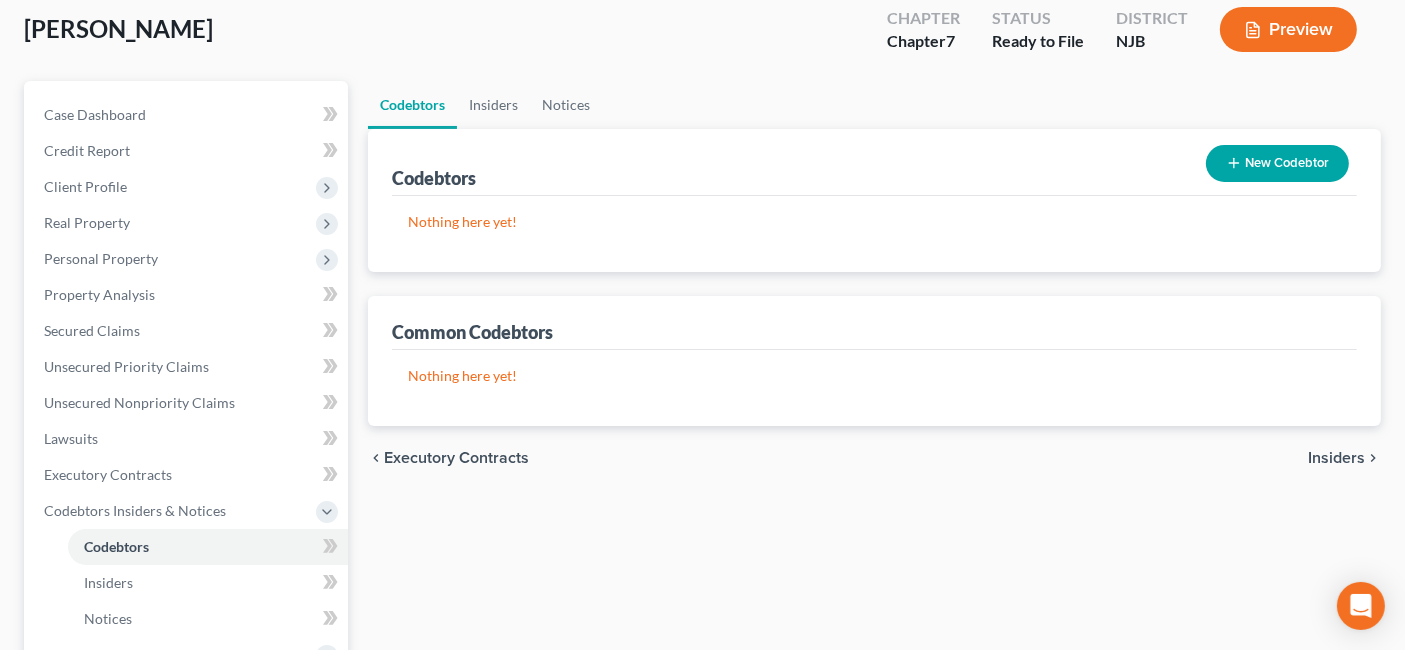 click on "Insiders" at bounding box center (1336, 458) 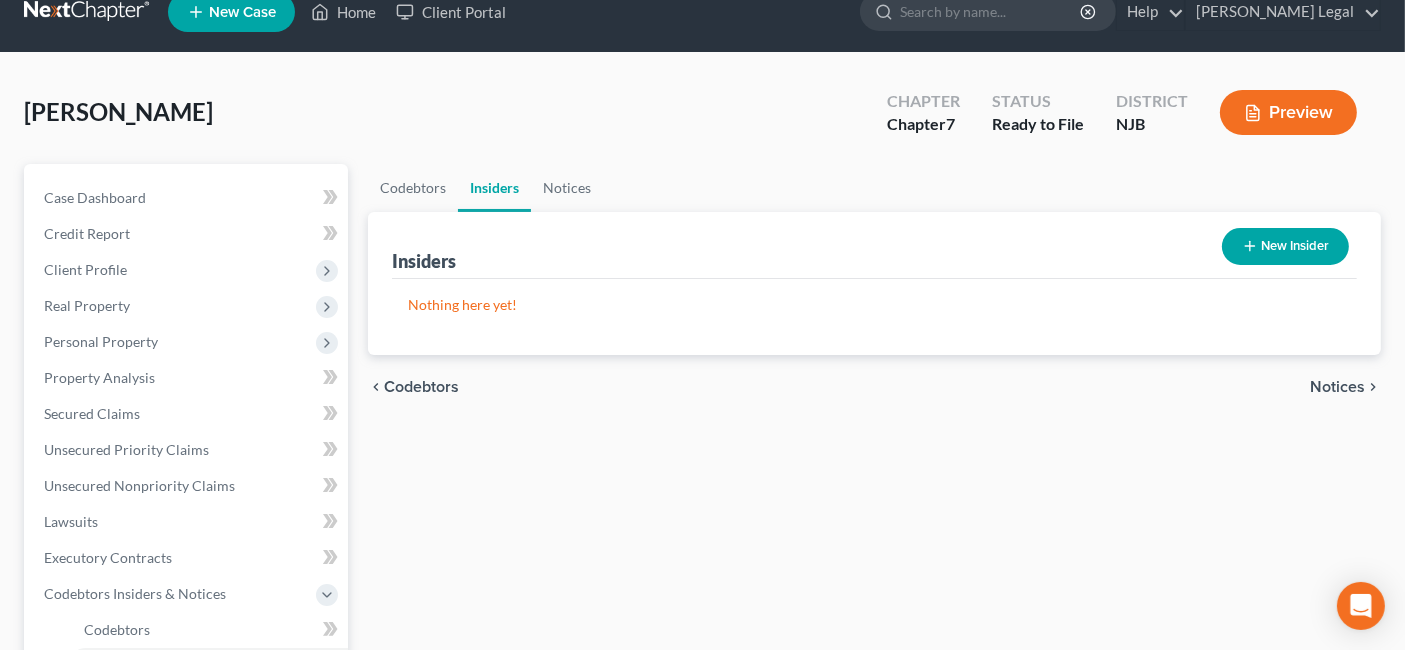 scroll, scrollTop: 0, scrollLeft: 0, axis: both 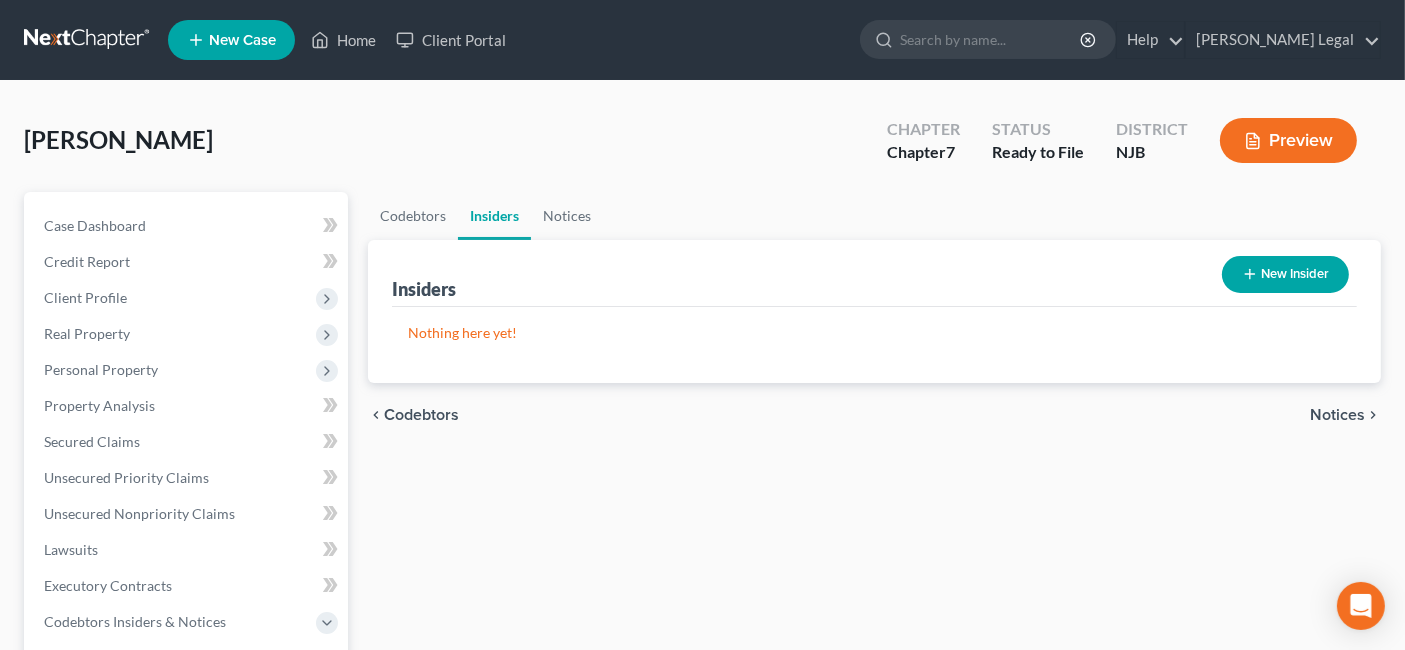 click on "Notices" at bounding box center [1337, 415] 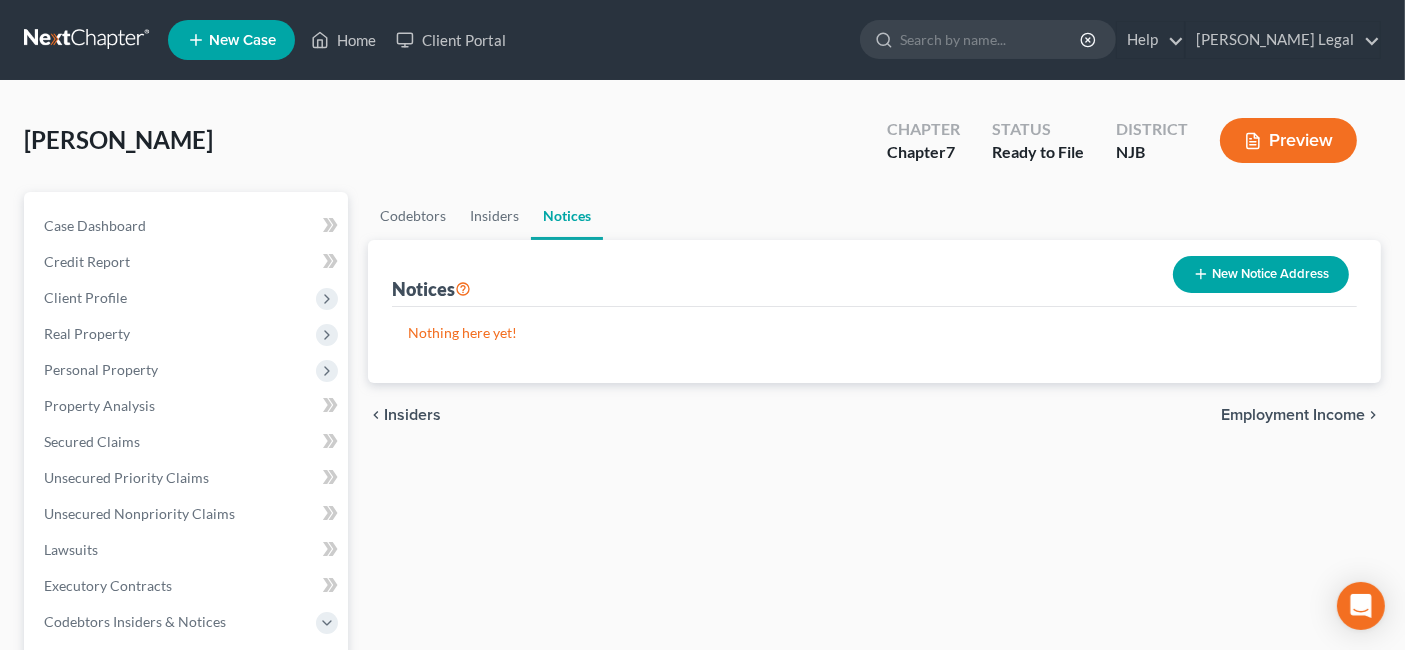 click on "Employment Income" at bounding box center [1293, 415] 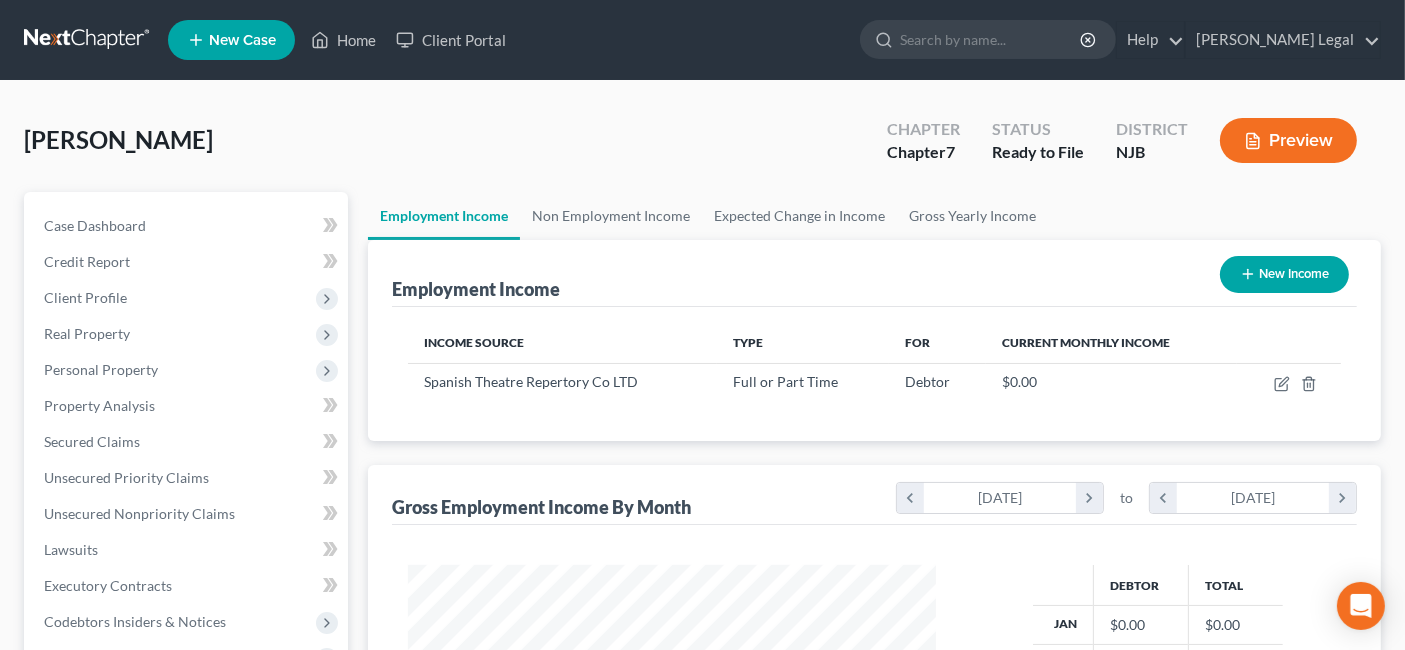 scroll, scrollTop: 999643, scrollLeft: 999432, axis: both 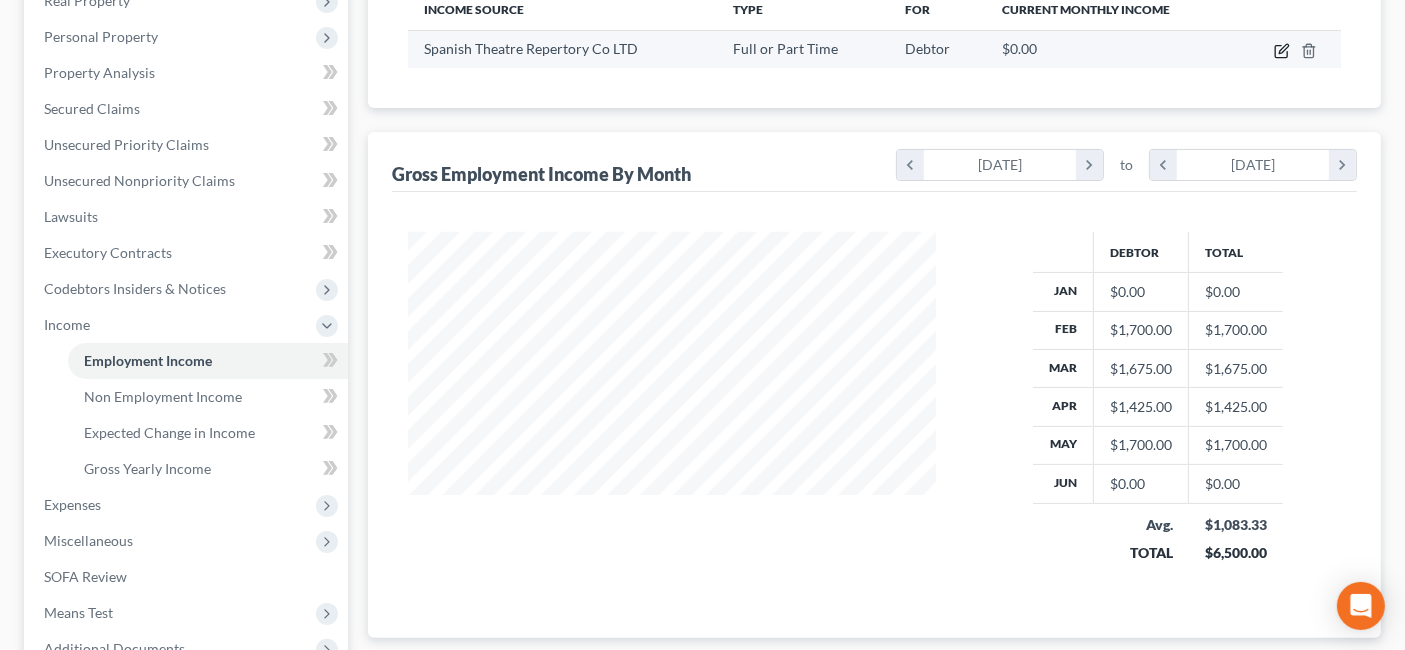 click 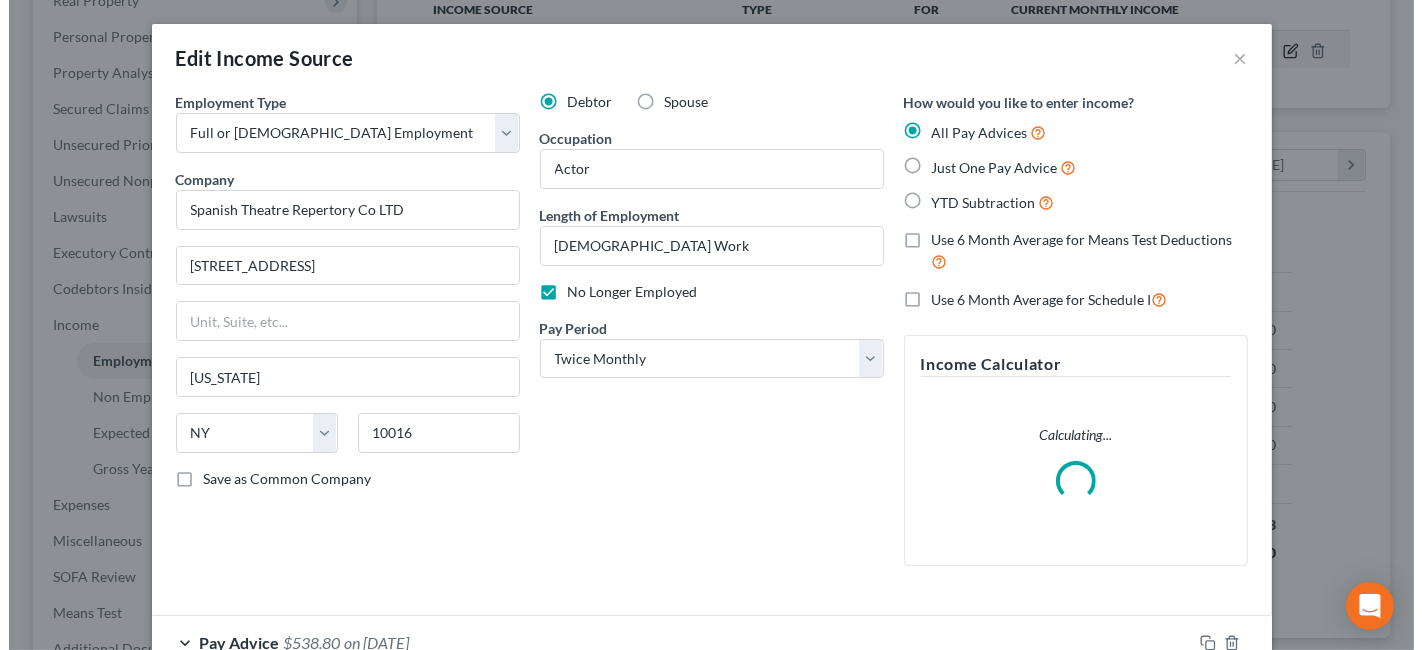 scroll, scrollTop: 999643, scrollLeft: 999425, axis: both 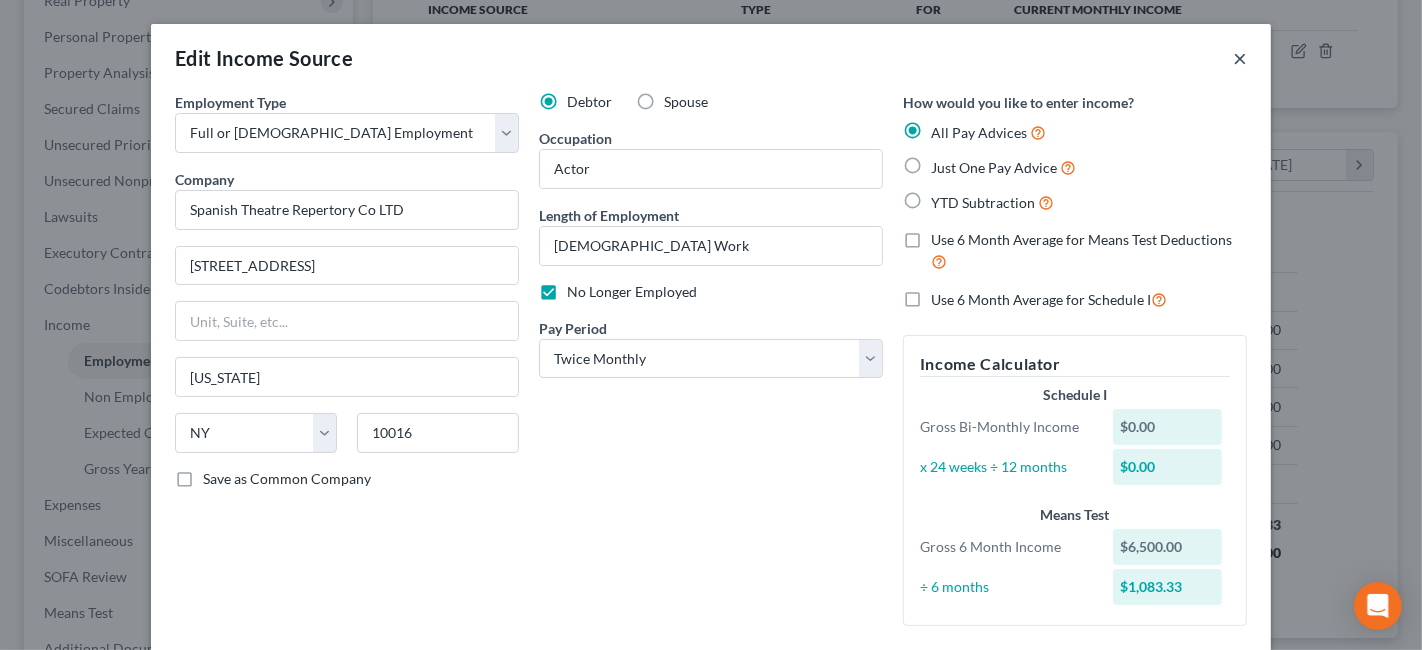 drag, startPoint x: 1237, startPoint y: 55, endPoint x: 1226, endPoint y: 67, distance: 16.27882 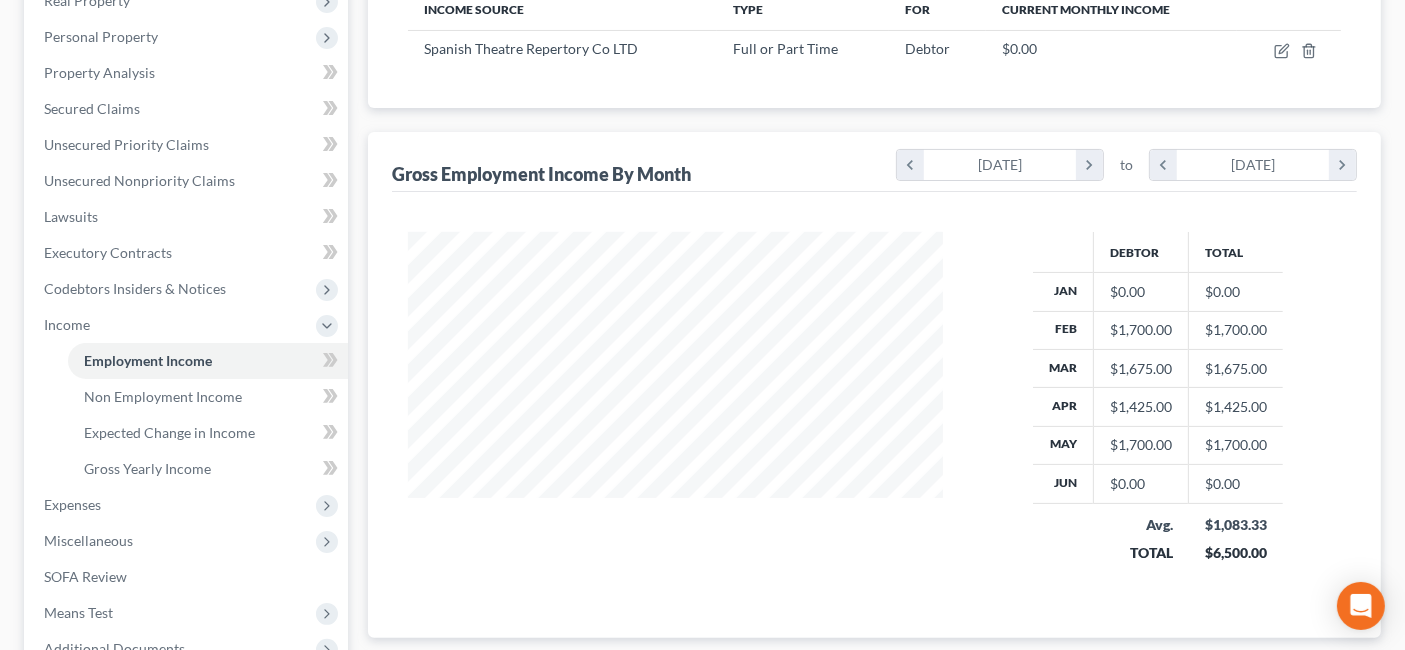 scroll, scrollTop: 356, scrollLeft: 567, axis: both 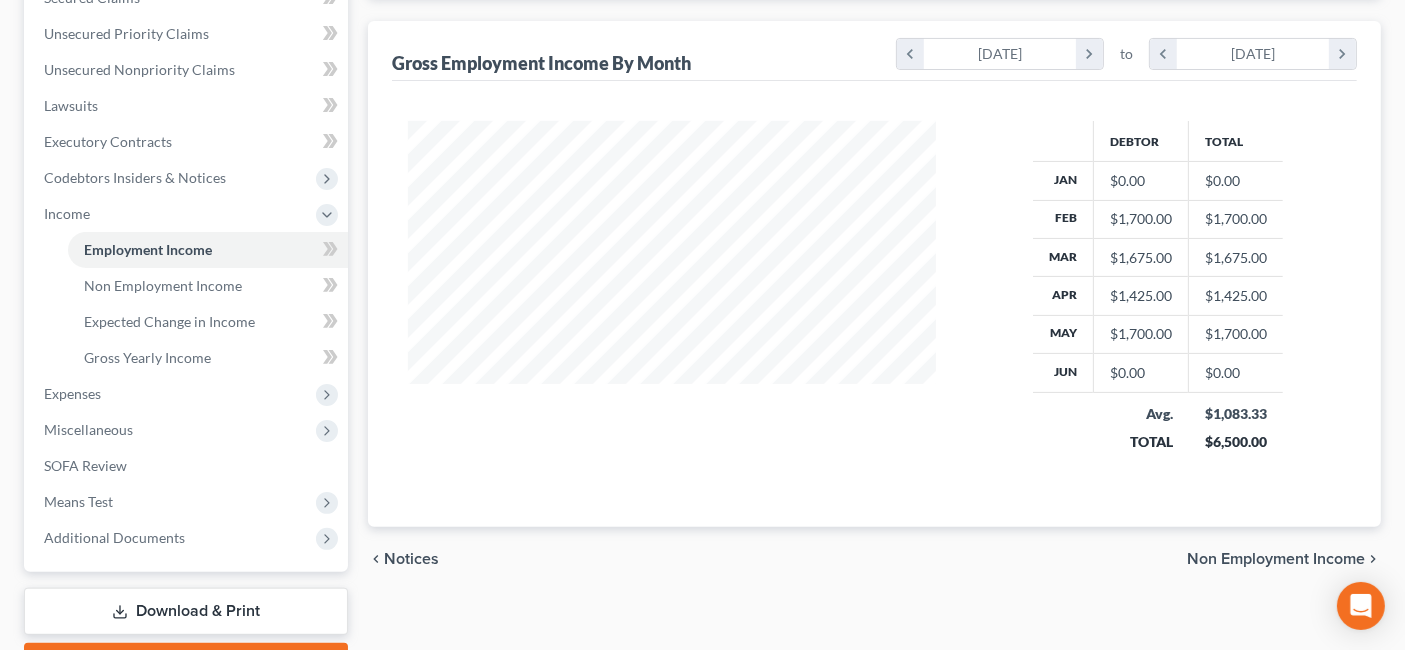 click on "Non Employment Income" at bounding box center [1276, 559] 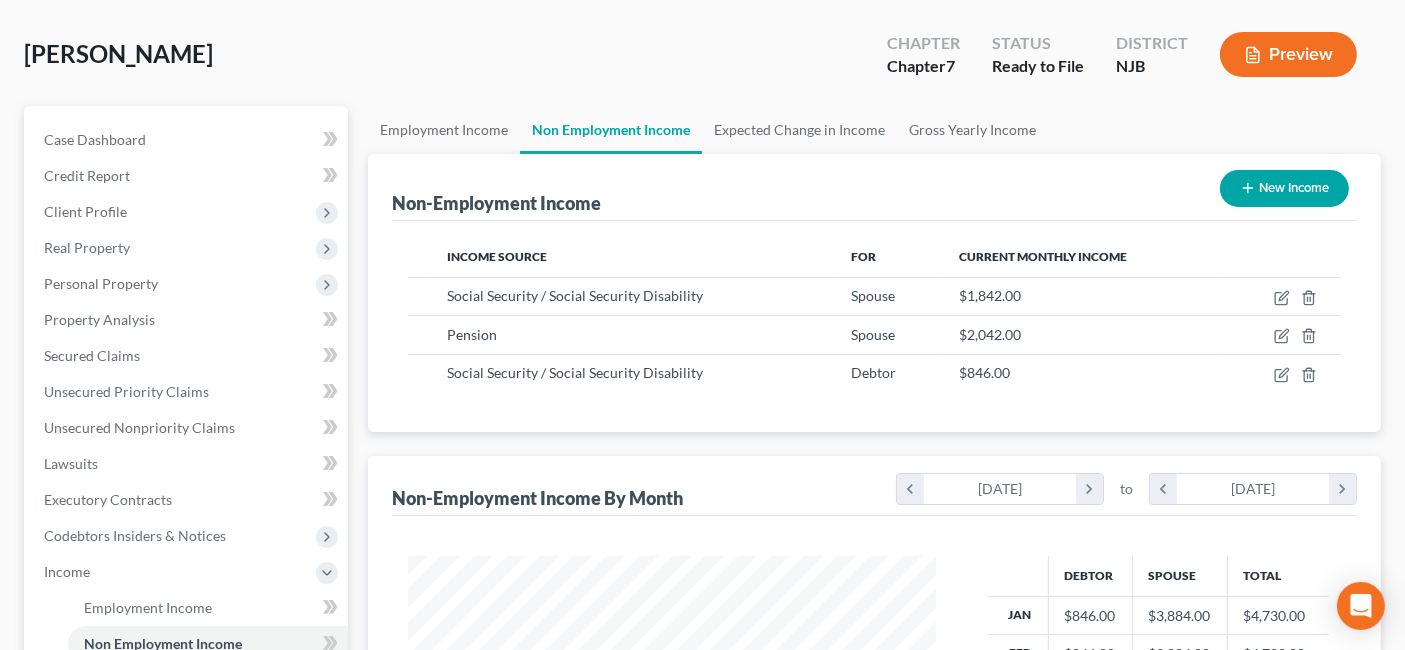 scroll, scrollTop: 0, scrollLeft: 0, axis: both 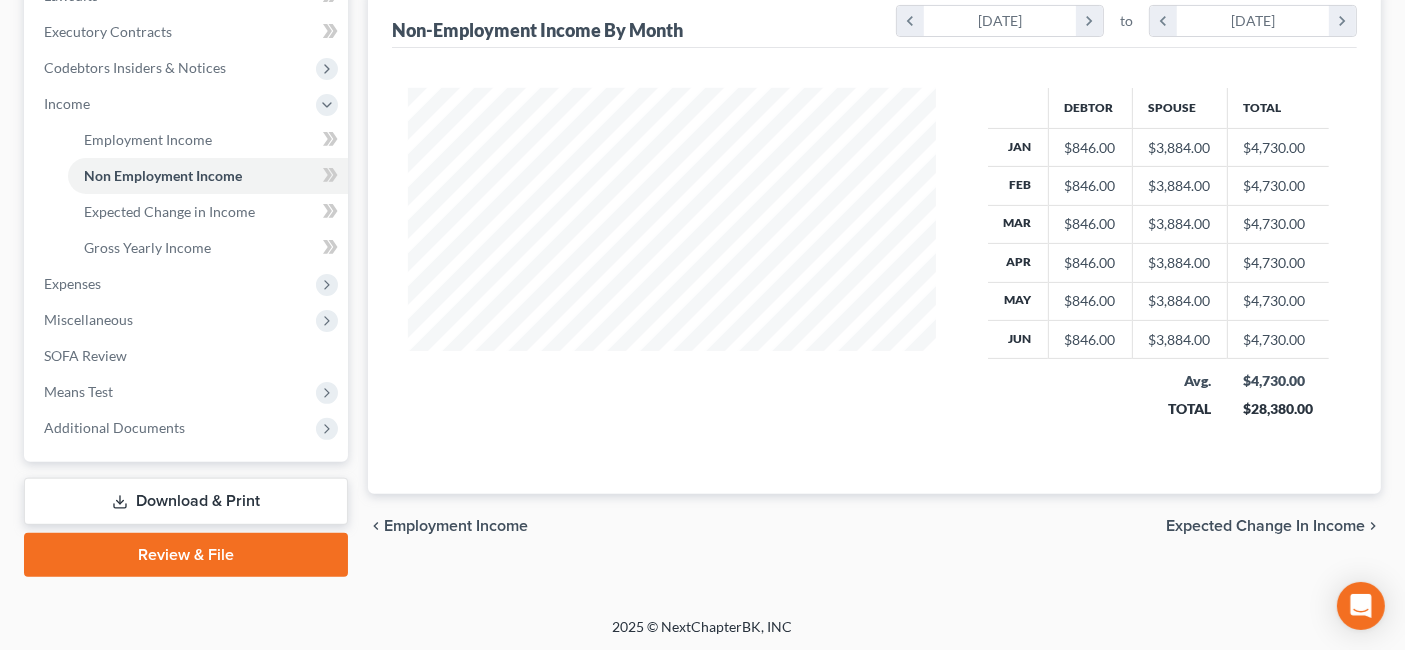 click on "Expected Change in Income" at bounding box center (1265, 526) 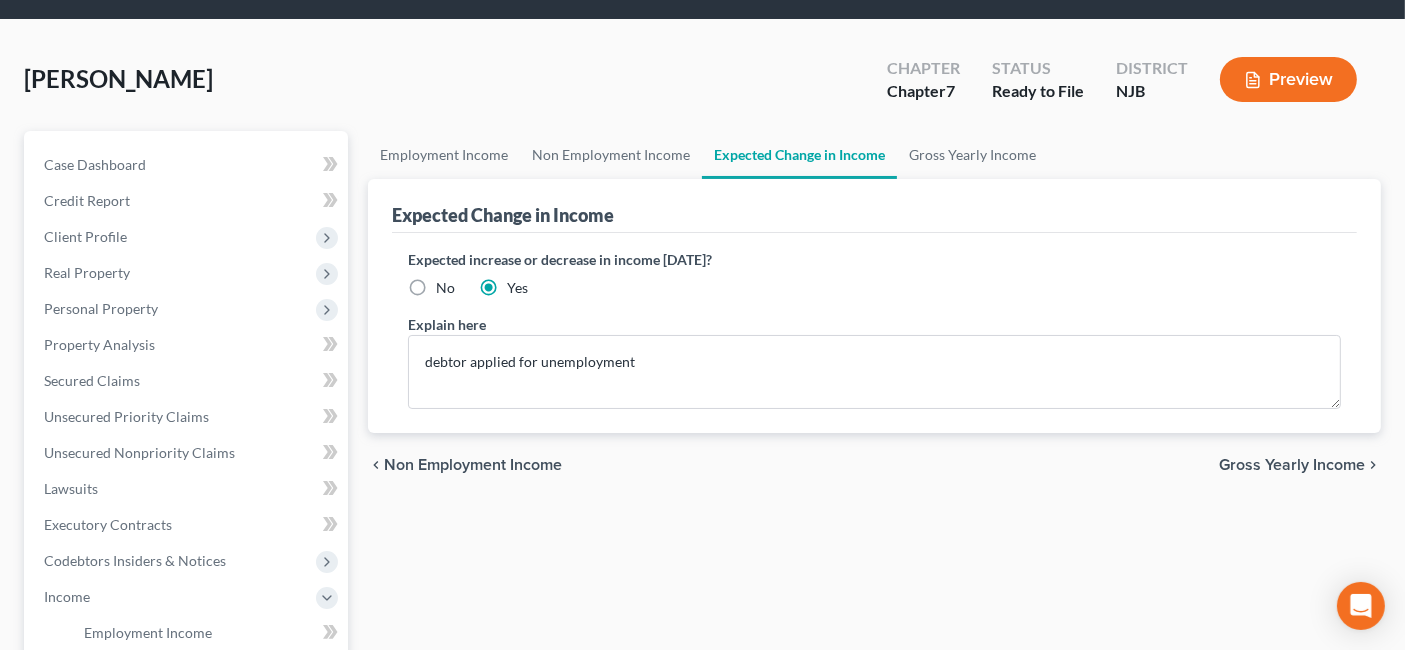 scroll, scrollTop: 0, scrollLeft: 0, axis: both 